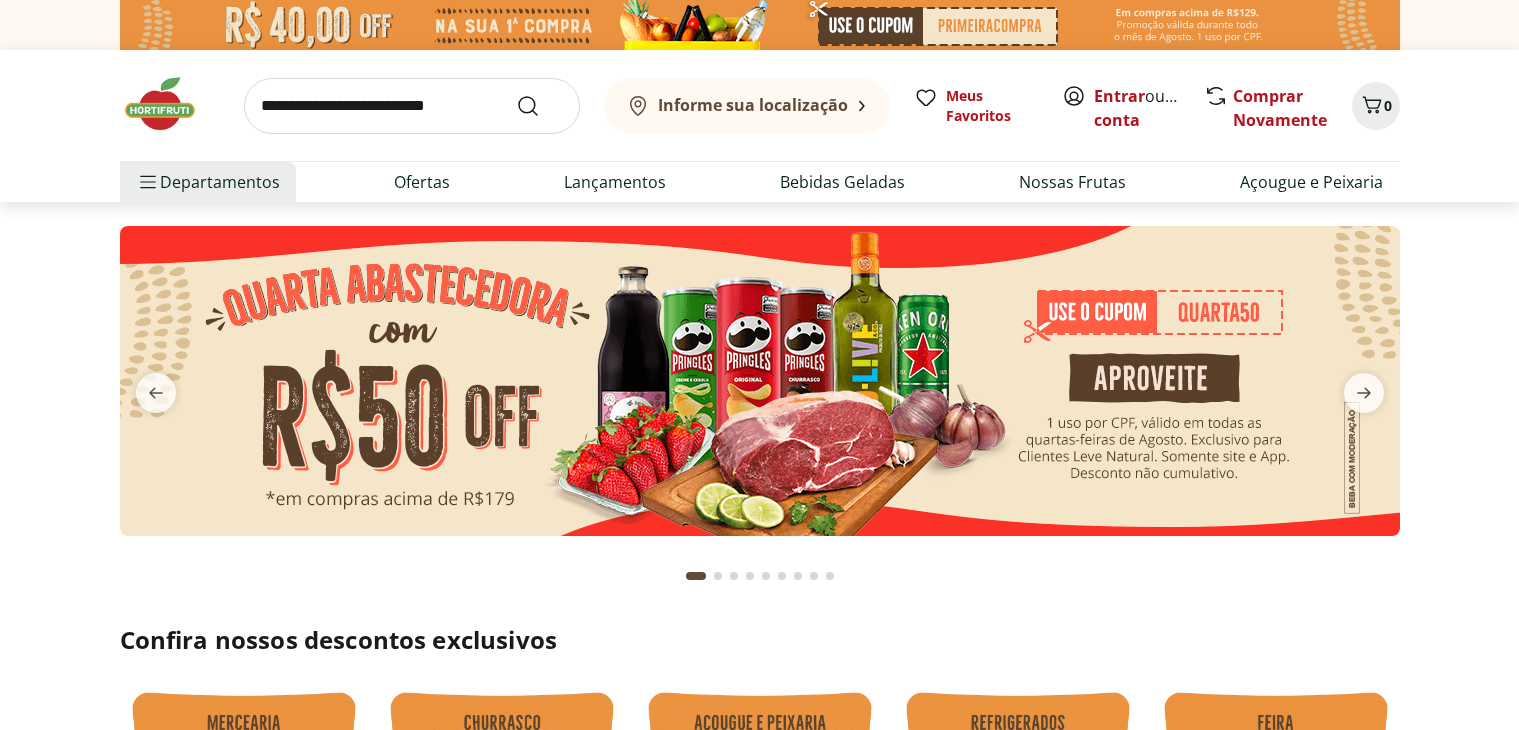 scroll, scrollTop: 0, scrollLeft: 0, axis: both 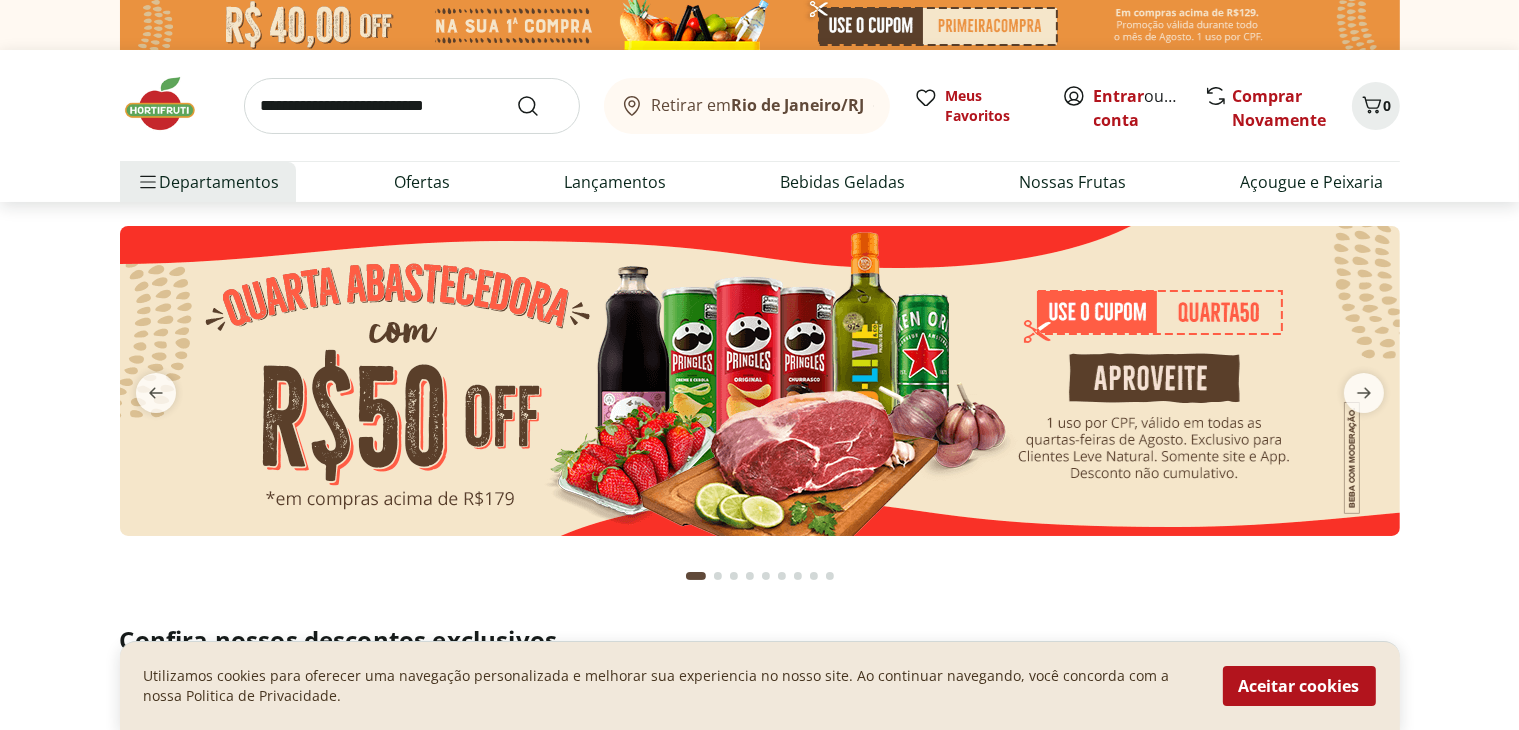 click at bounding box center (760, 381) 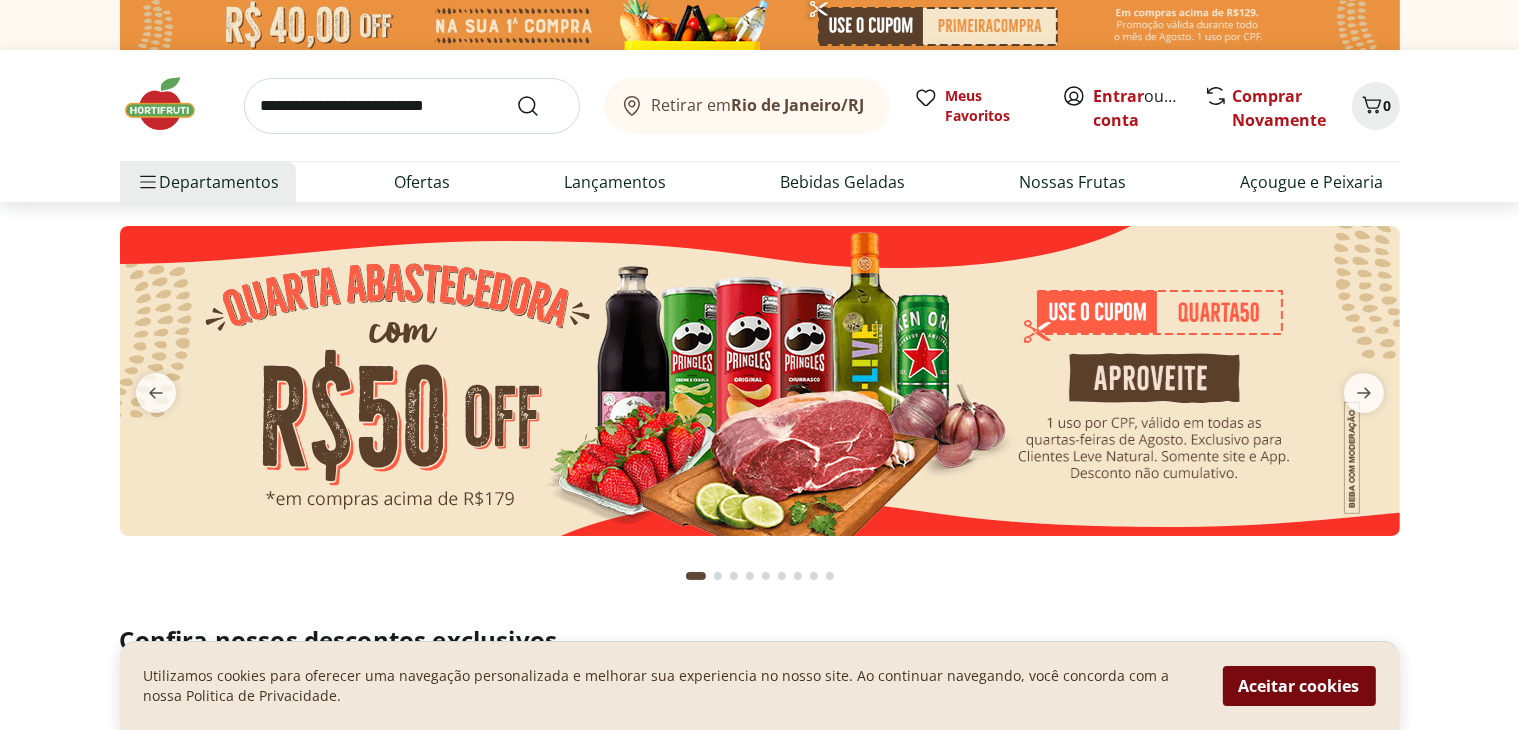 click on "Aceitar cookies" at bounding box center (1299, 686) 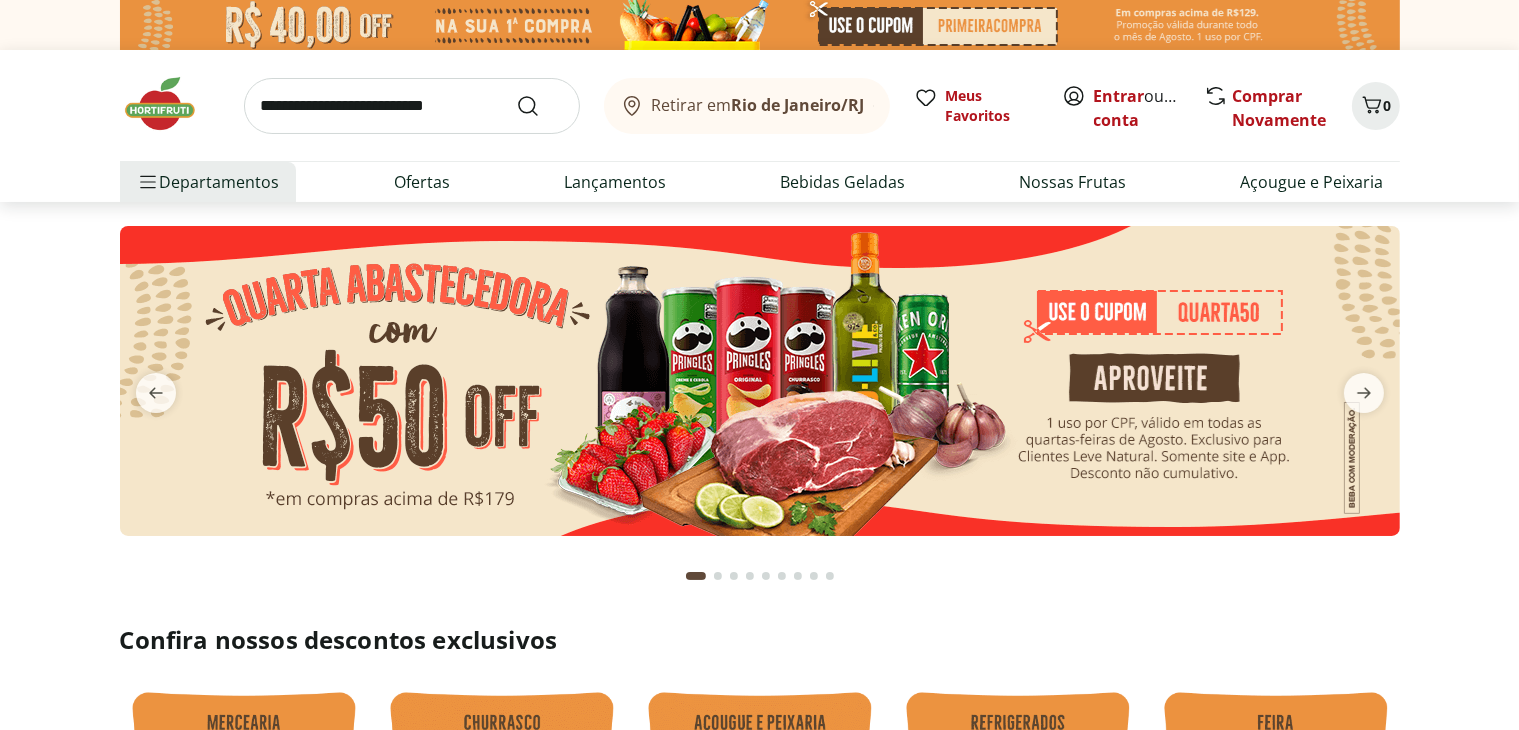click at bounding box center [760, 381] 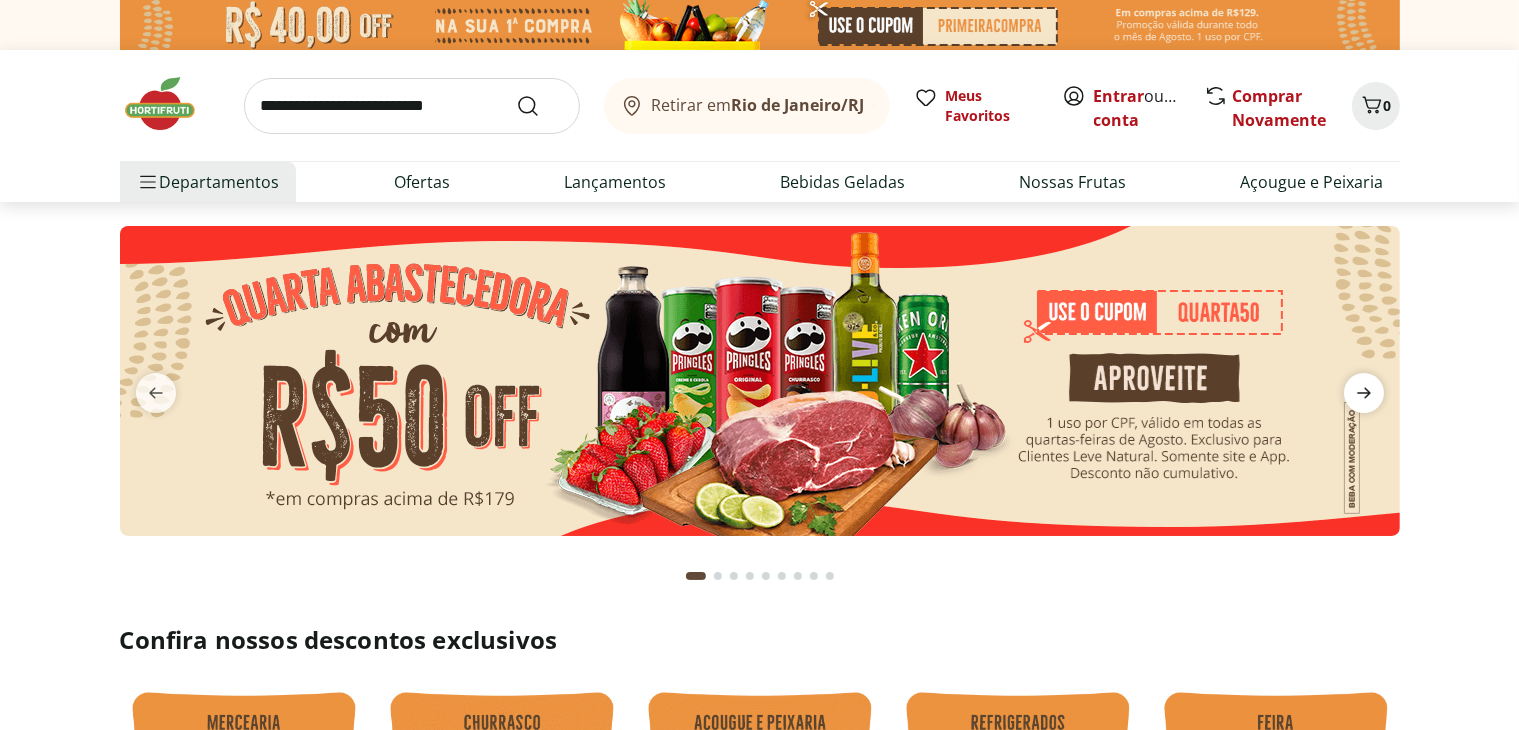 click 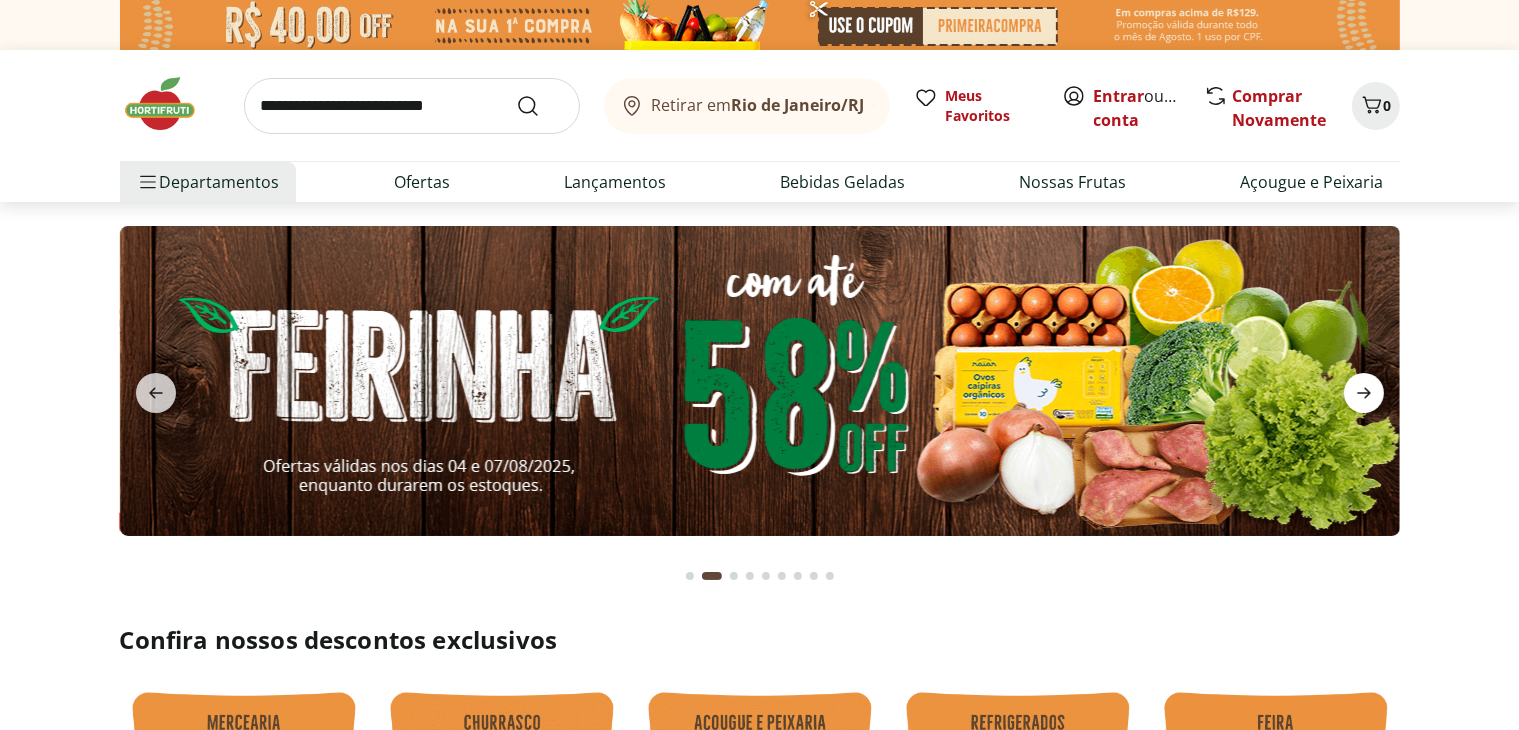 click 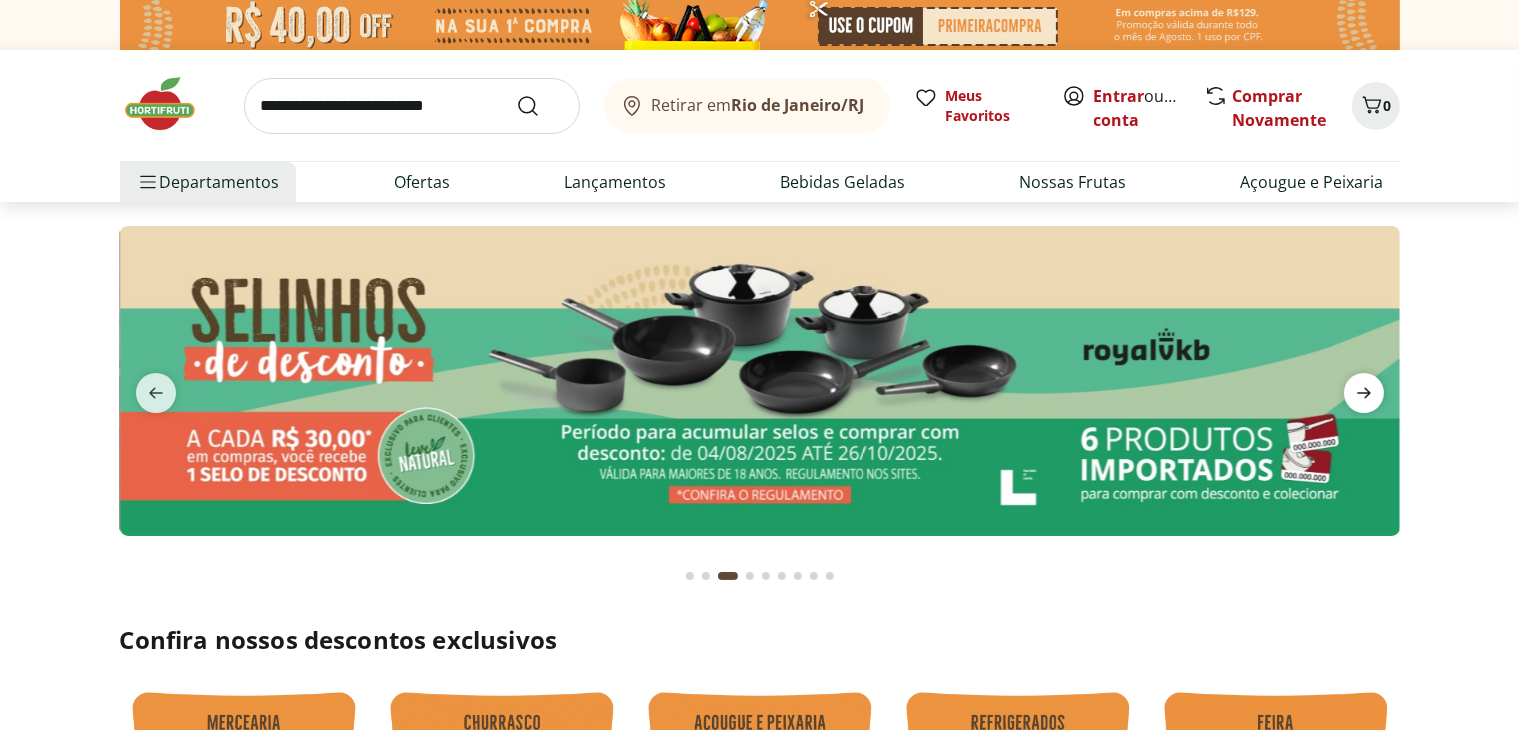 click 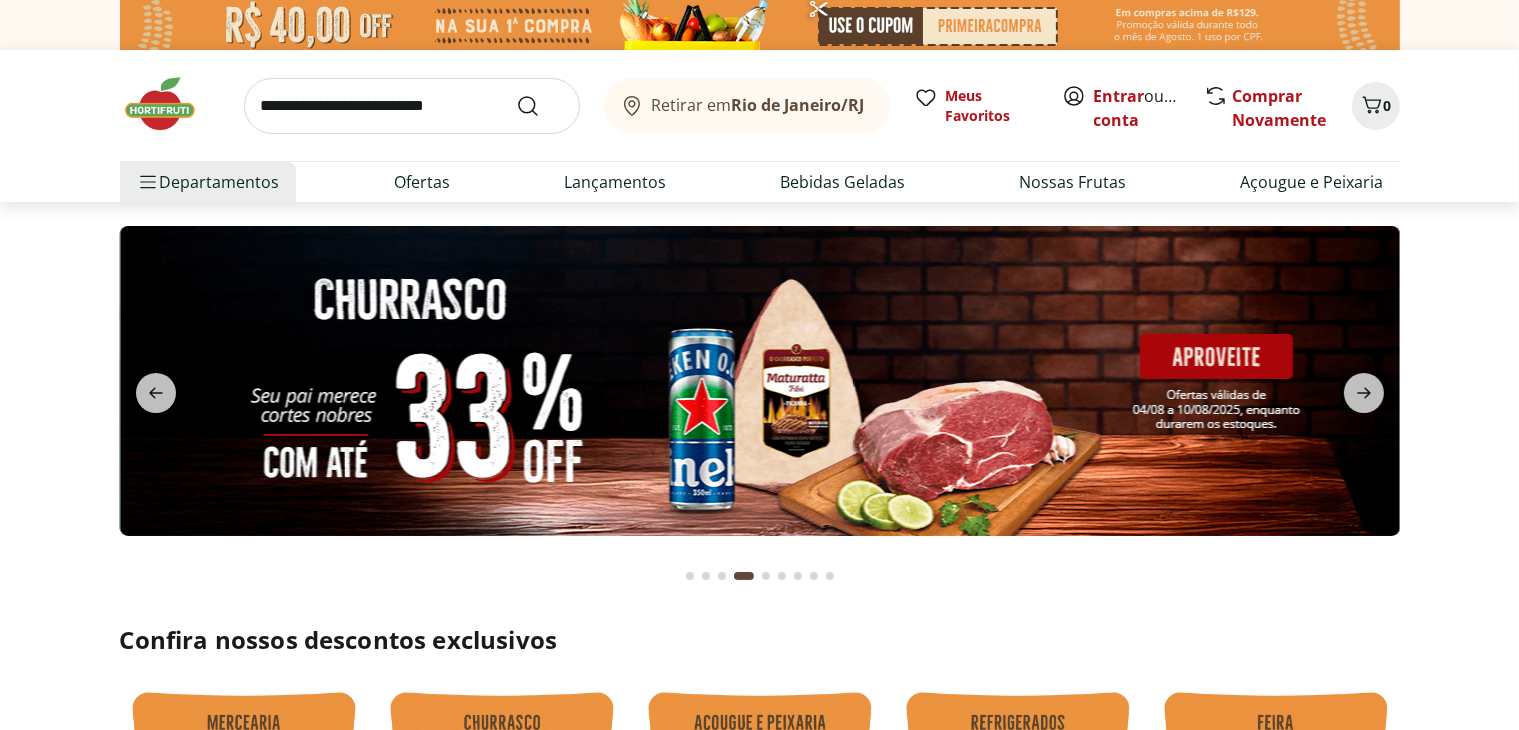 click at bounding box center (760, 381) 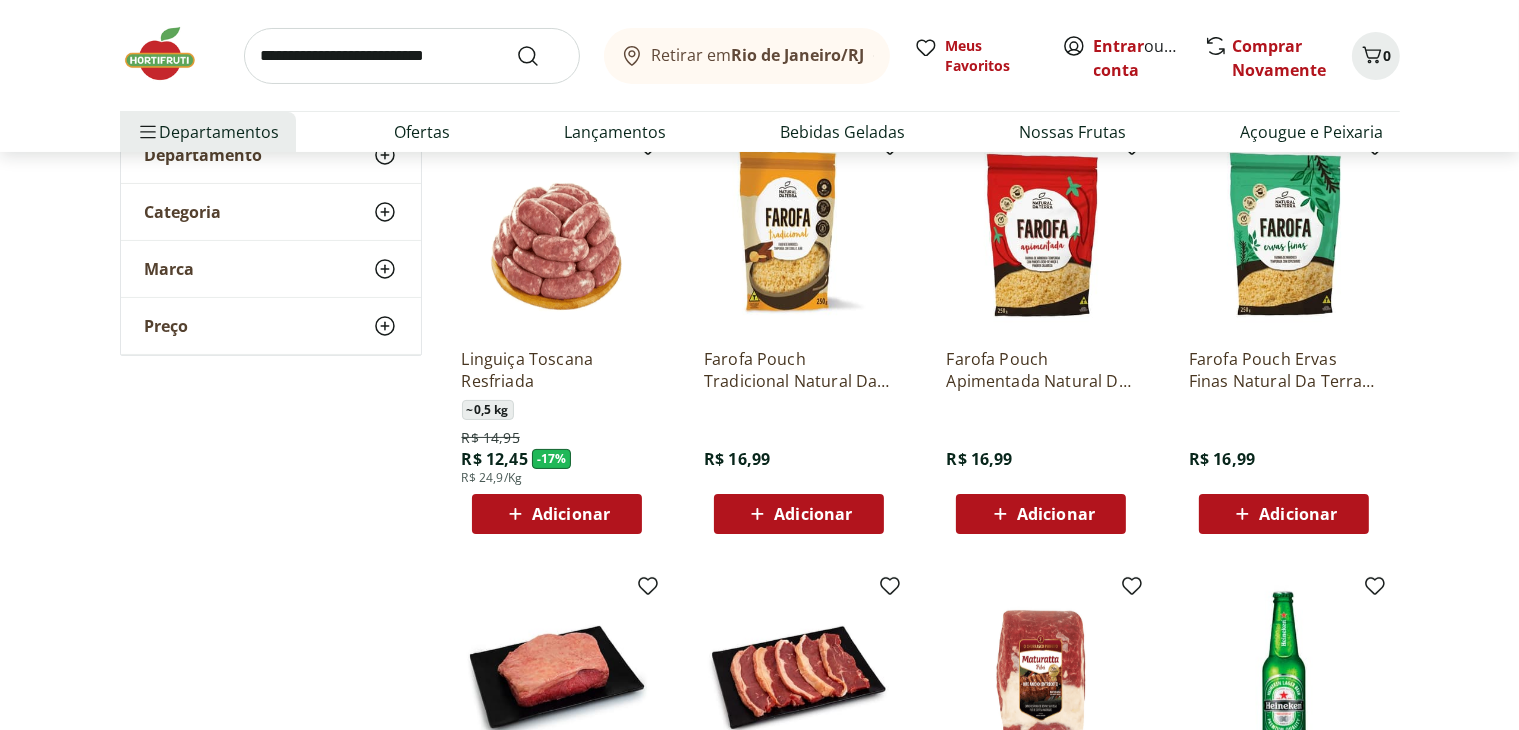 scroll, scrollTop: 0, scrollLeft: 0, axis: both 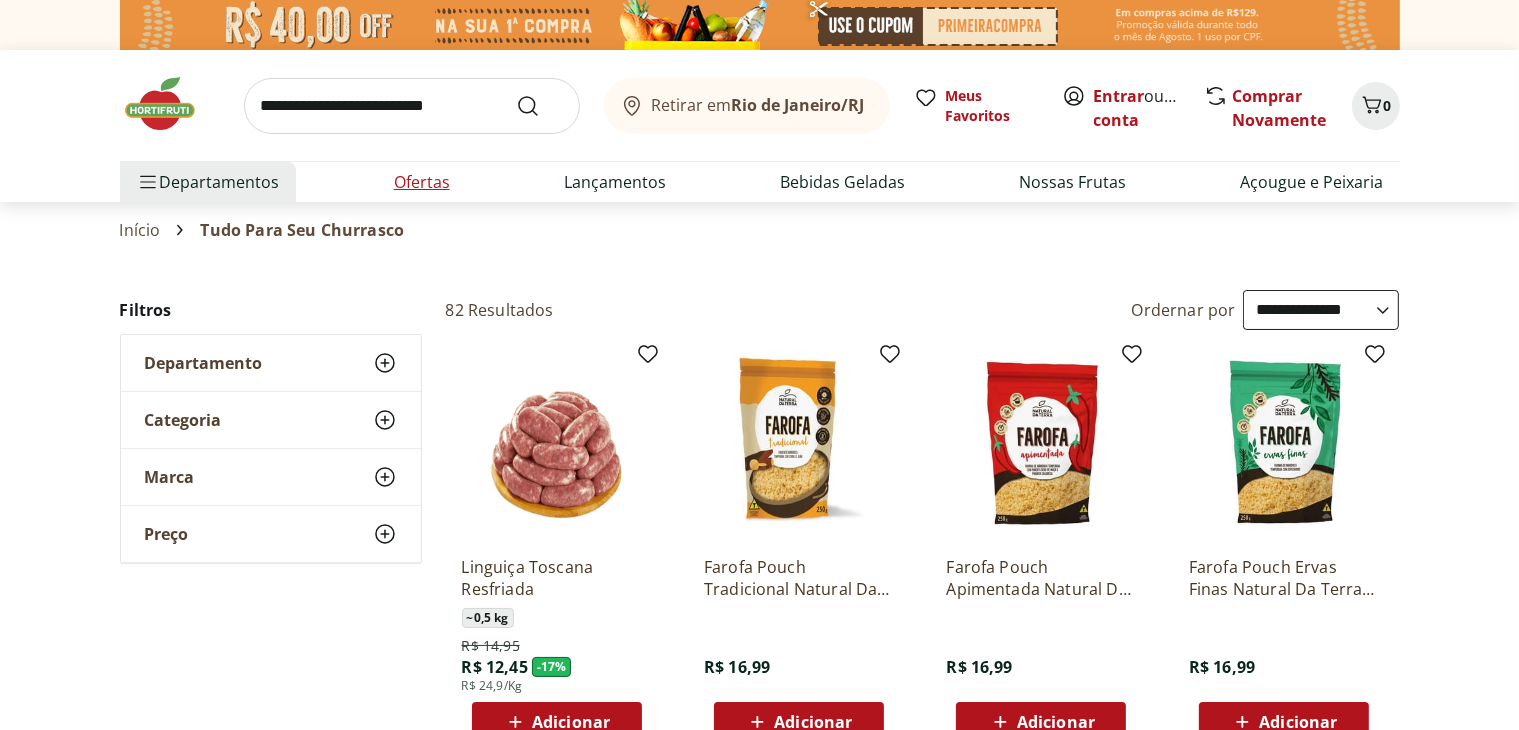 click on "Ofertas" at bounding box center (422, 182) 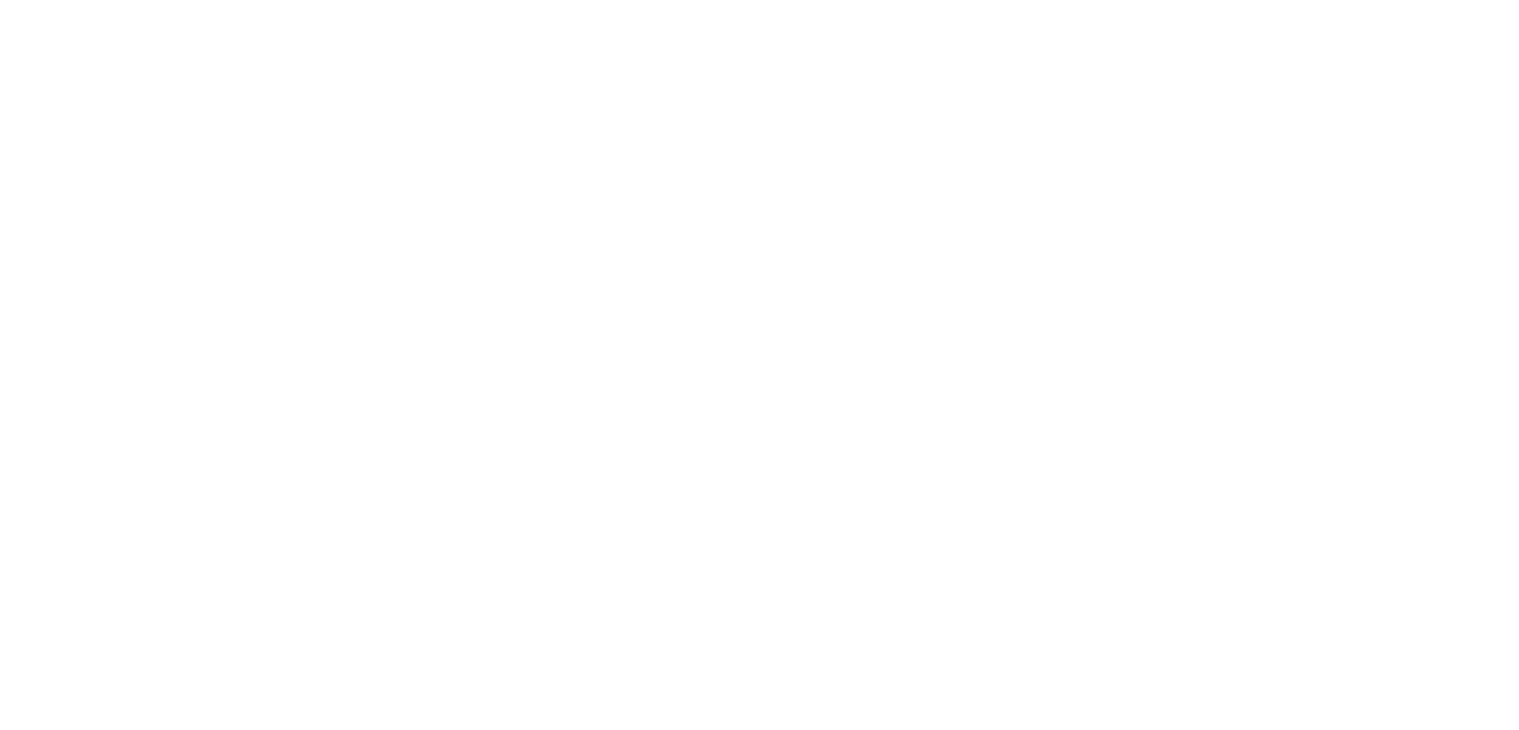 select on "**********" 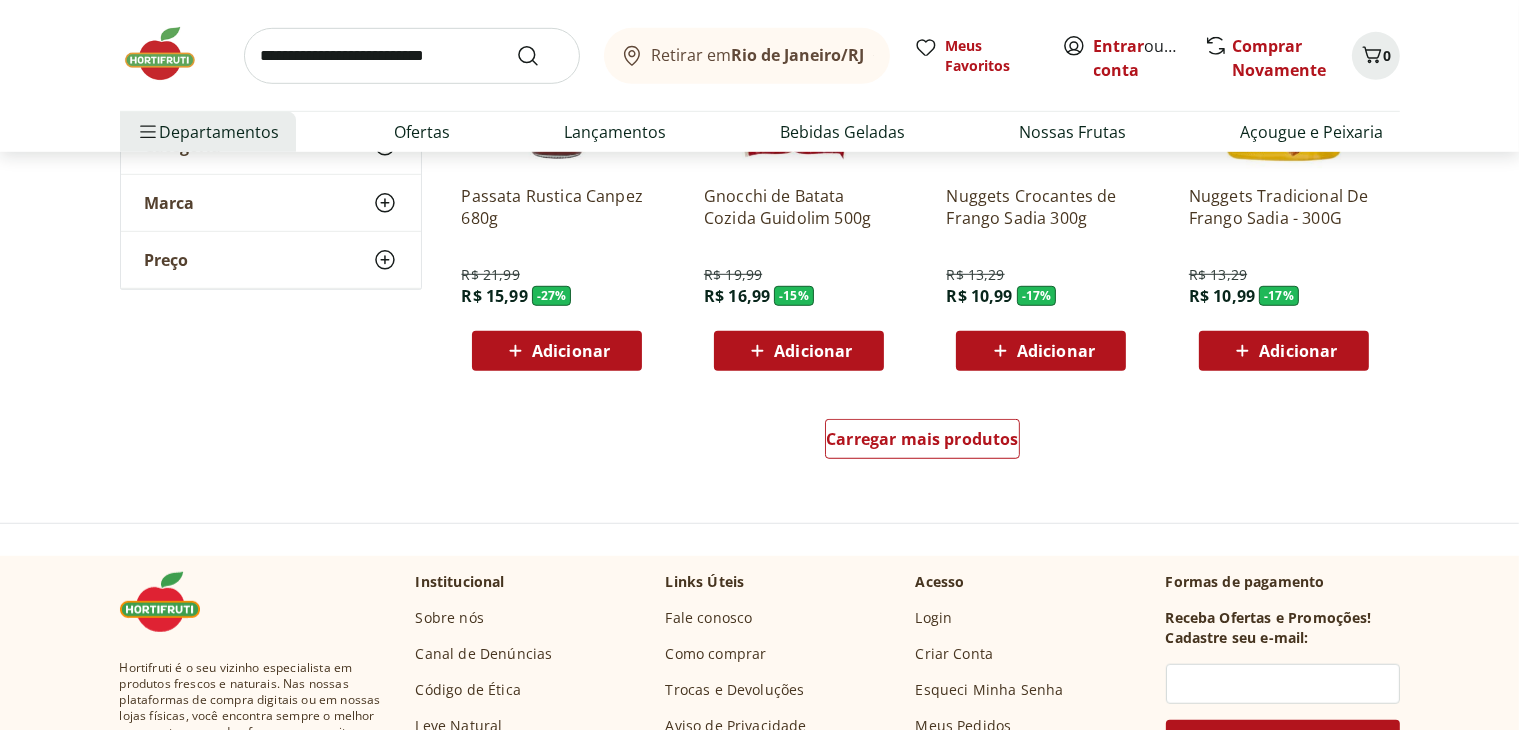 scroll, scrollTop: 1300, scrollLeft: 0, axis: vertical 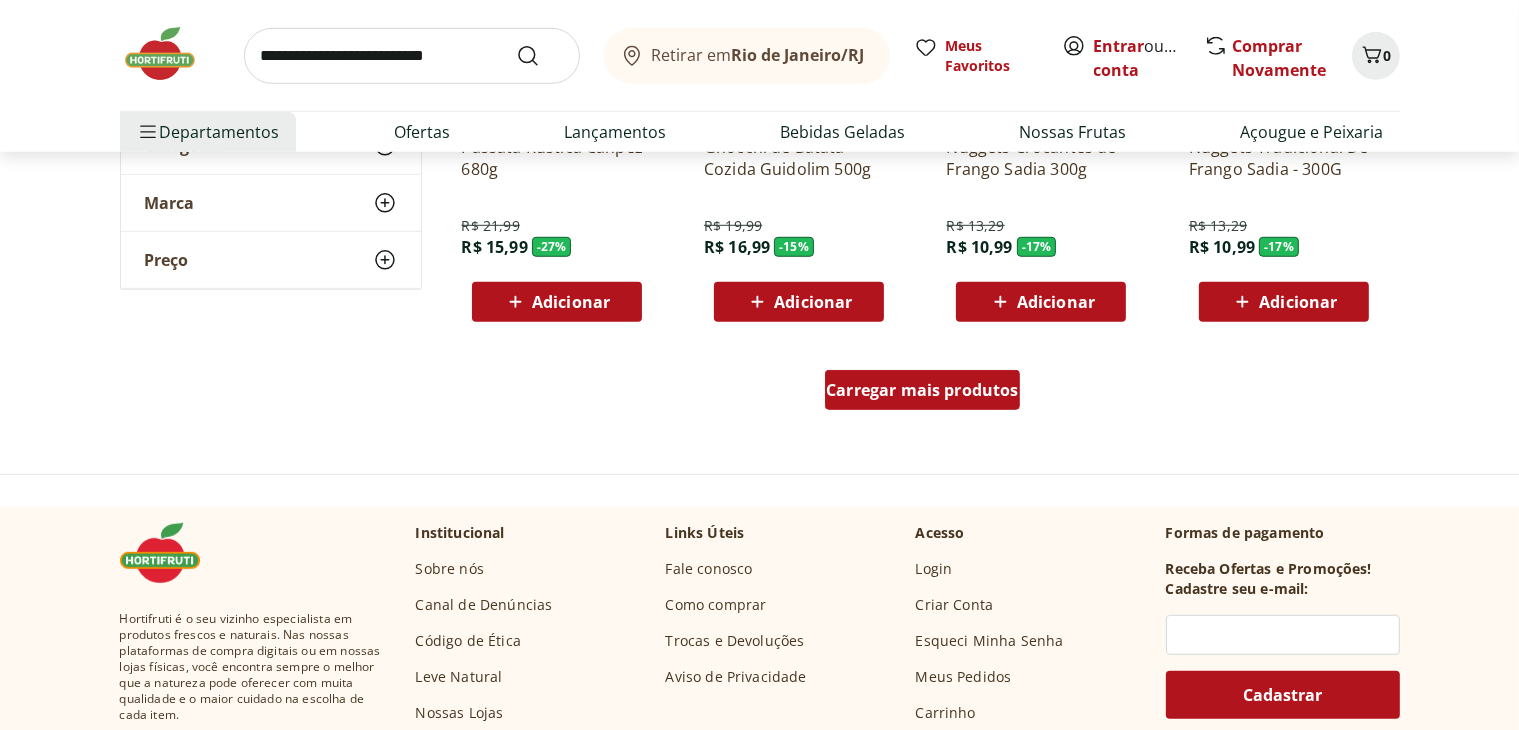 click on "Carregar mais produtos" at bounding box center [922, 390] 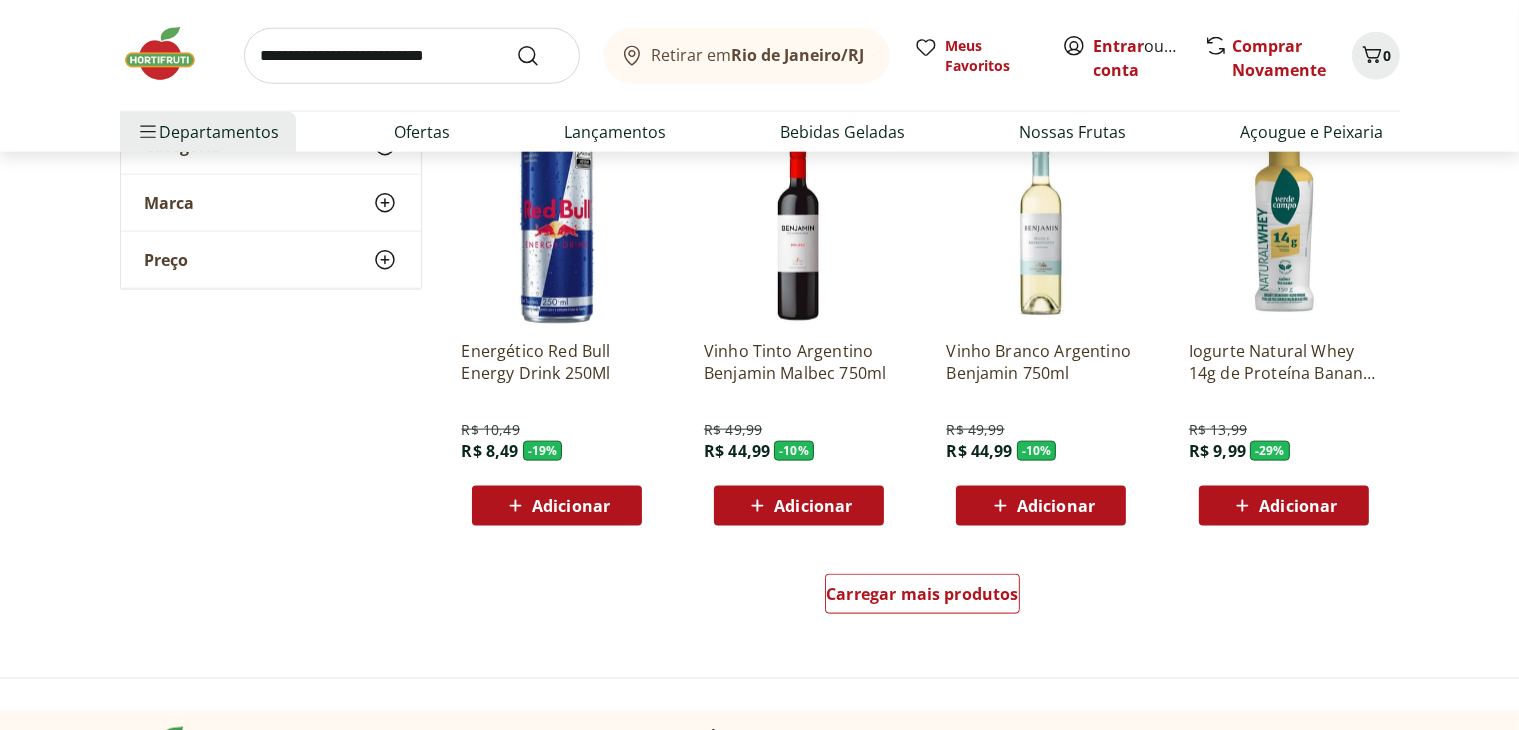 scroll, scrollTop: 2500, scrollLeft: 0, axis: vertical 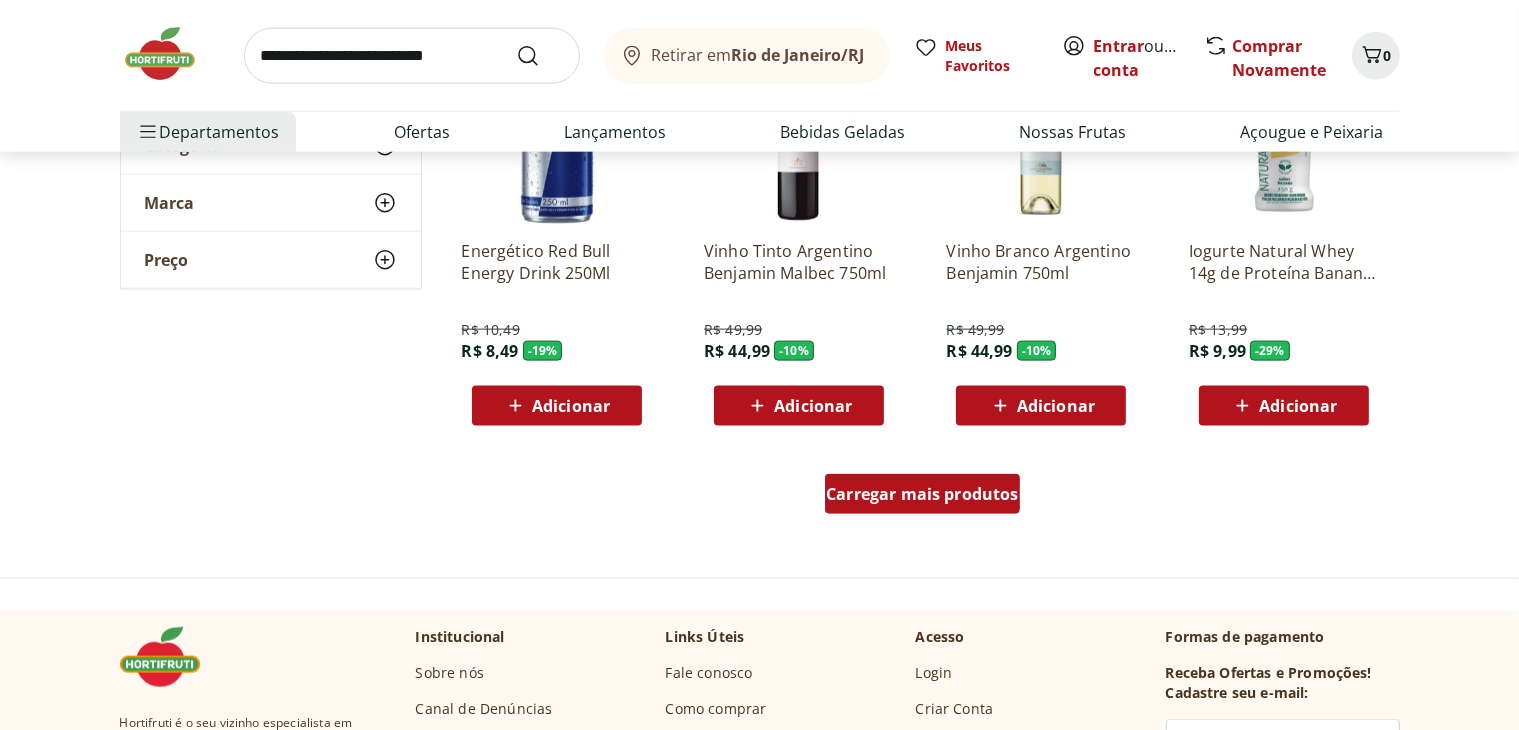 click on "Carregar mais produtos" at bounding box center [922, 494] 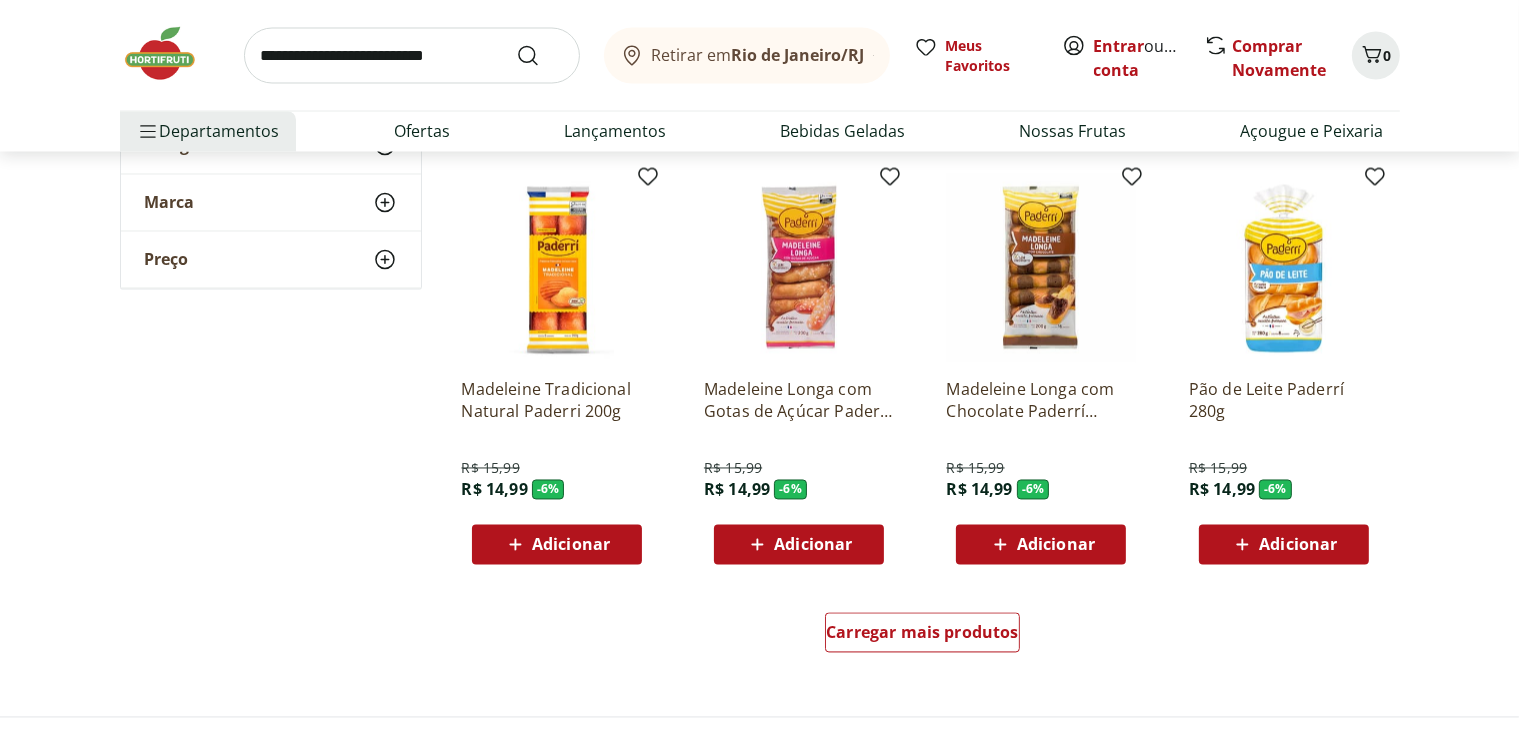 scroll, scrollTop: 3700, scrollLeft: 0, axis: vertical 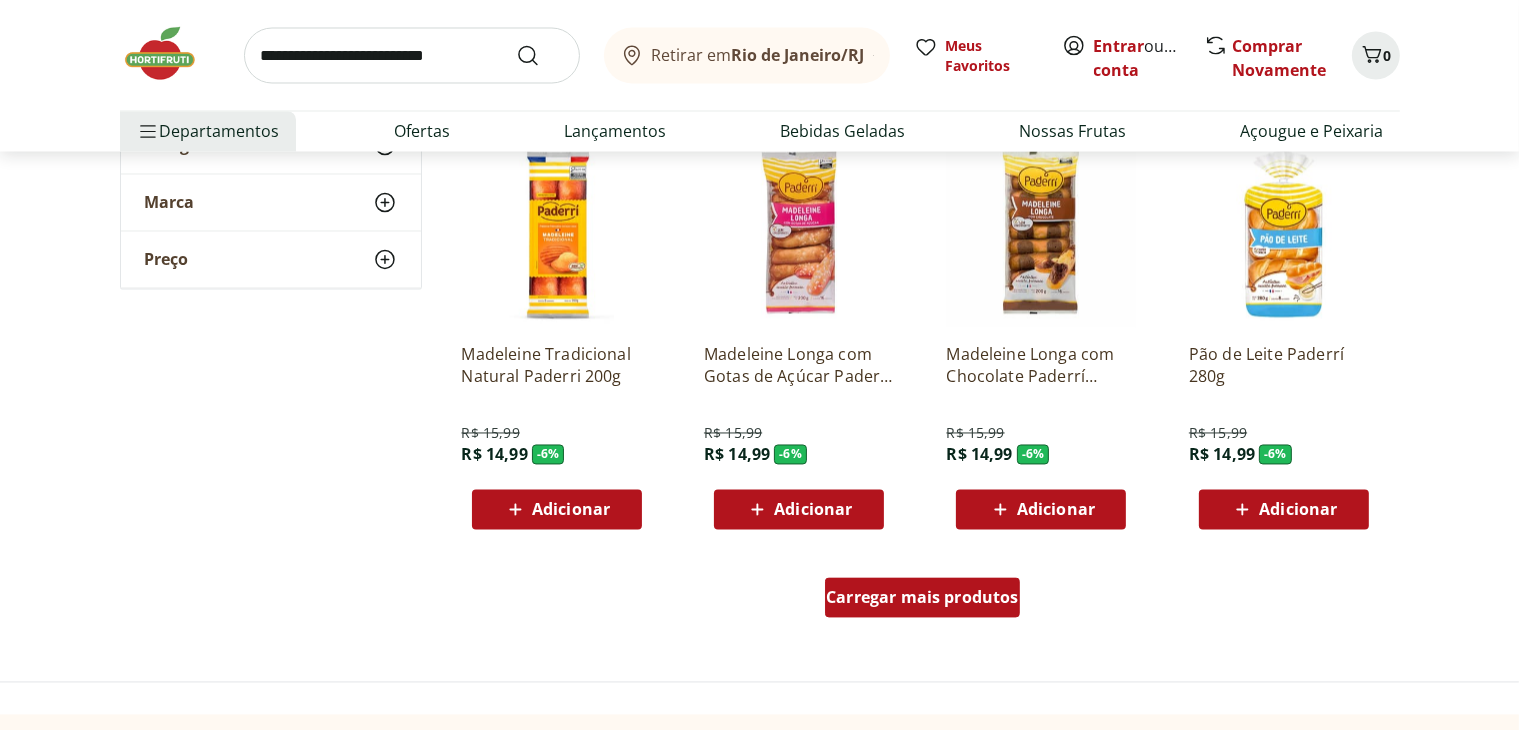 click on "Carregar mais produtos" at bounding box center (922, 598) 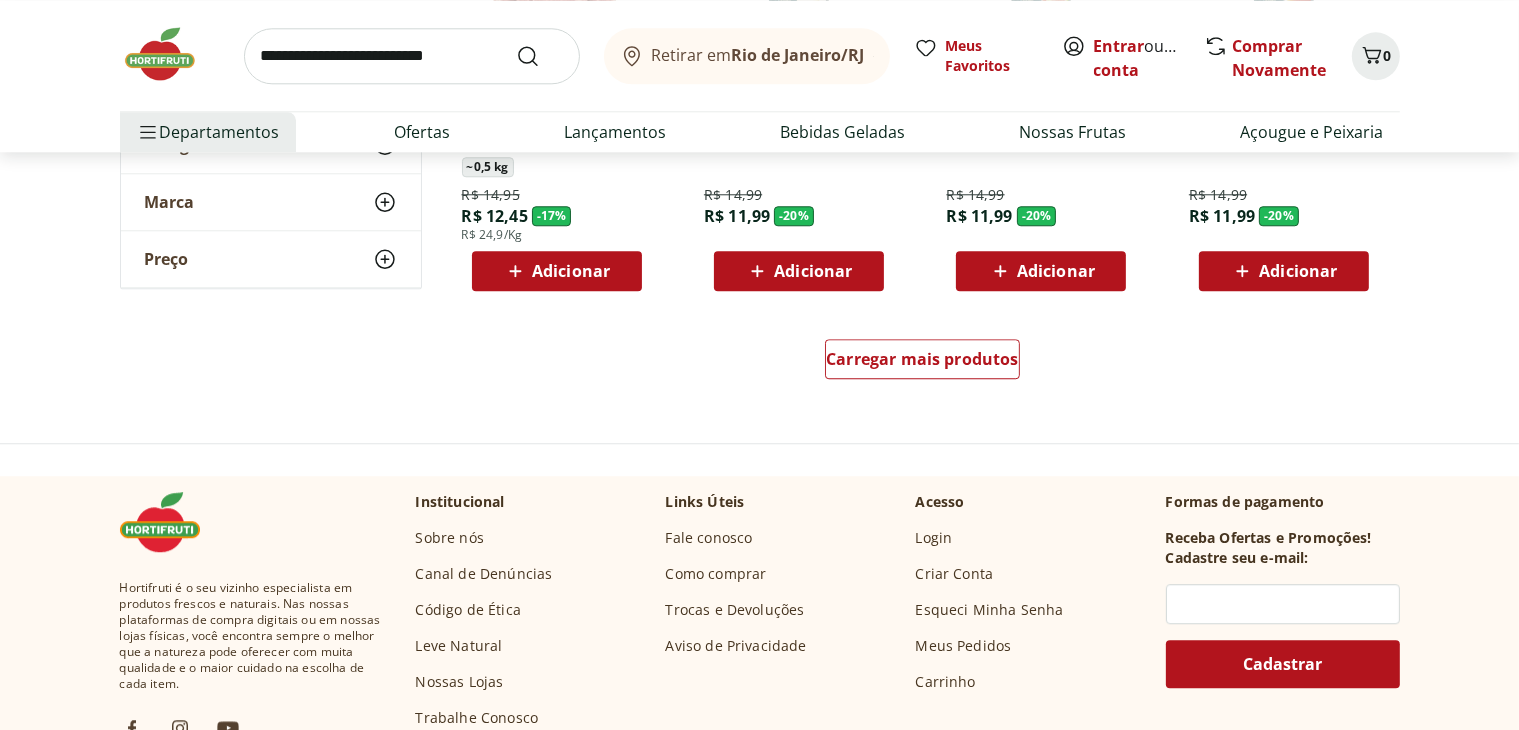 scroll, scrollTop: 5300, scrollLeft: 0, axis: vertical 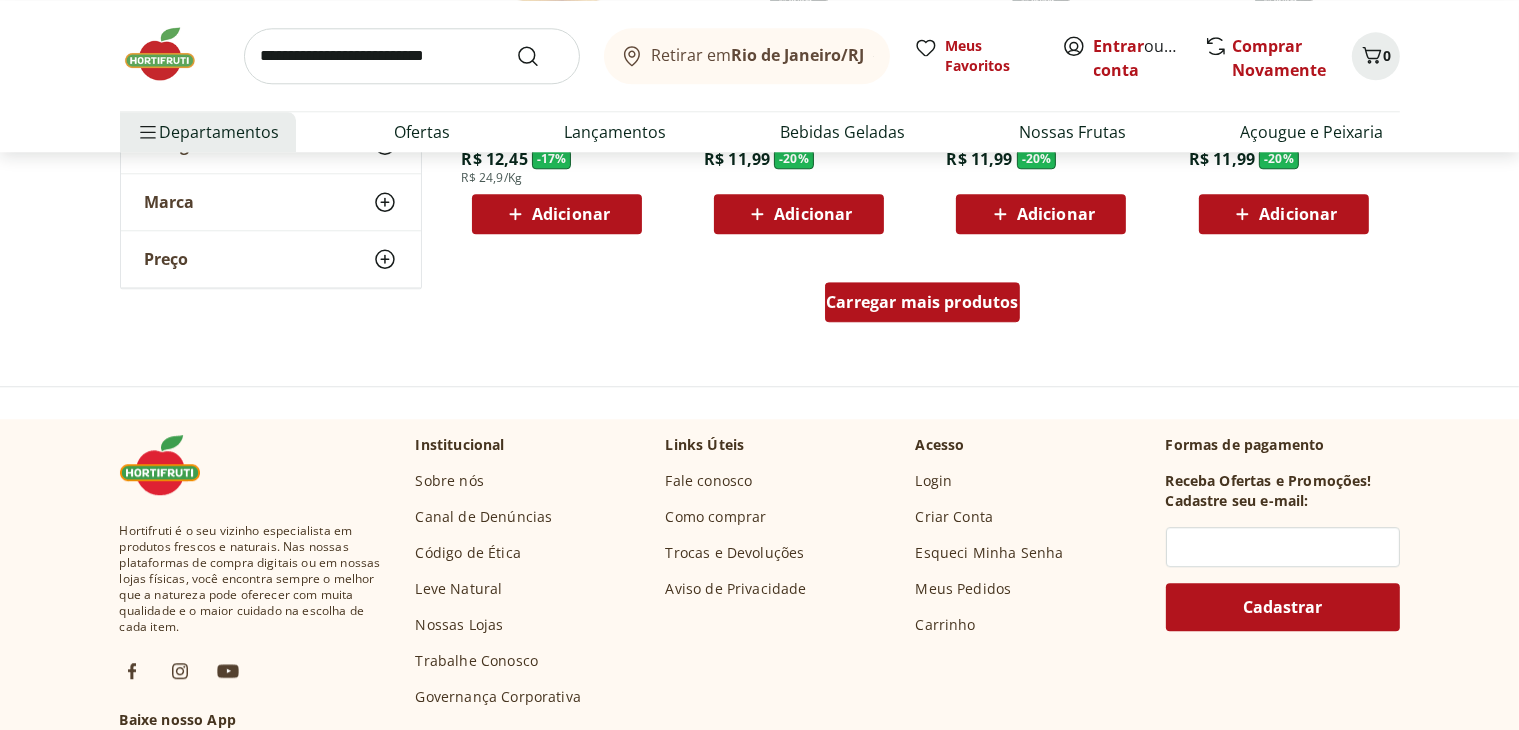 click on "Carregar mais produtos" at bounding box center [922, 302] 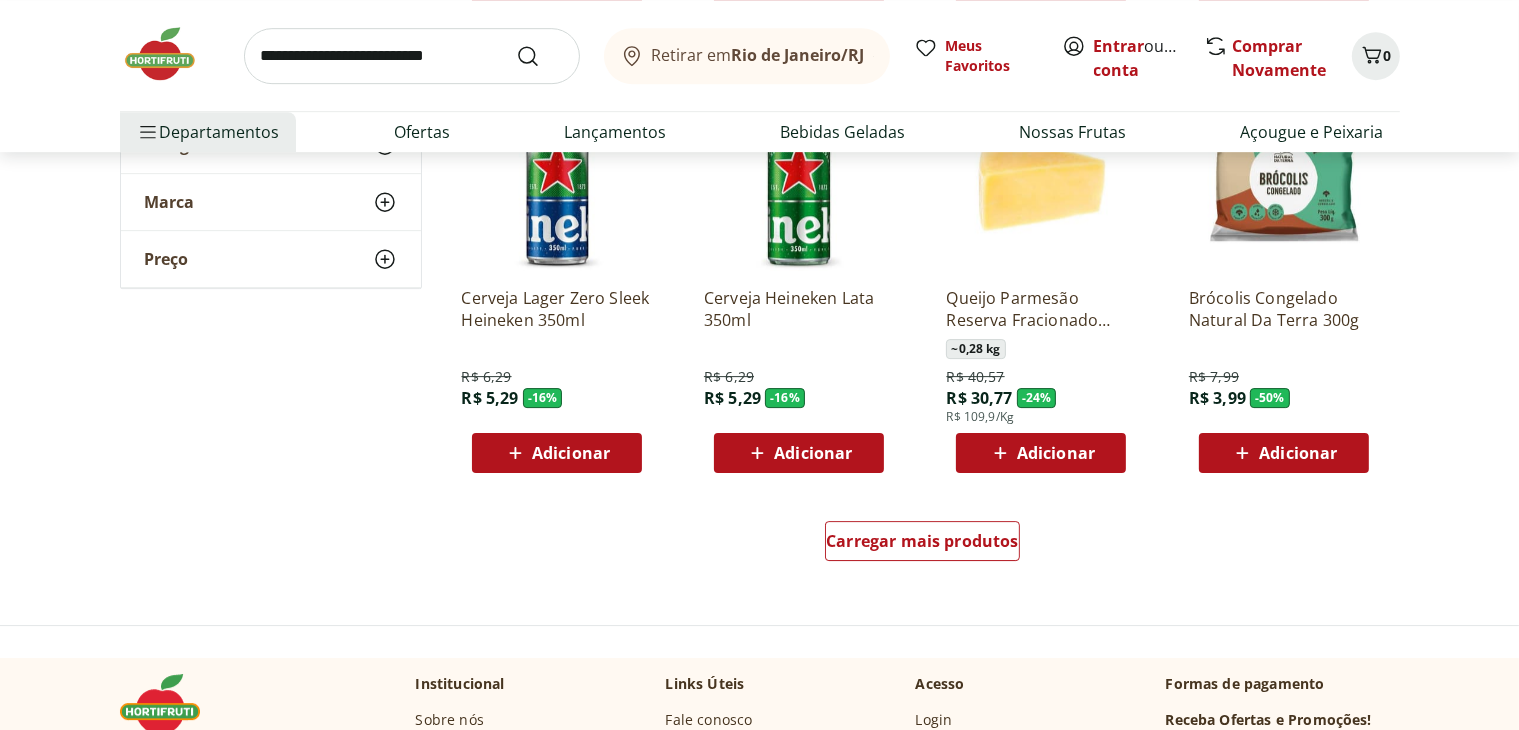 scroll, scrollTop: 6400, scrollLeft: 0, axis: vertical 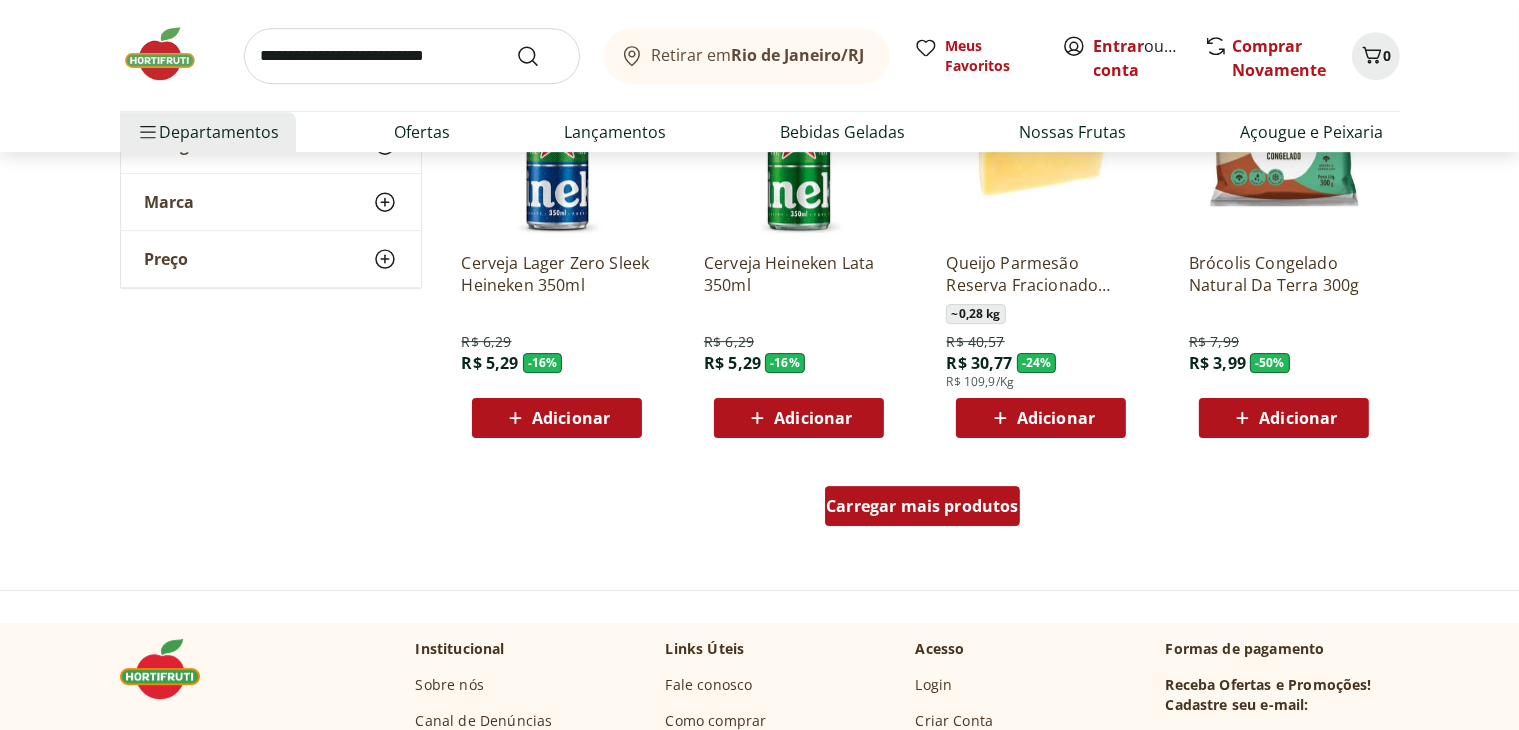 click on "Carregar mais produtos" at bounding box center (922, 506) 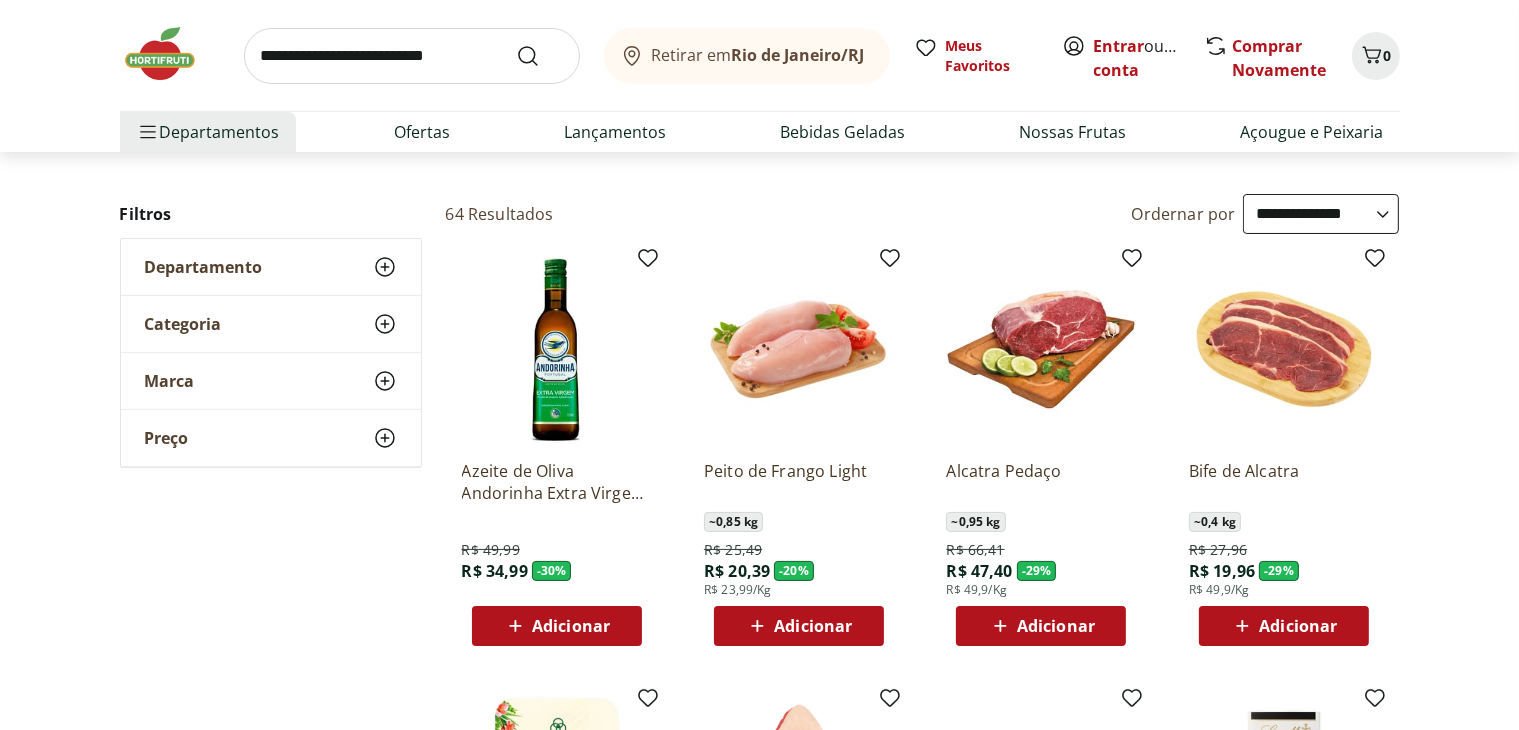 scroll, scrollTop: 0, scrollLeft: 0, axis: both 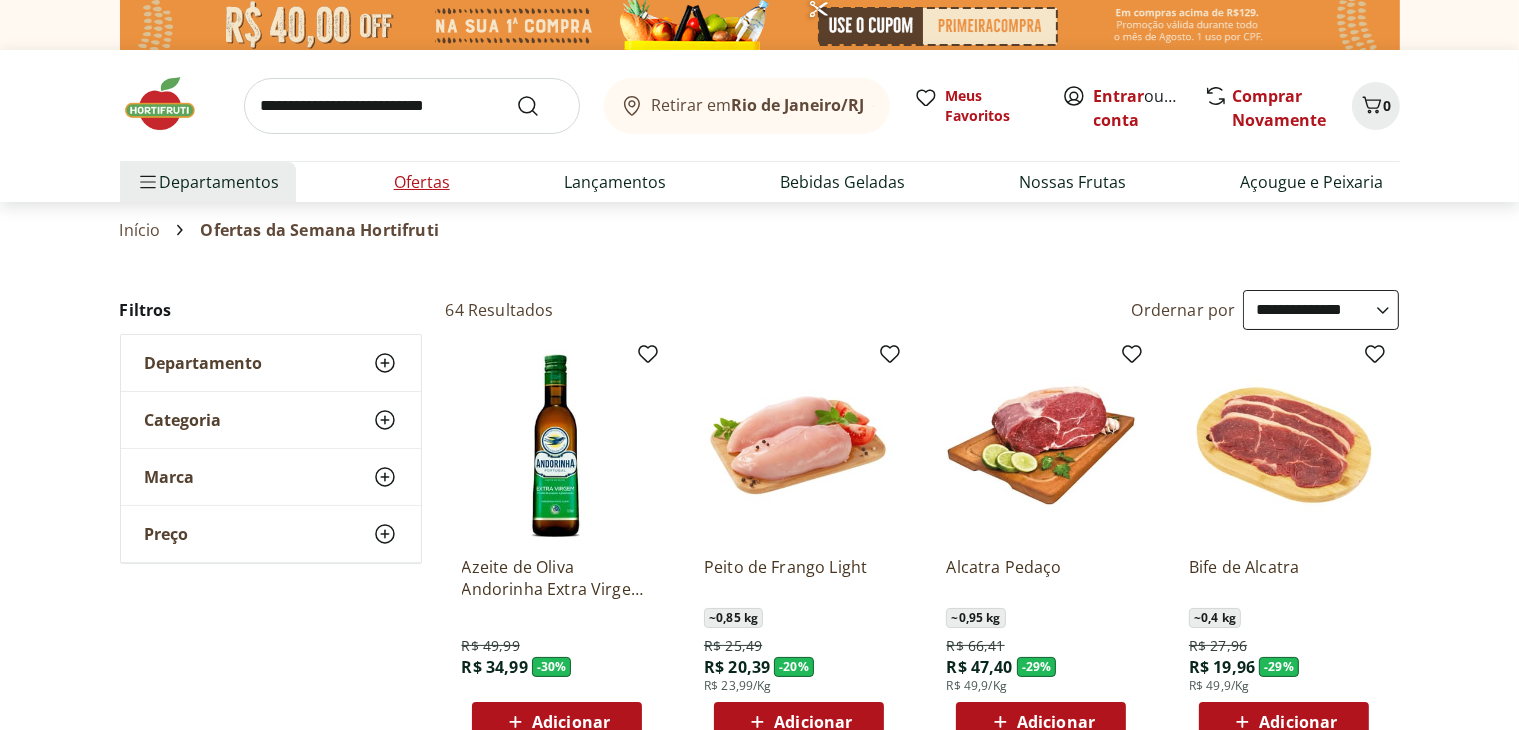 click on "Ofertas" at bounding box center (422, 182) 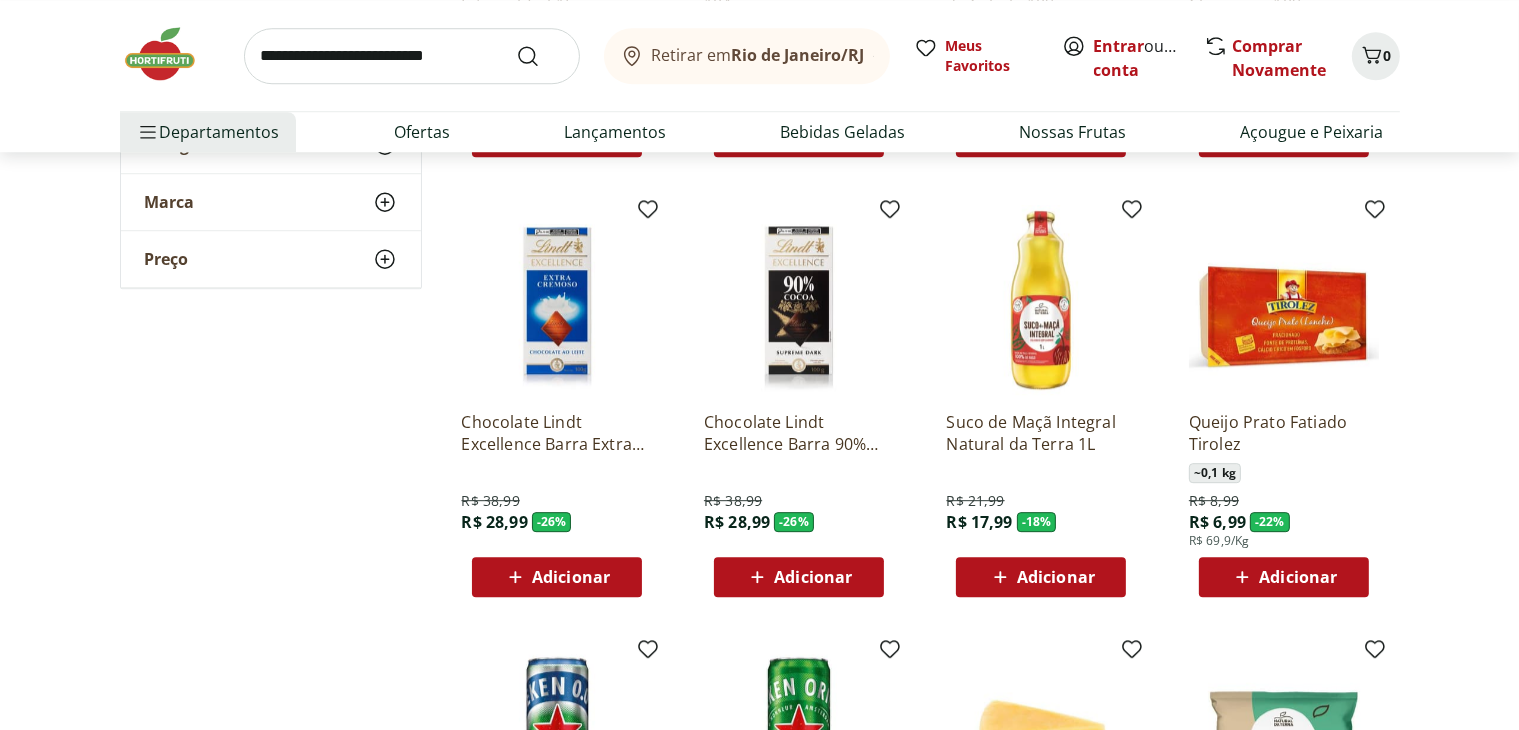 scroll, scrollTop: 5800, scrollLeft: 0, axis: vertical 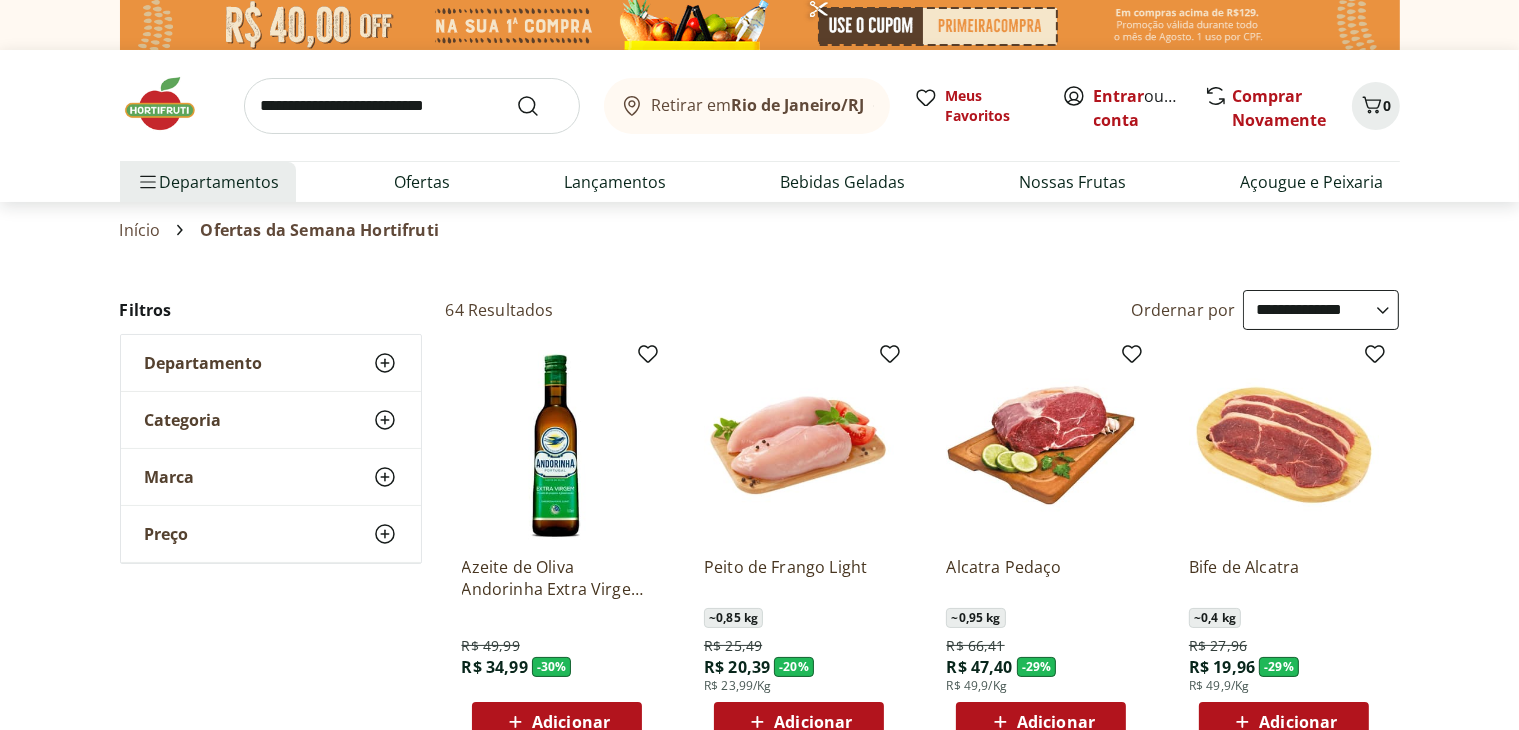 click 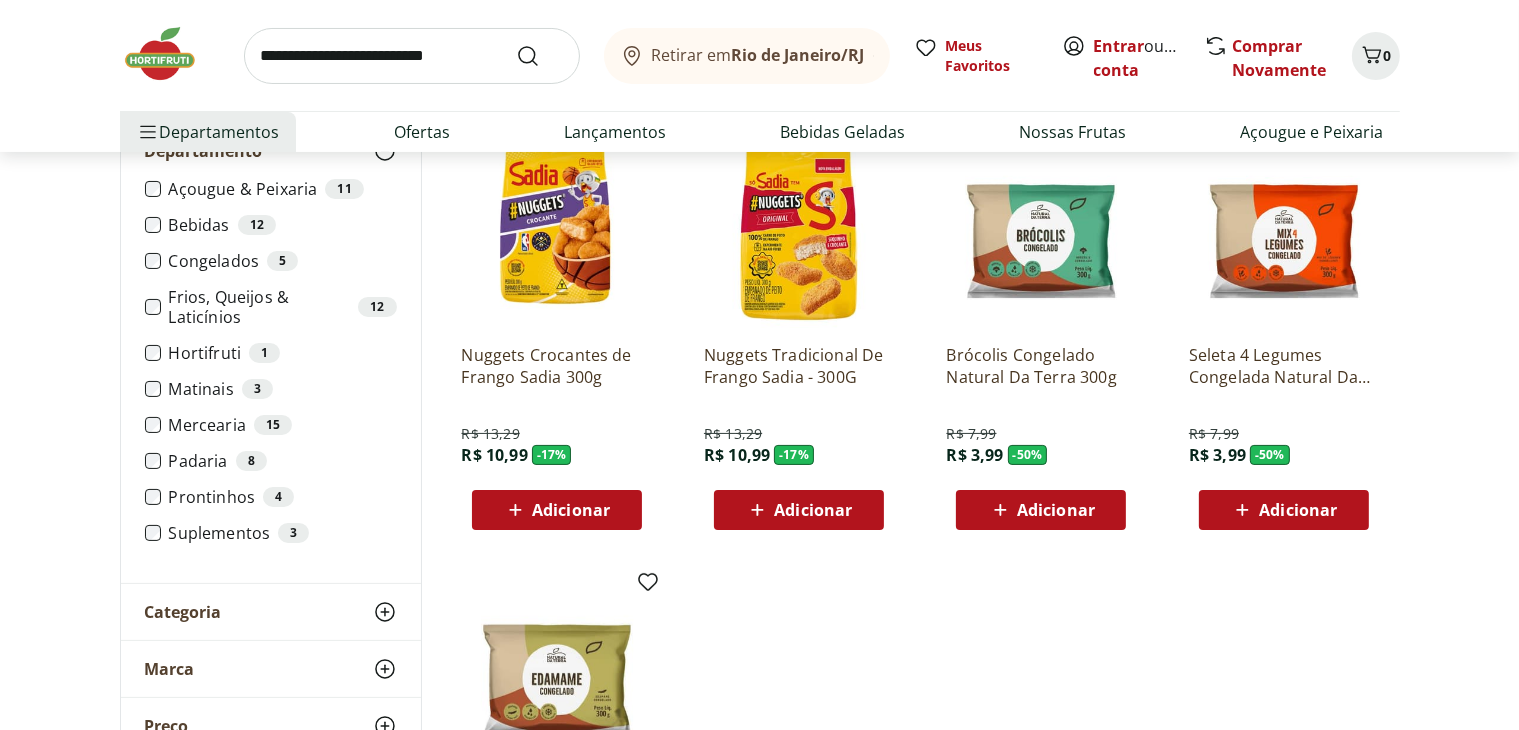 scroll, scrollTop: 200, scrollLeft: 0, axis: vertical 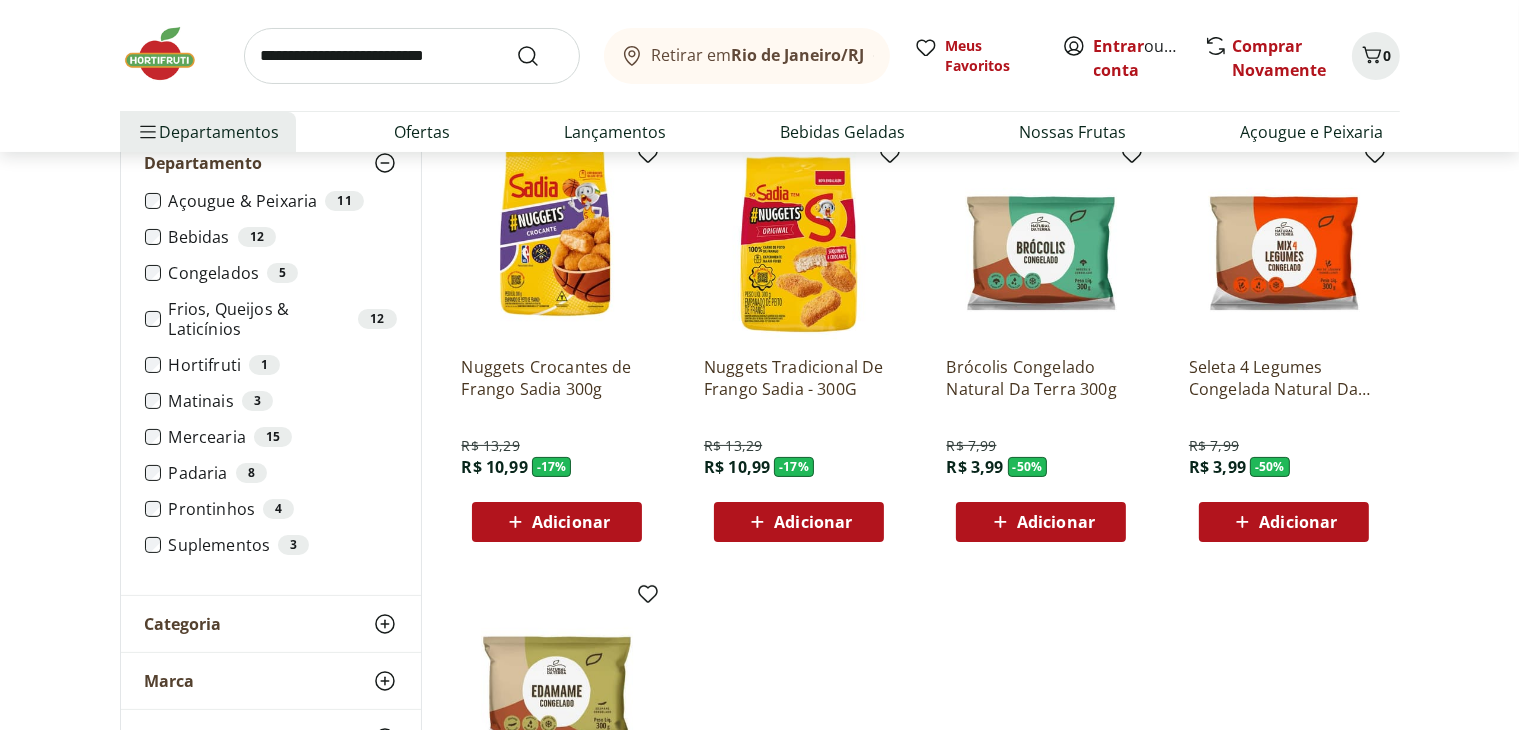 click 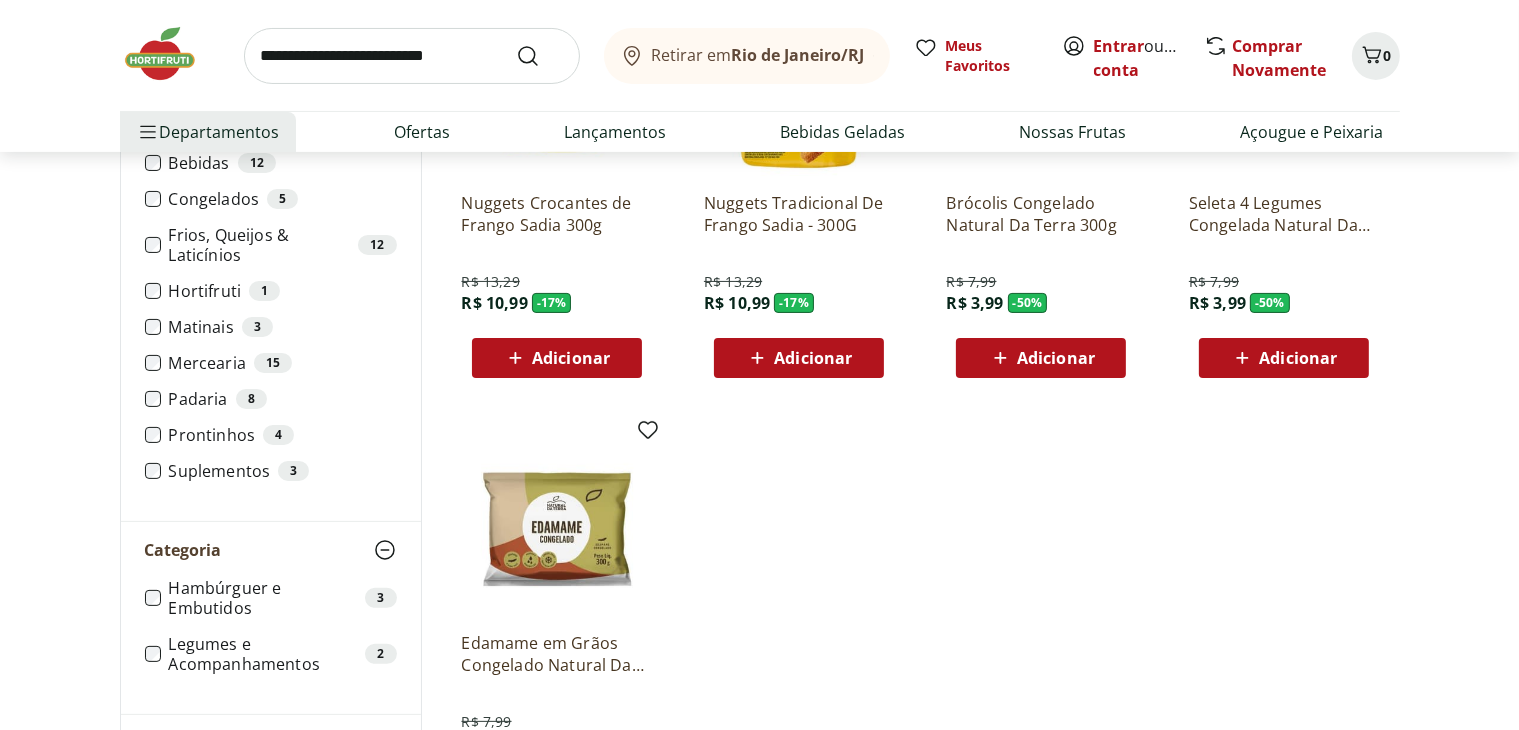 scroll, scrollTop: 400, scrollLeft: 0, axis: vertical 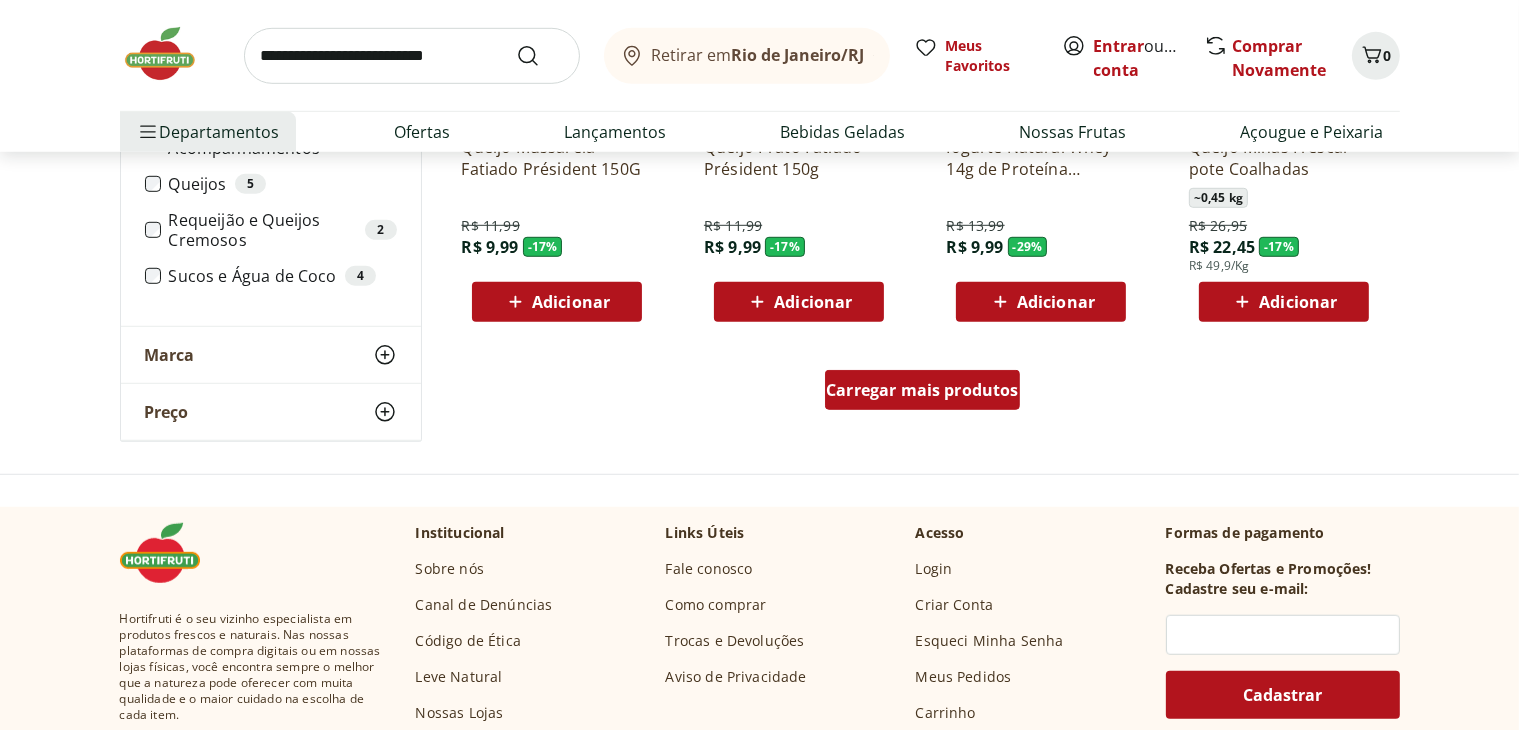 click on "Carregar mais produtos" at bounding box center (922, 390) 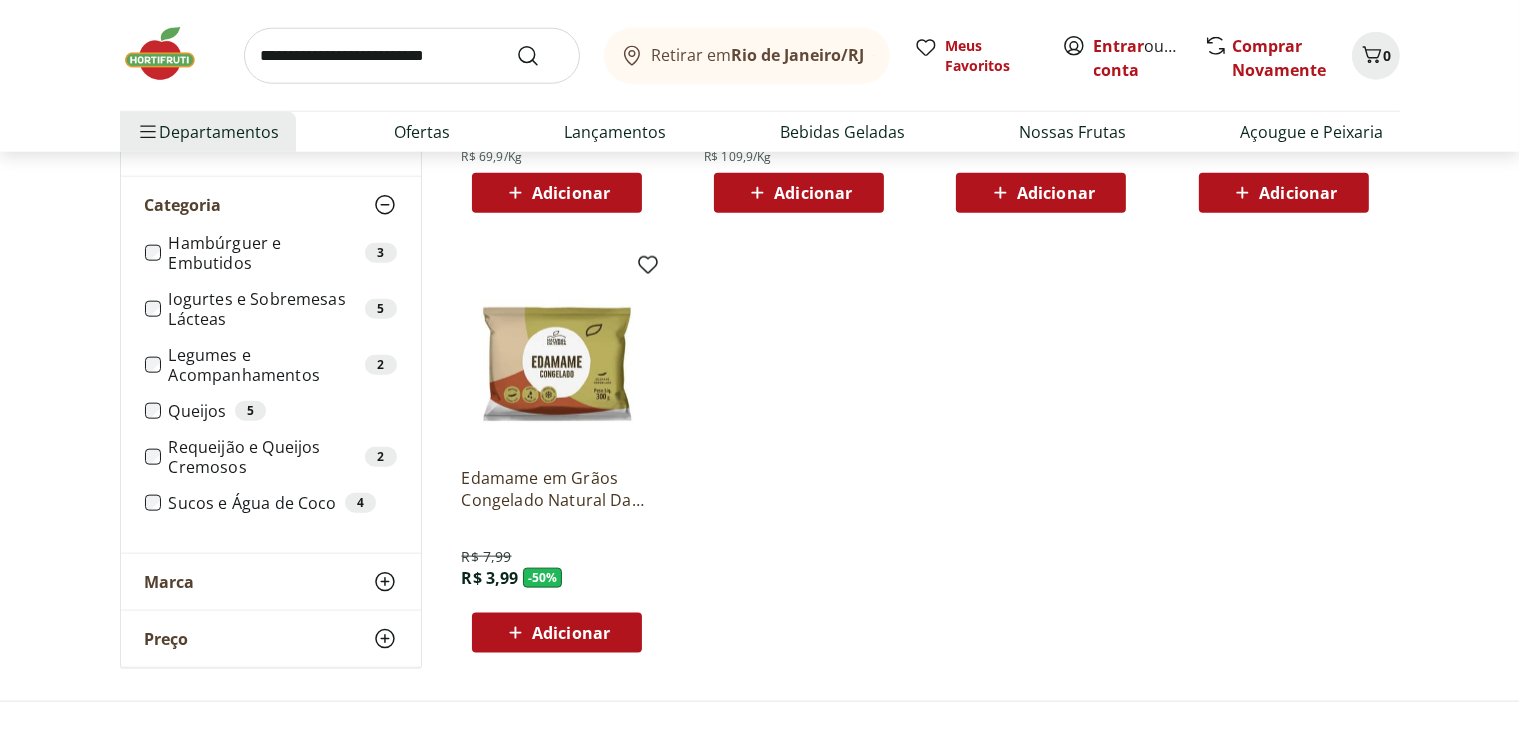scroll, scrollTop: 2300, scrollLeft: 0, axis: vertical 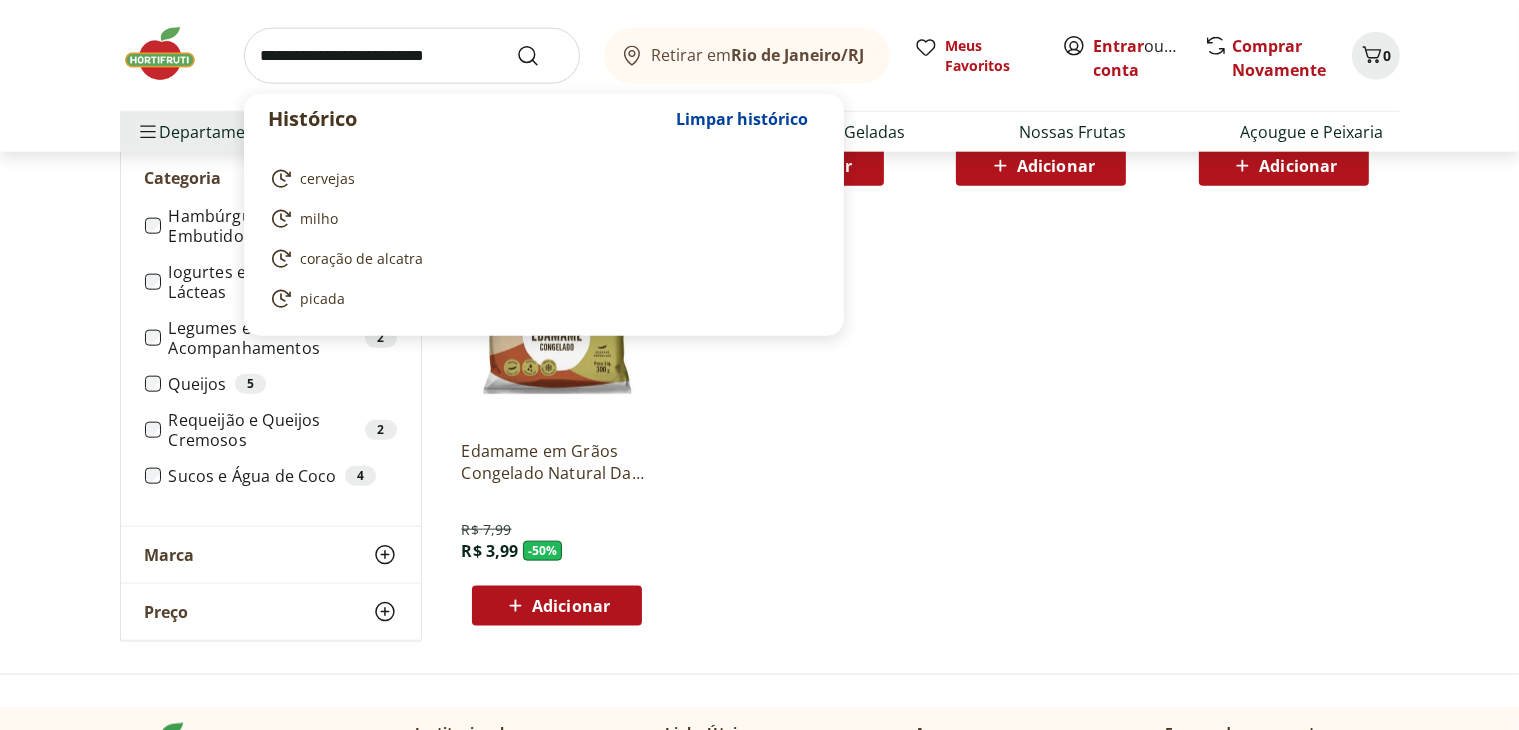 click at bounding box center [412, 56] 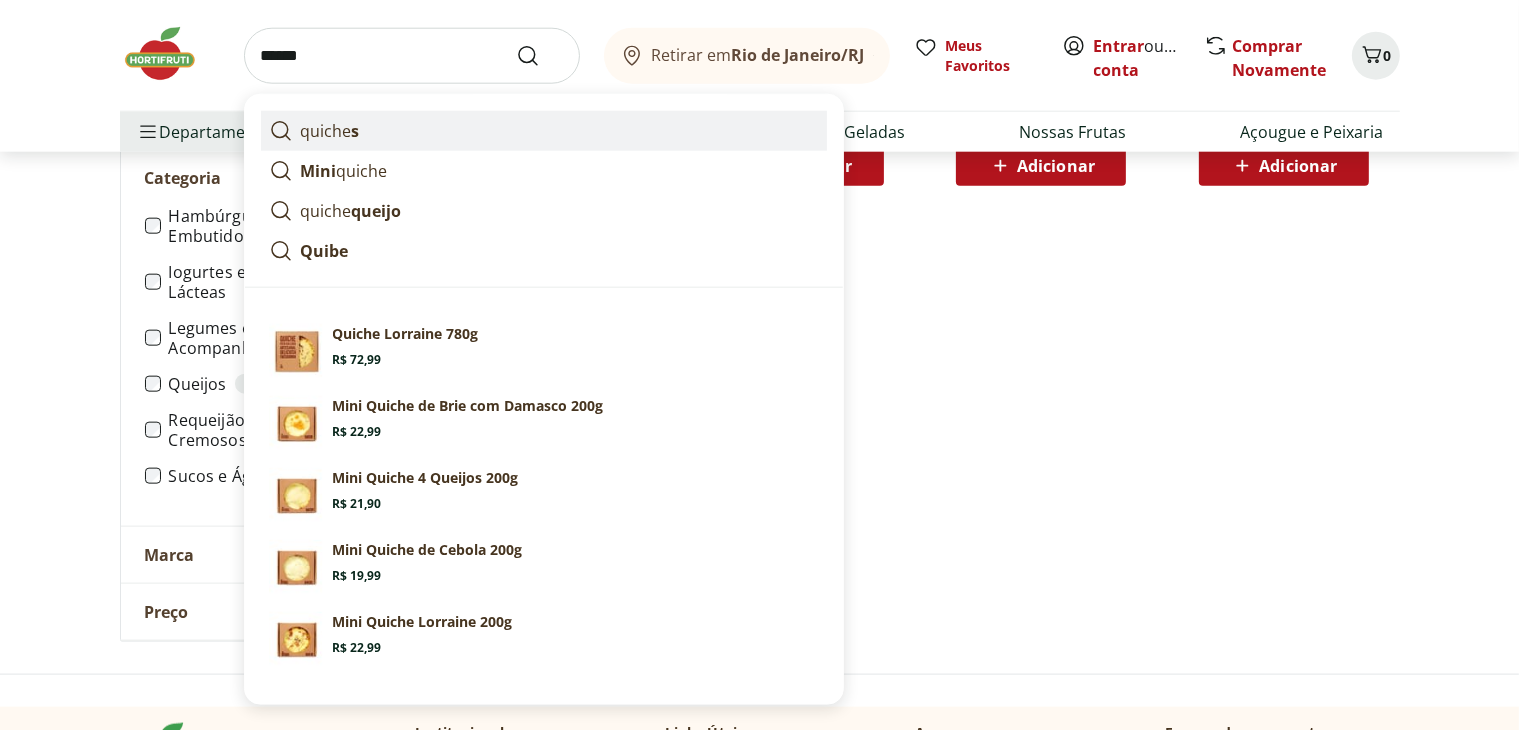 click on "quiche s" at bounding box center [330, 131] 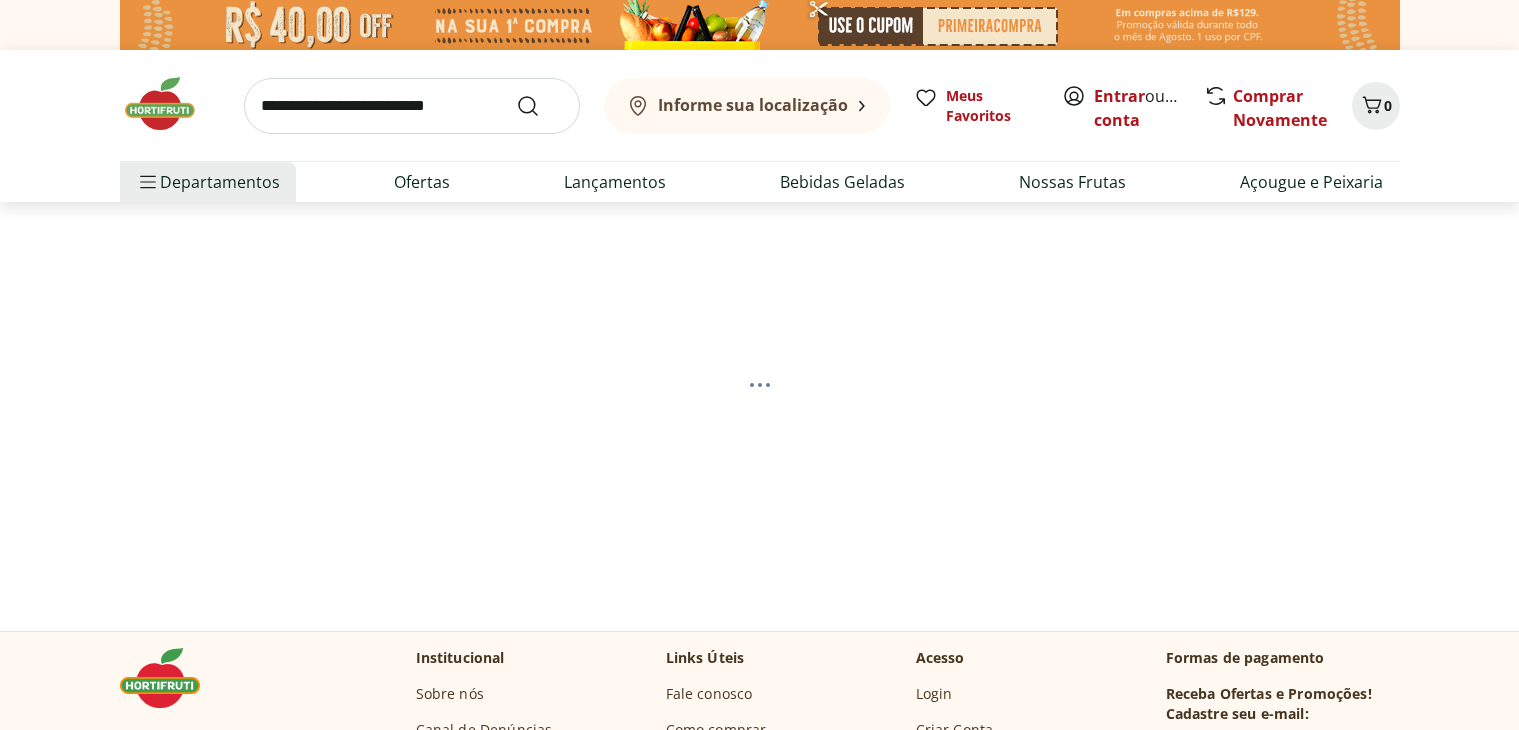 scroll, scrollTop: 0, scrollLeft: 0, axis: both 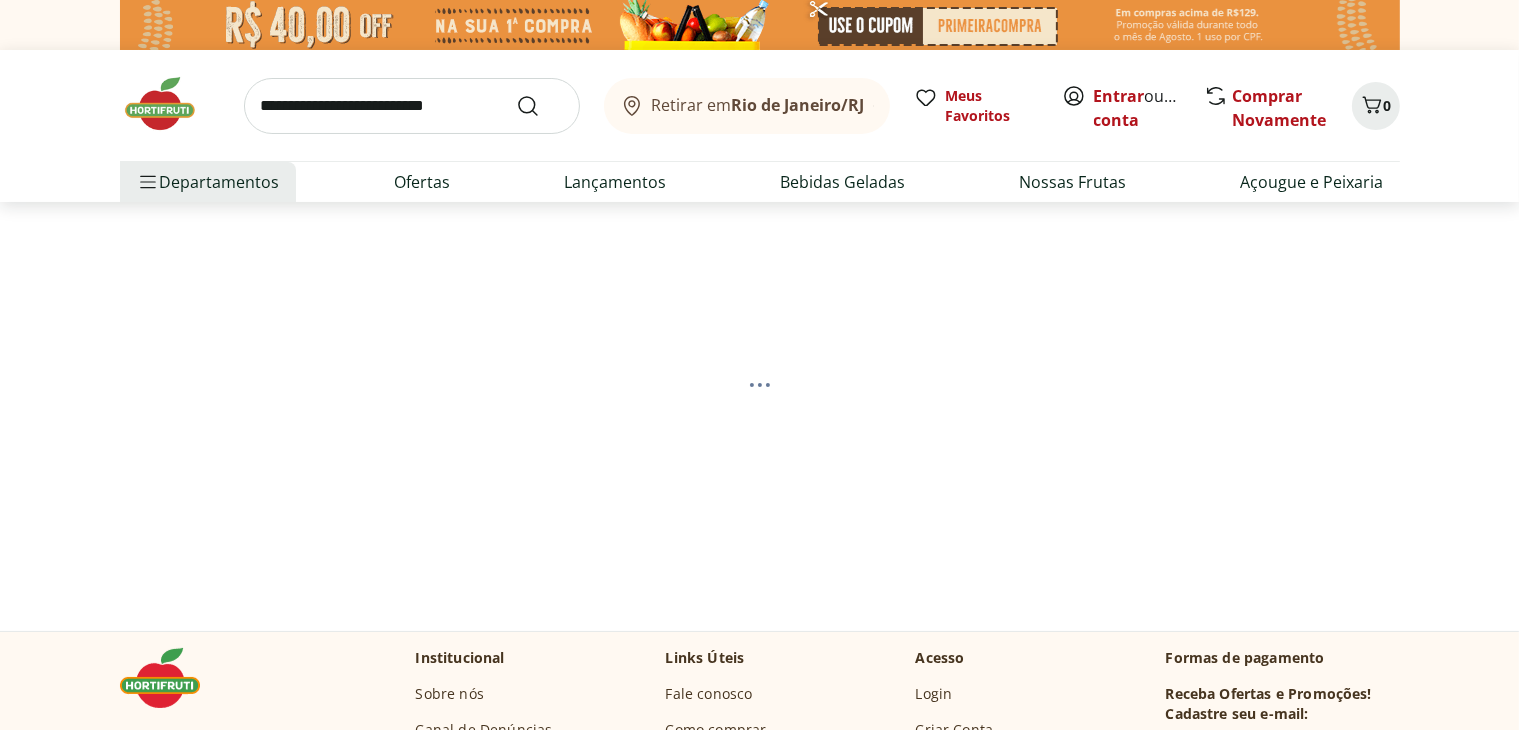 select on "**********" 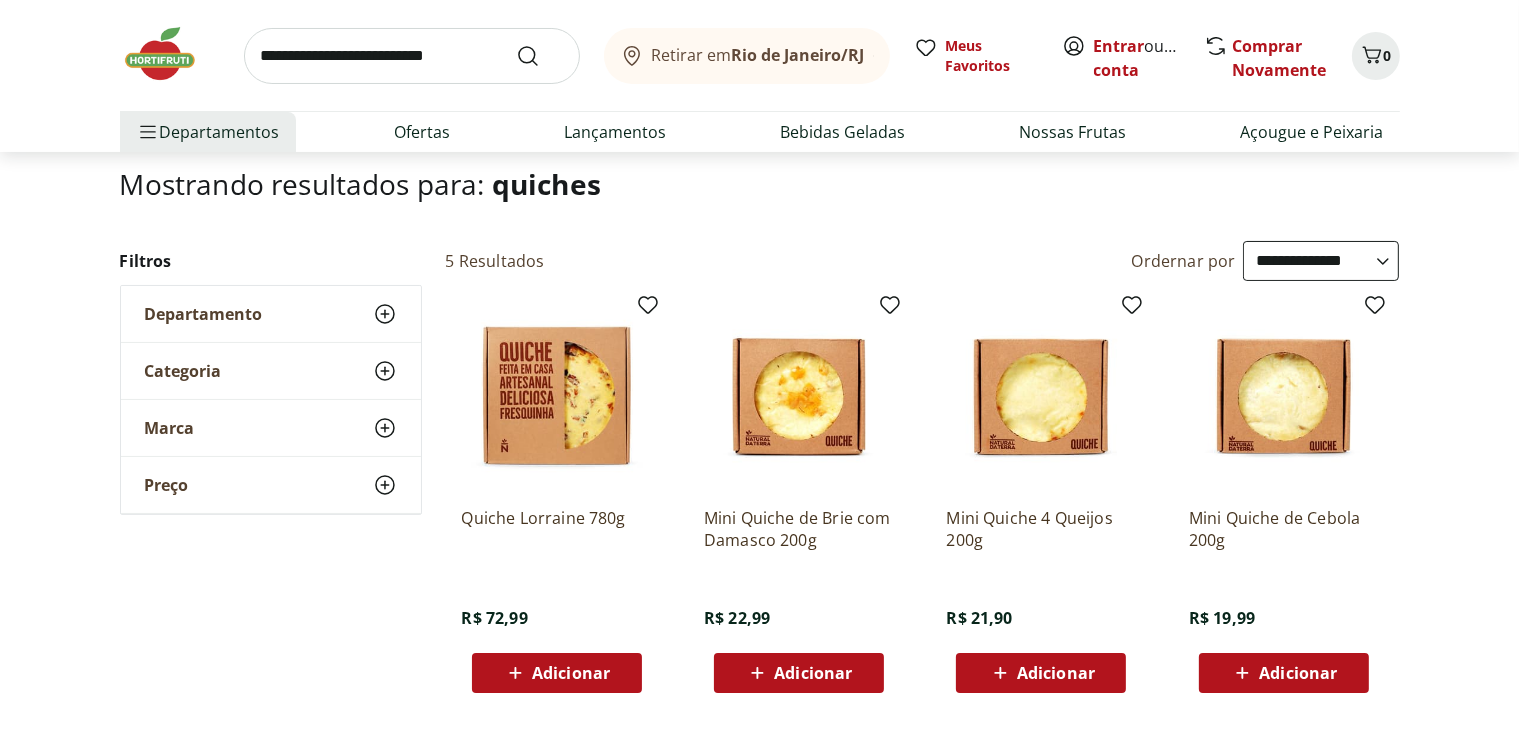 scroll, scrollTop: 100, scrollLeft: 0, axis: vertical 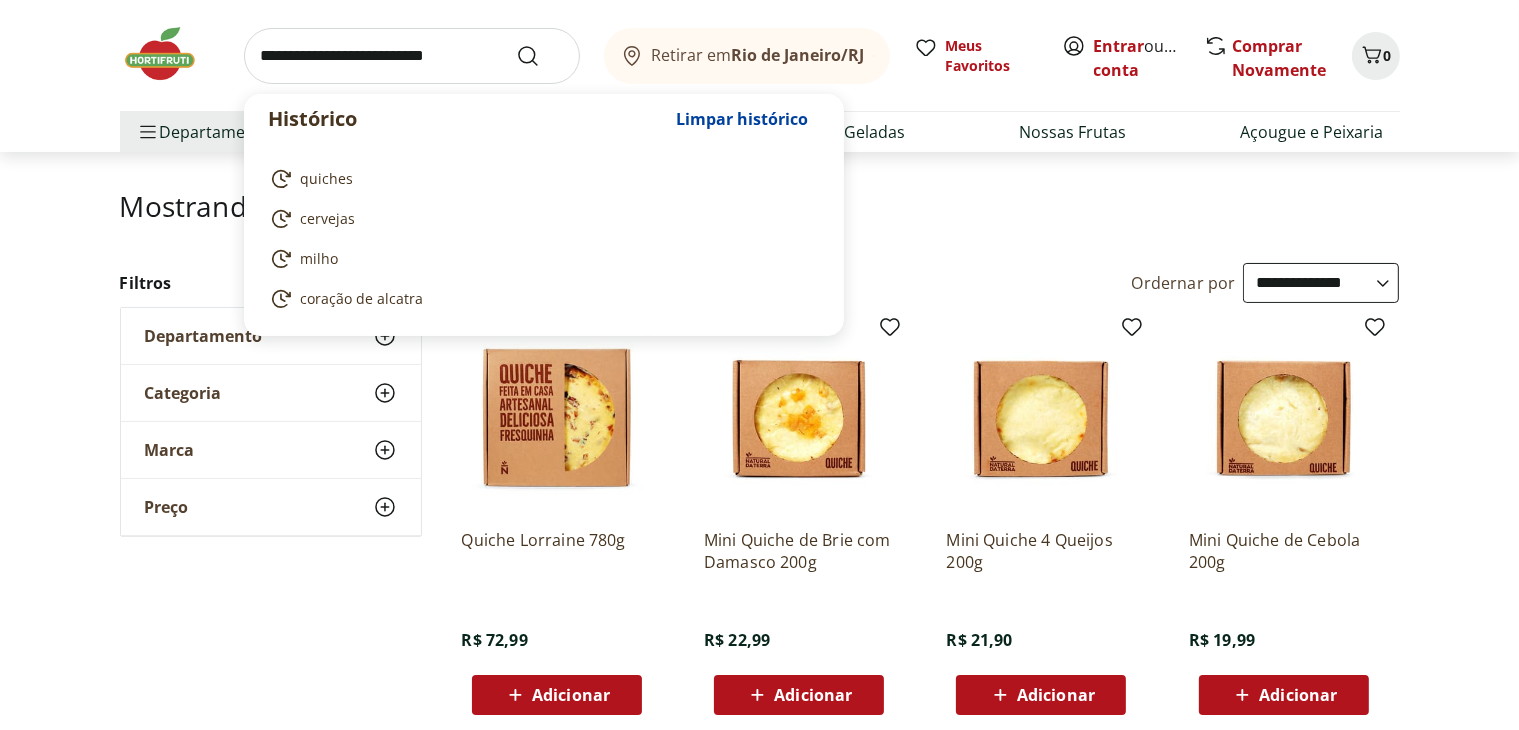click at bounding box center [412, 56] 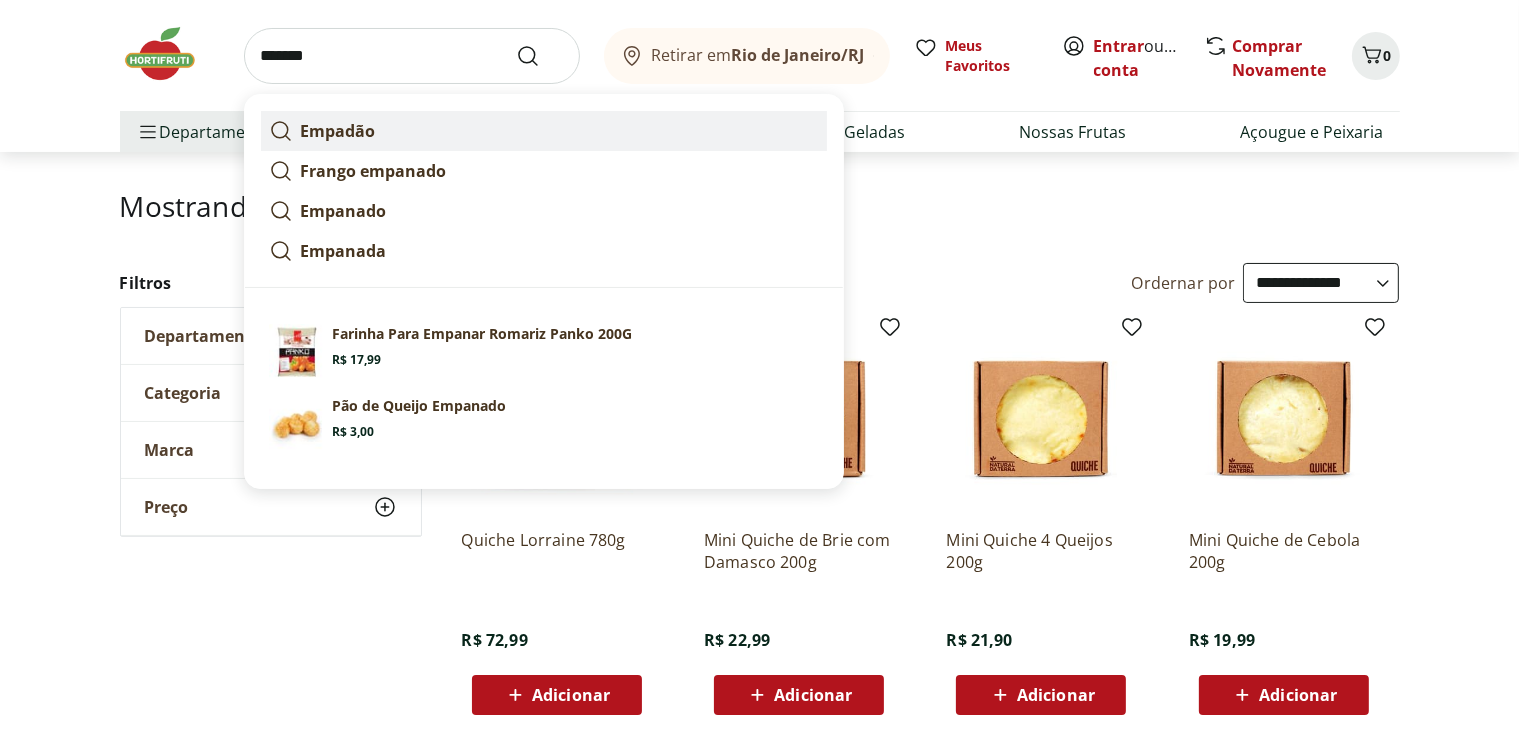 click on "Empadão" at bounding box center (338, 131) 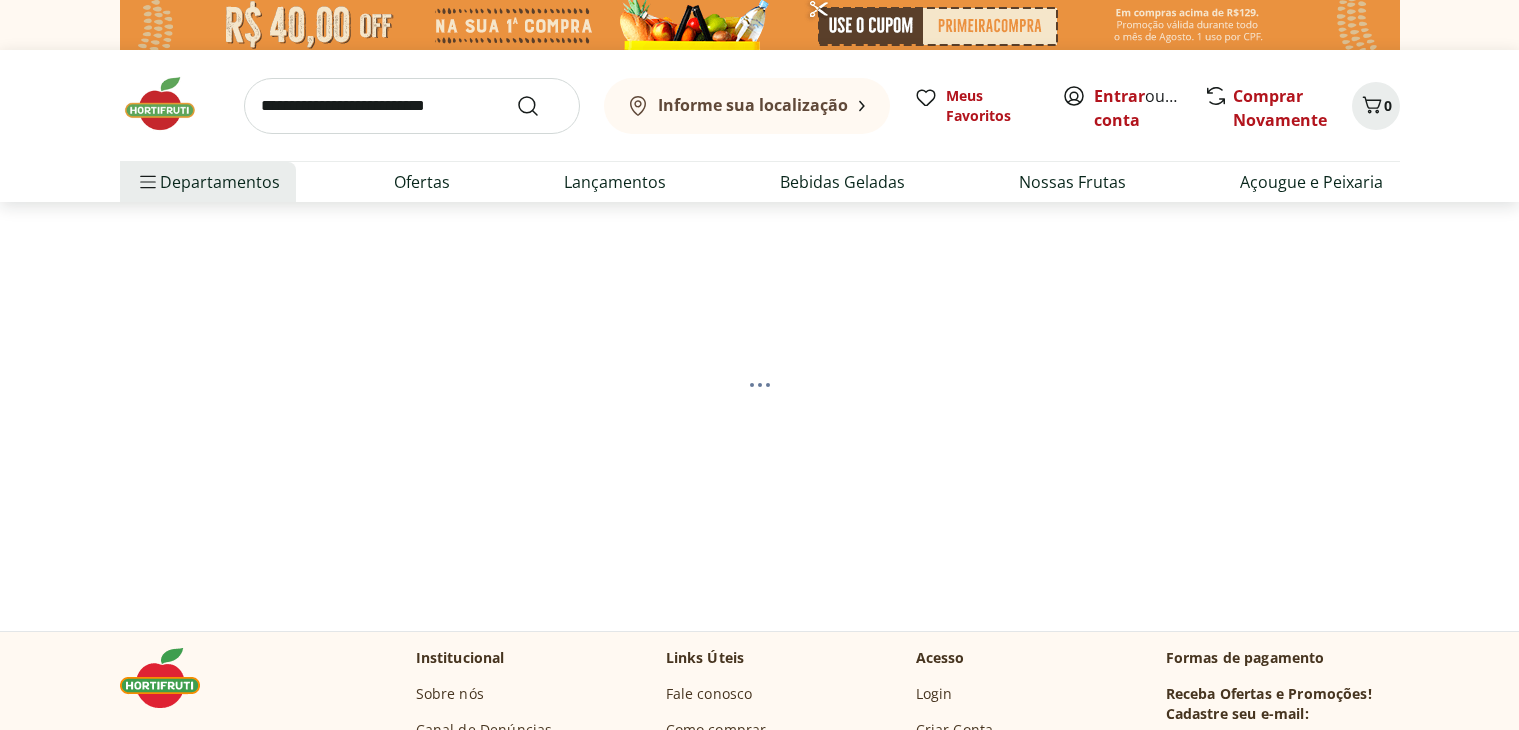scroll, scrollTop: 0, scrollLeft: 0, axis: both 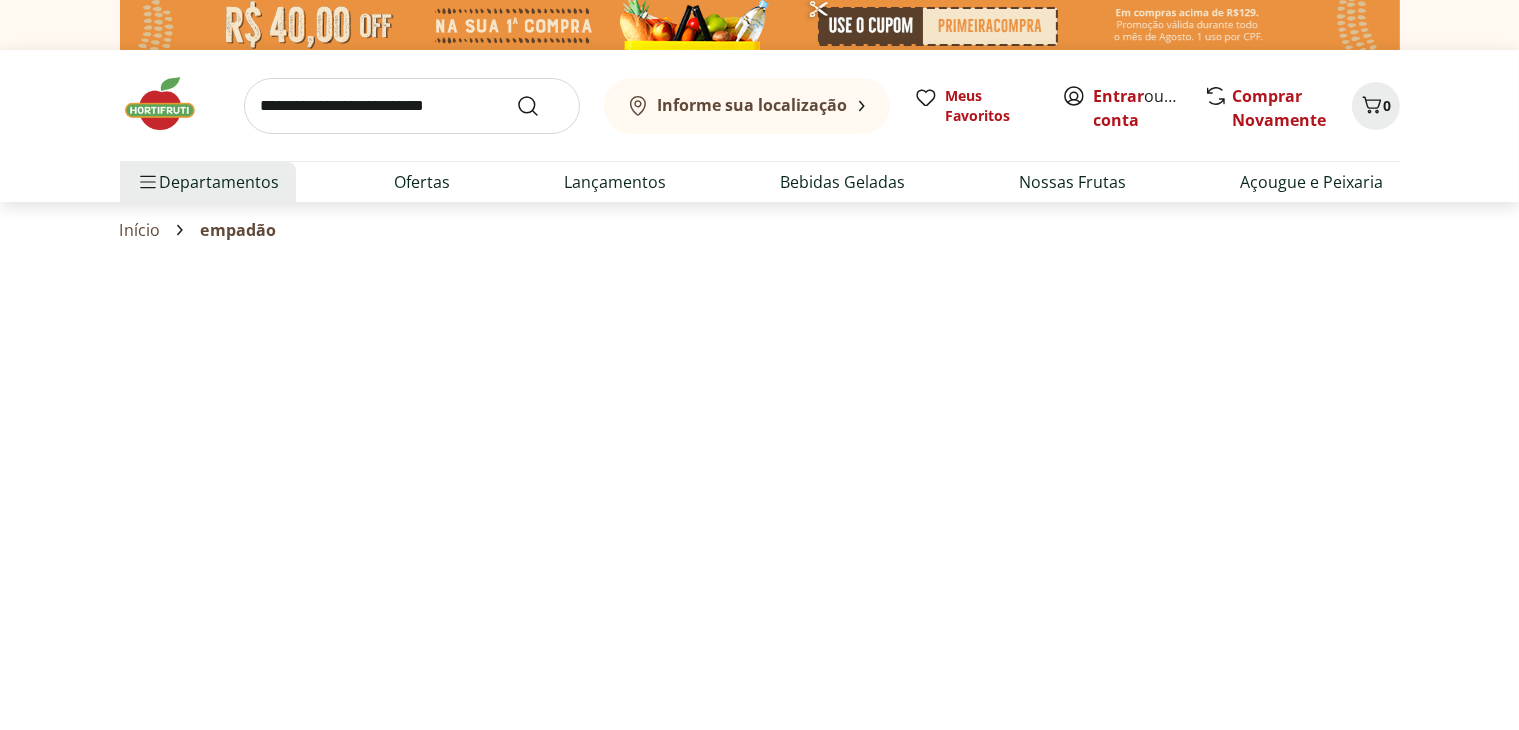 select on "**********" 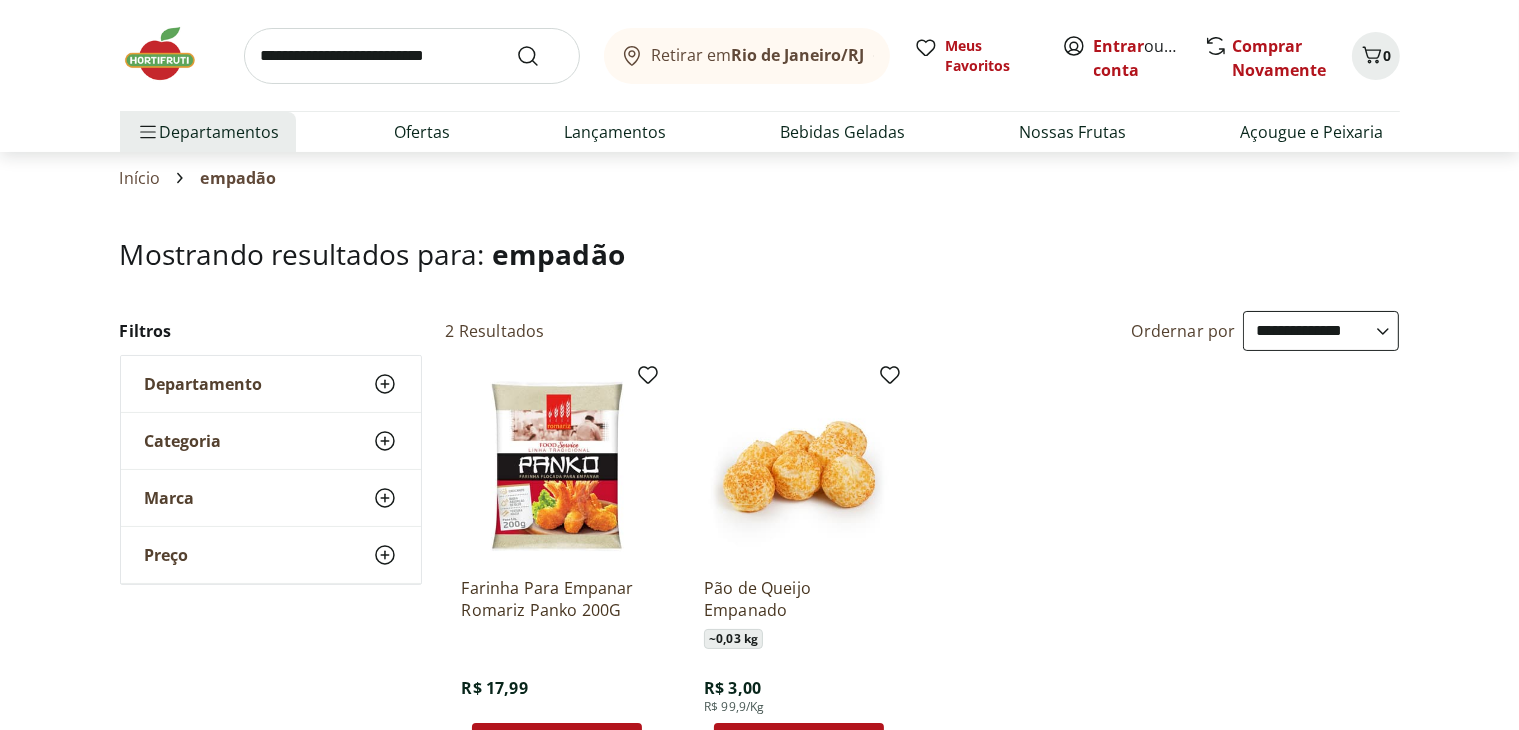 scroll, scrollTop: 0, scrollLeft: 0, axis: both 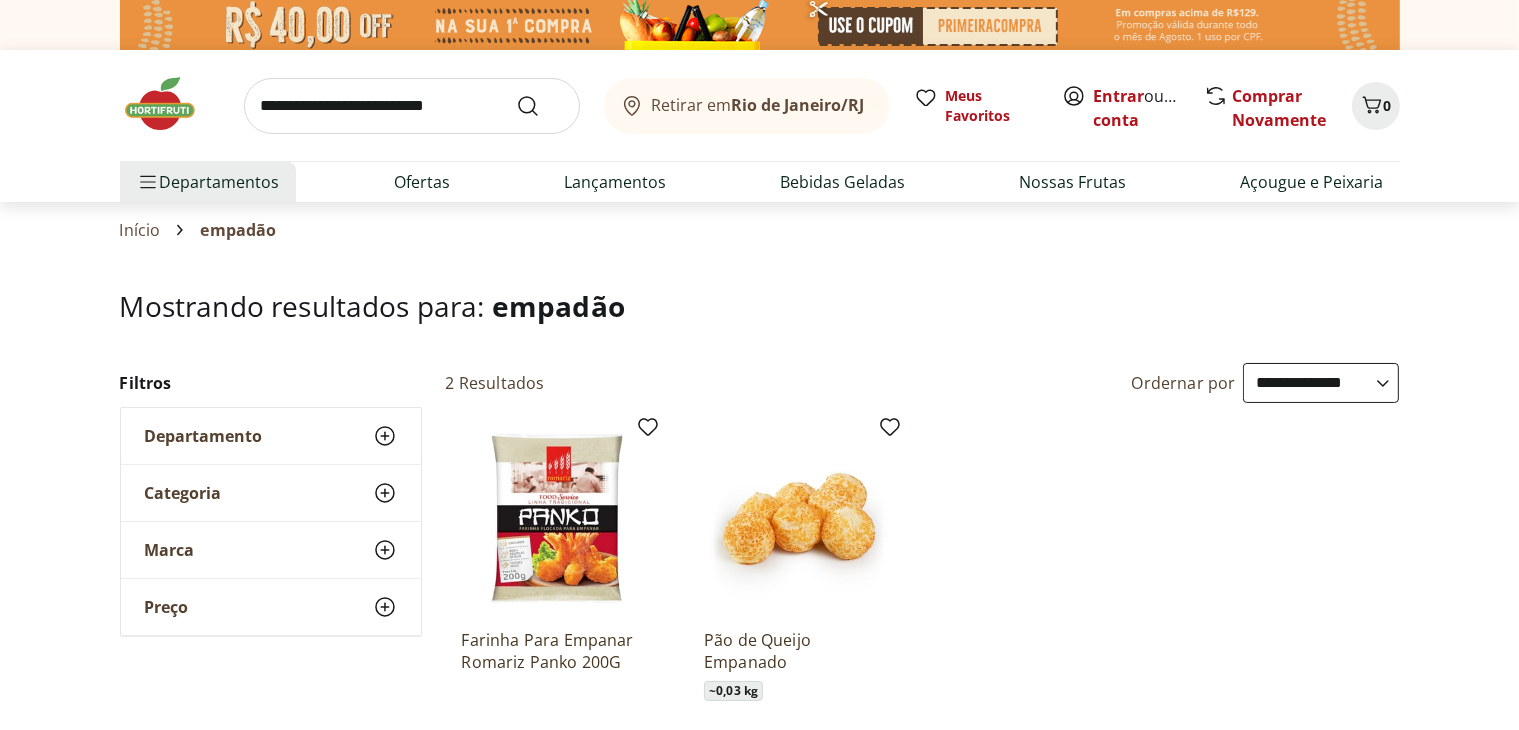 click at bounding box center (412, 106) 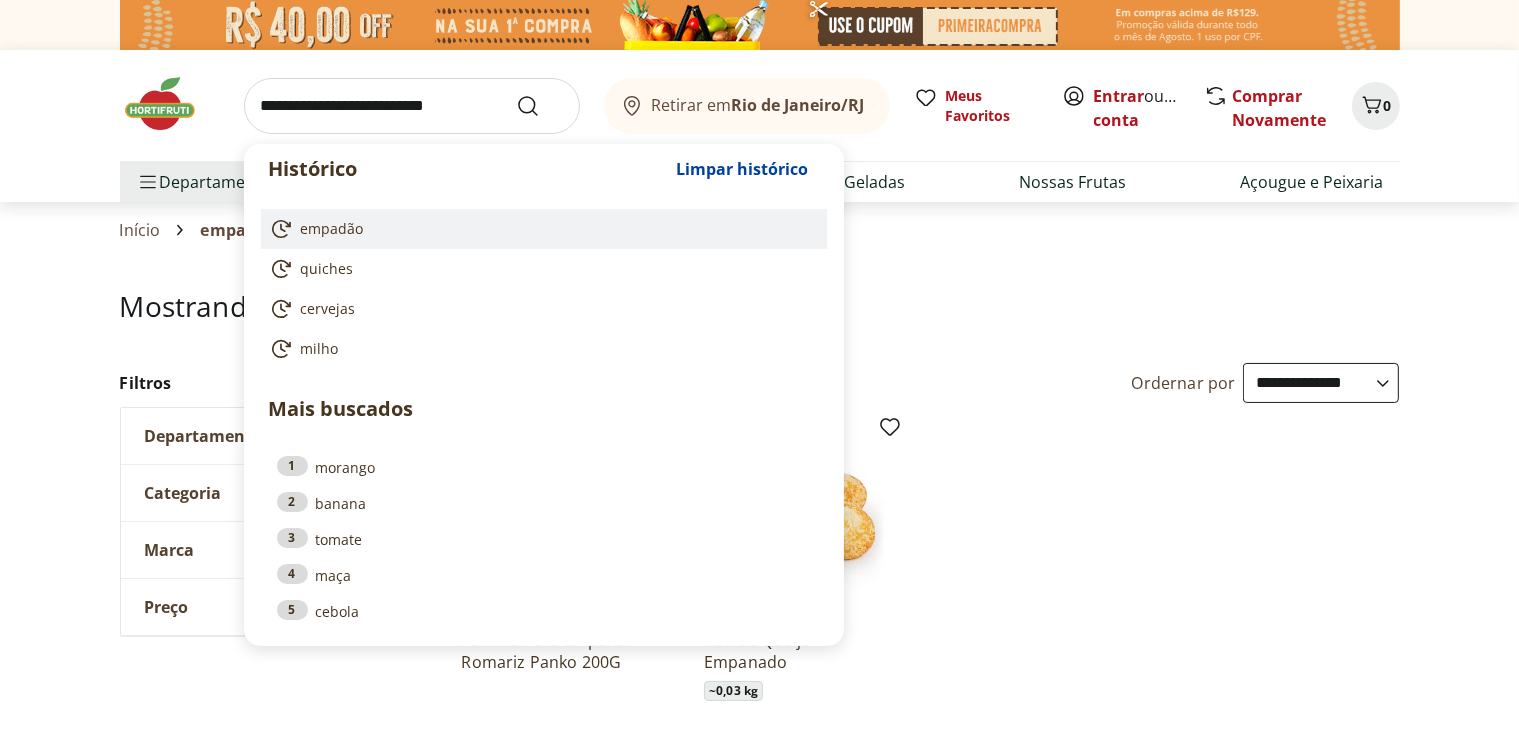 click on "empadão" at bounding box center (332, 229) 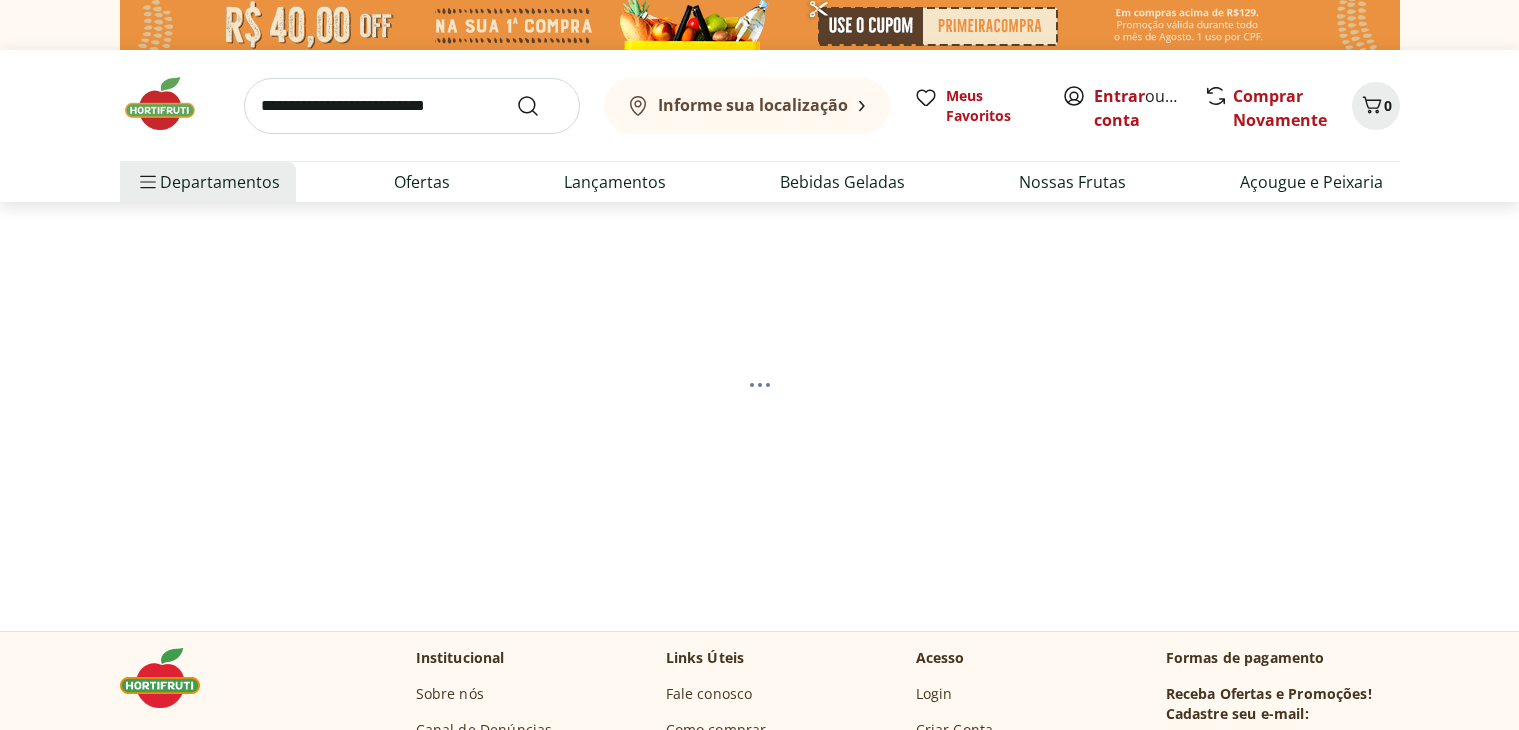 scroll, scrollTop: 0, scrollLeft: 0, axis: both 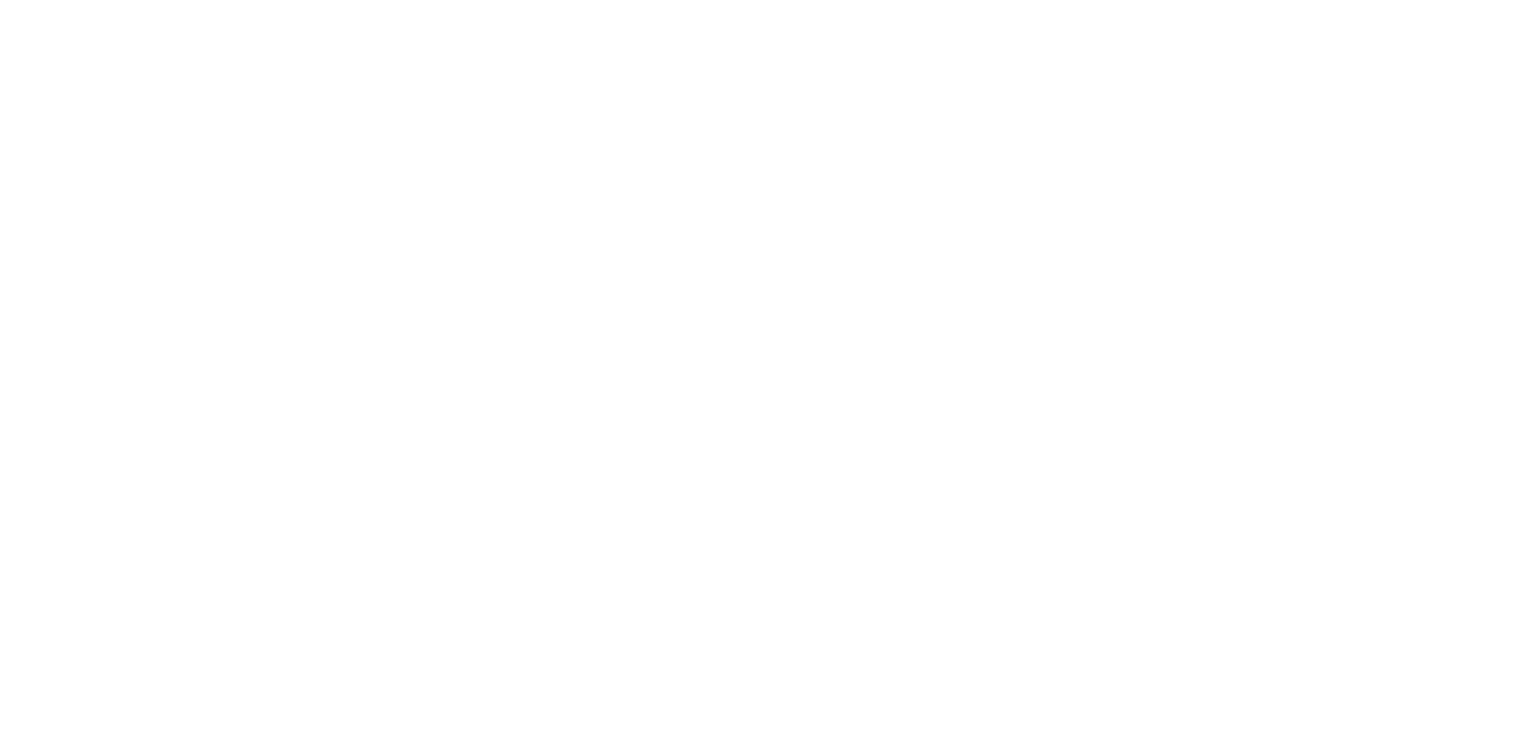 select on "**********" 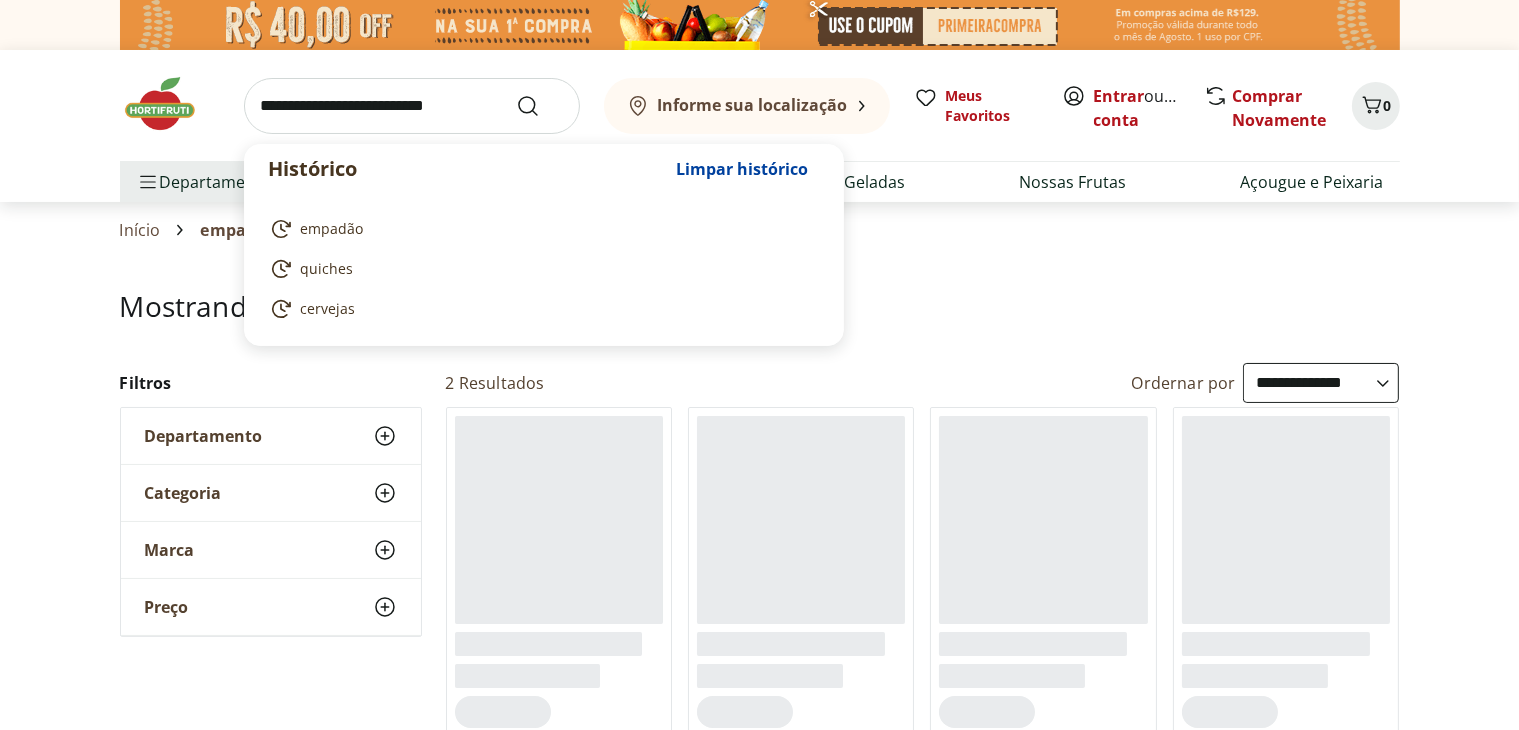 click at bounding box center [412, 106] 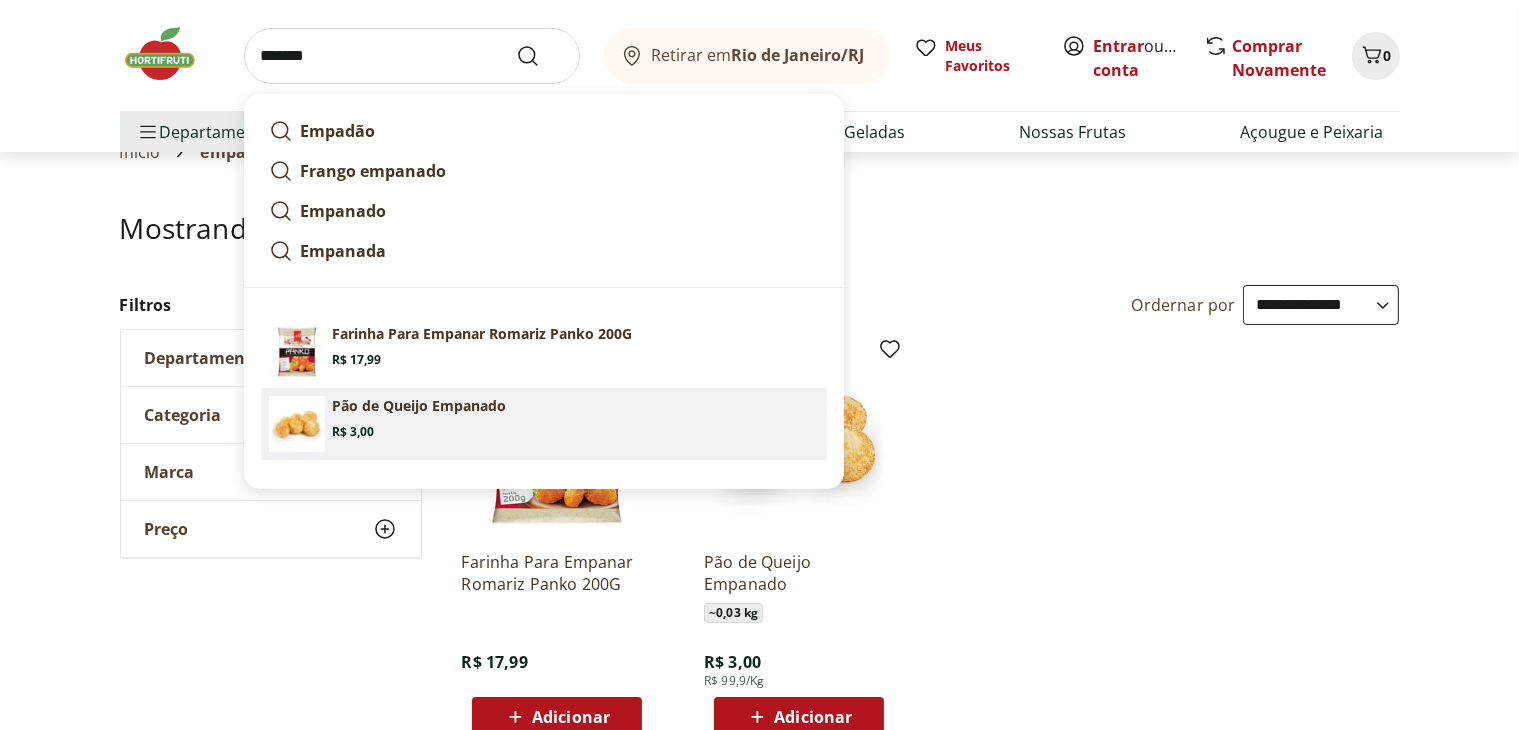 scroll, scrollTop: 100, scrollLeft: 0, axis: vertical 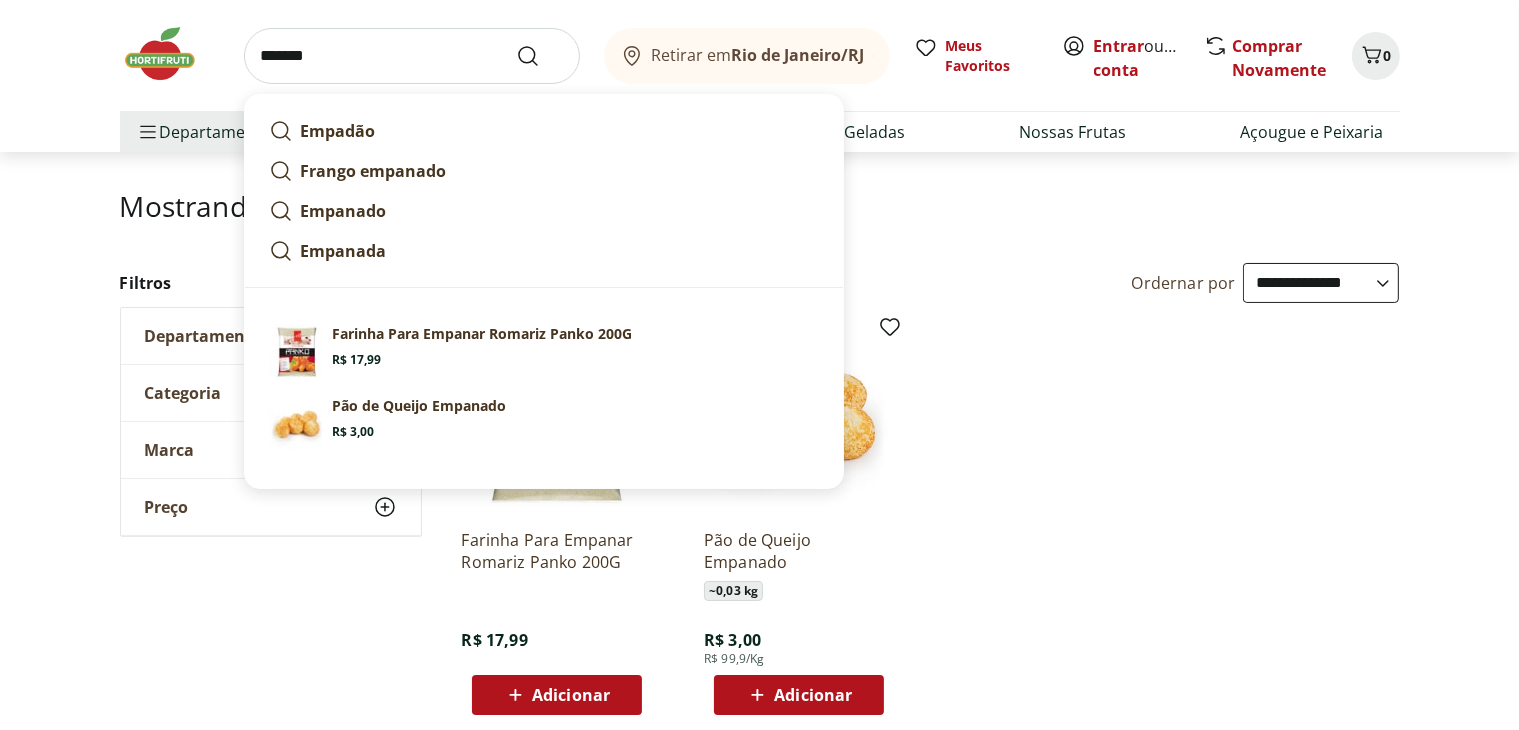 drag, startPoint x: 360, startPoint y: 55, endPoint x: 200, endPoint y: 41, distance: 160.61133 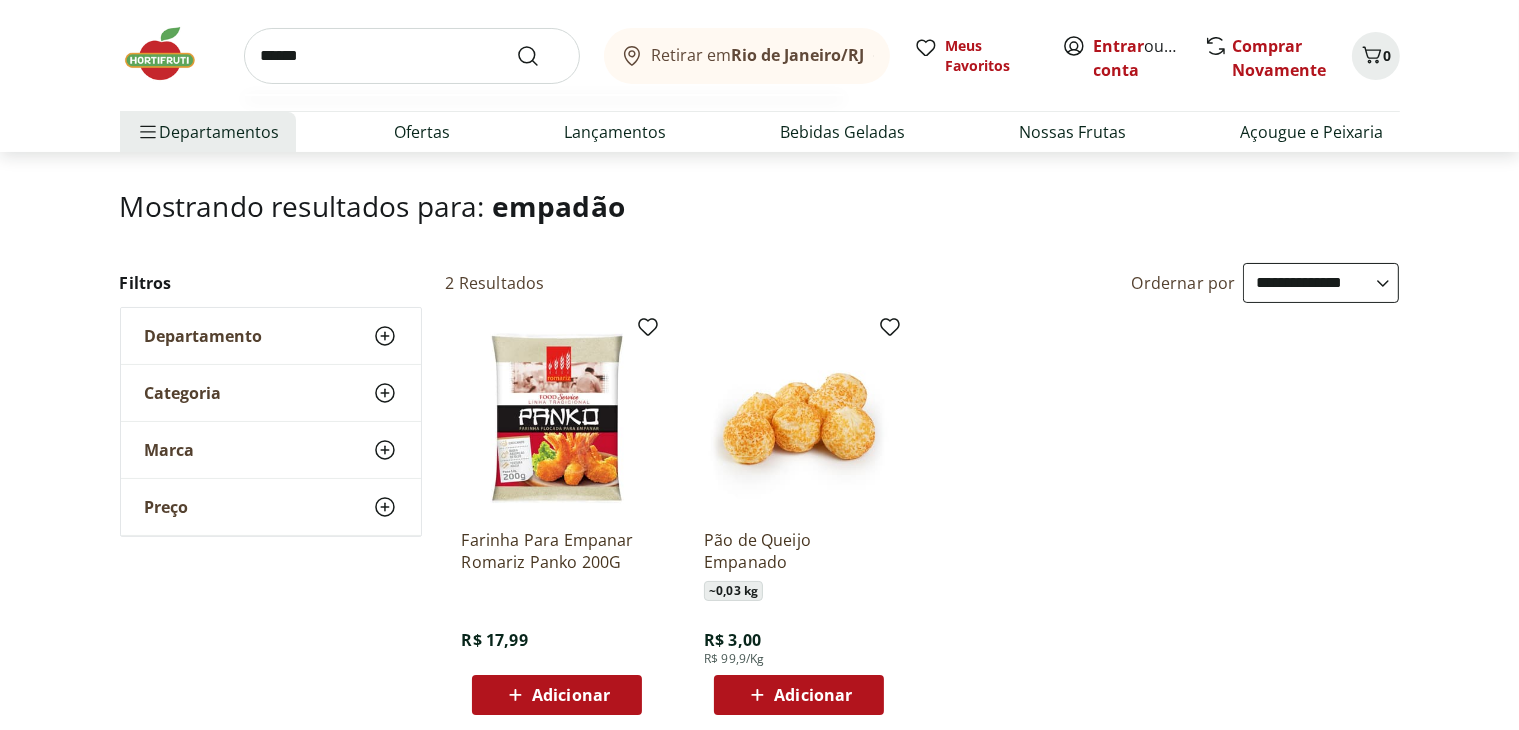 type on "******" 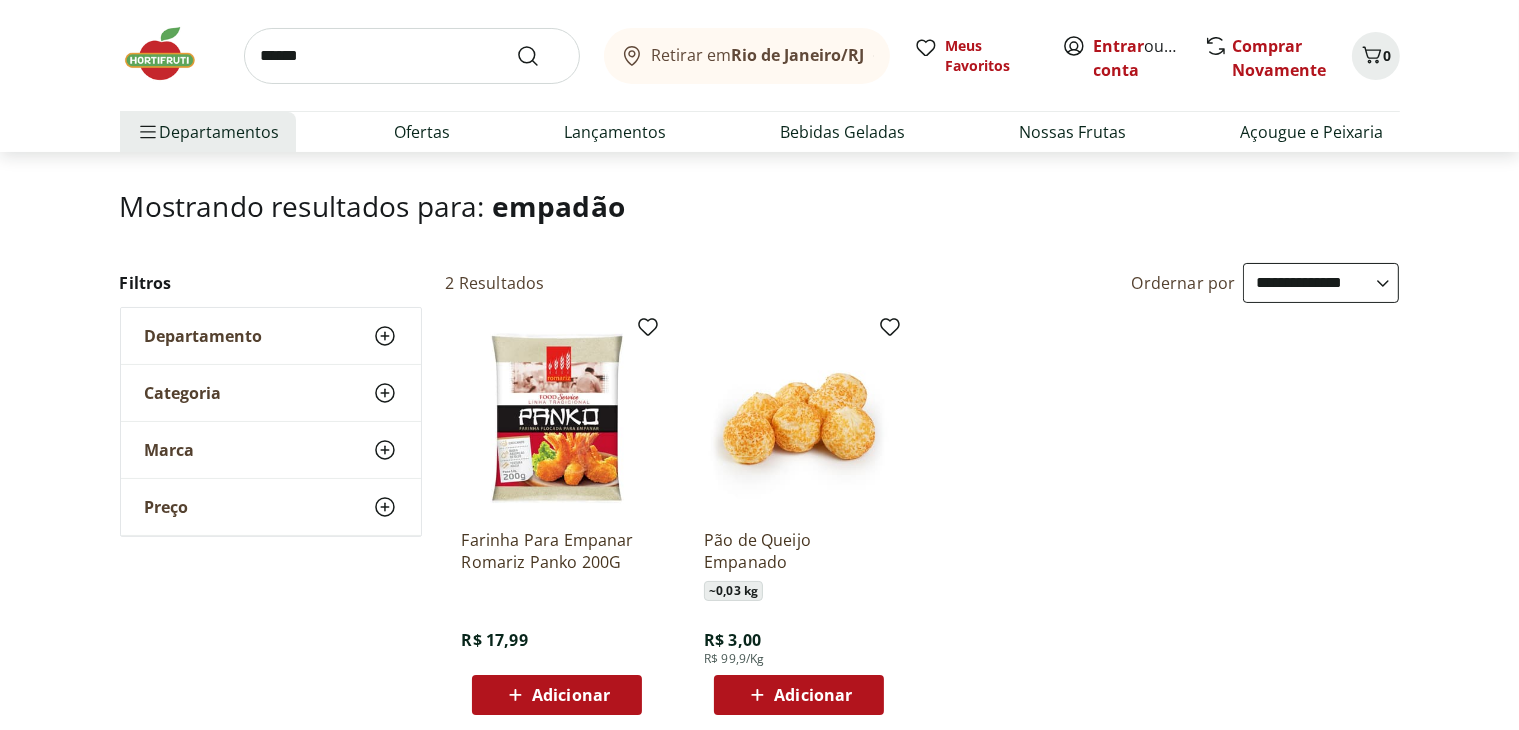 scroll, scrollTop: 0, scrollLeft: 0, axis: both 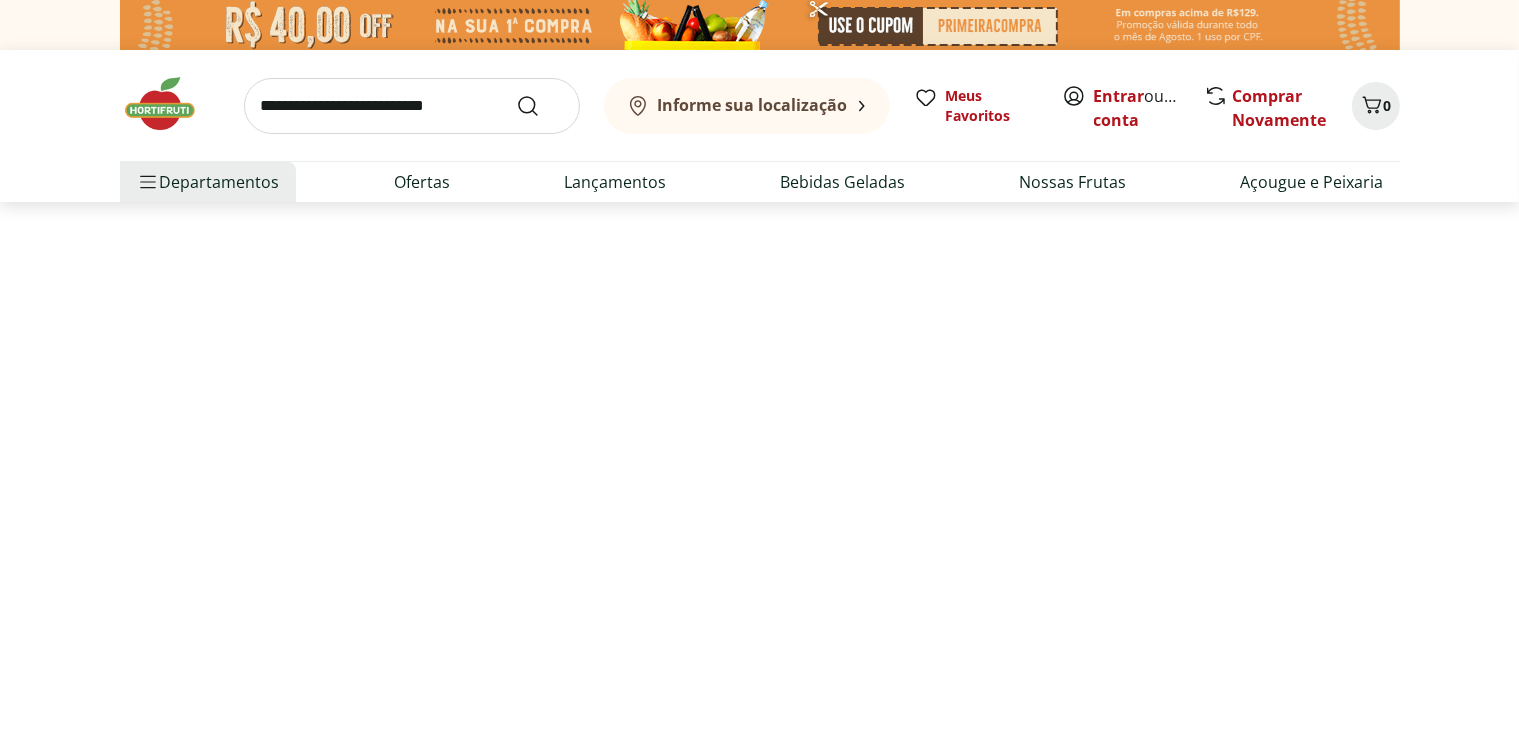 select on "**********" 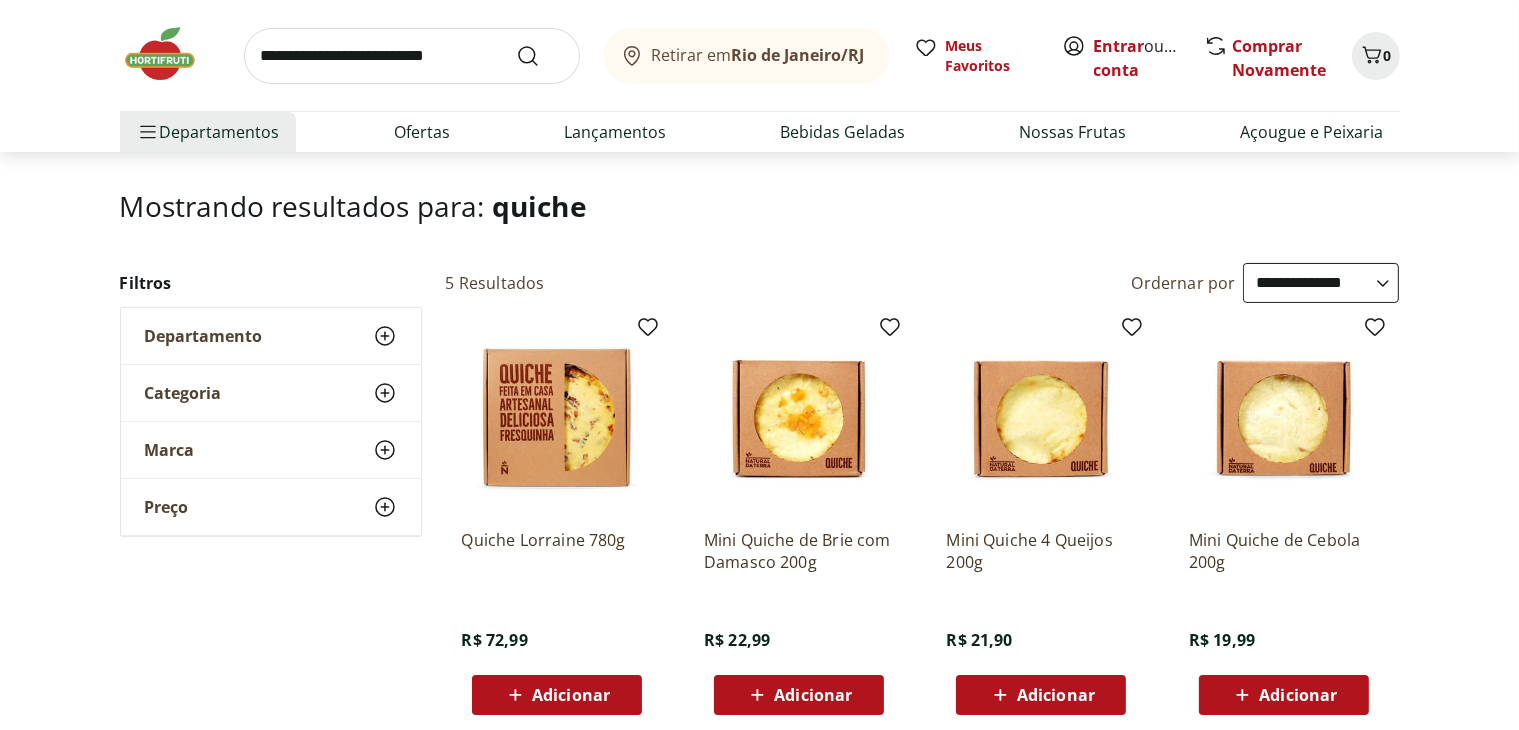scroll, scrollTop: 0, scrollLeft: 0, axis: both 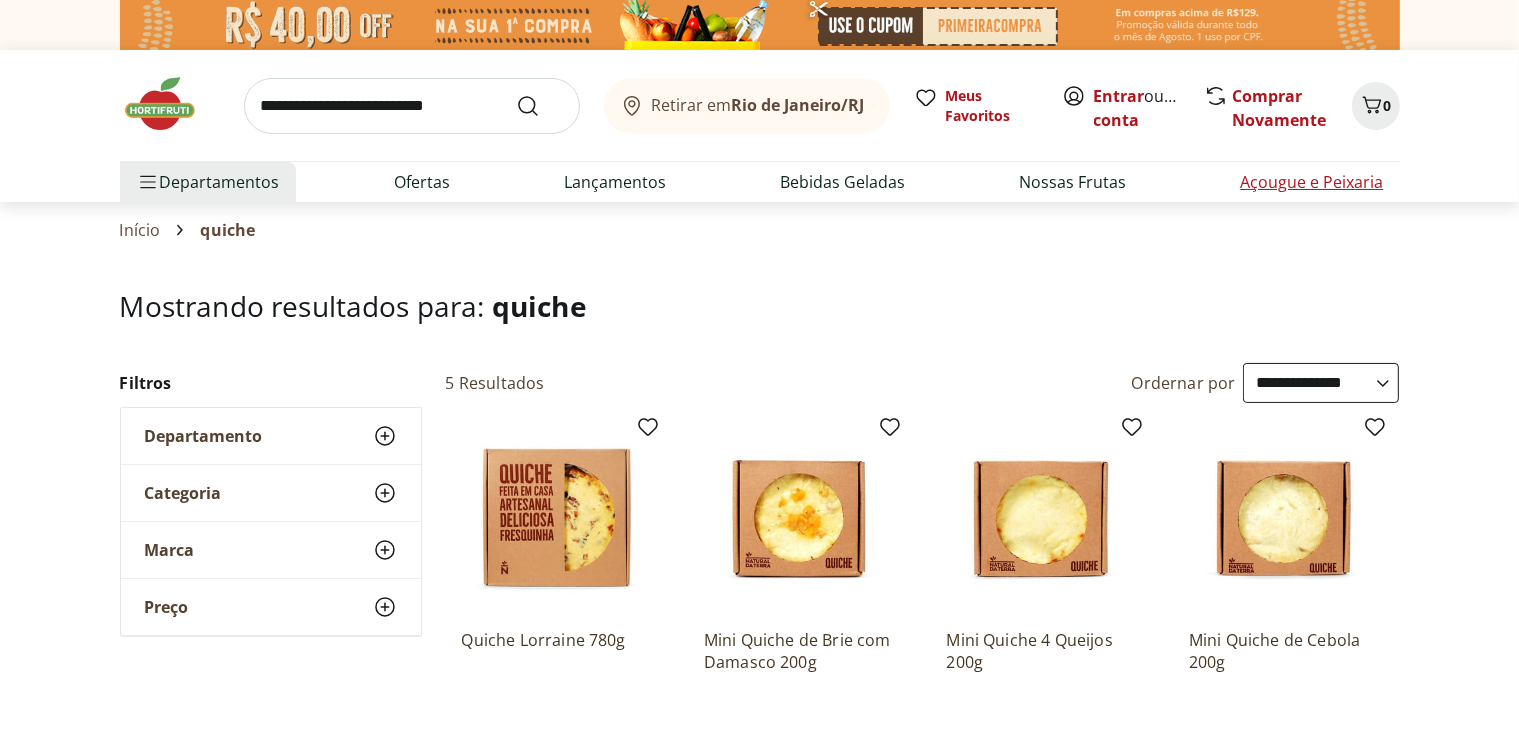click on "Açougue e Peixaria" at bounding box center (1311, 182) 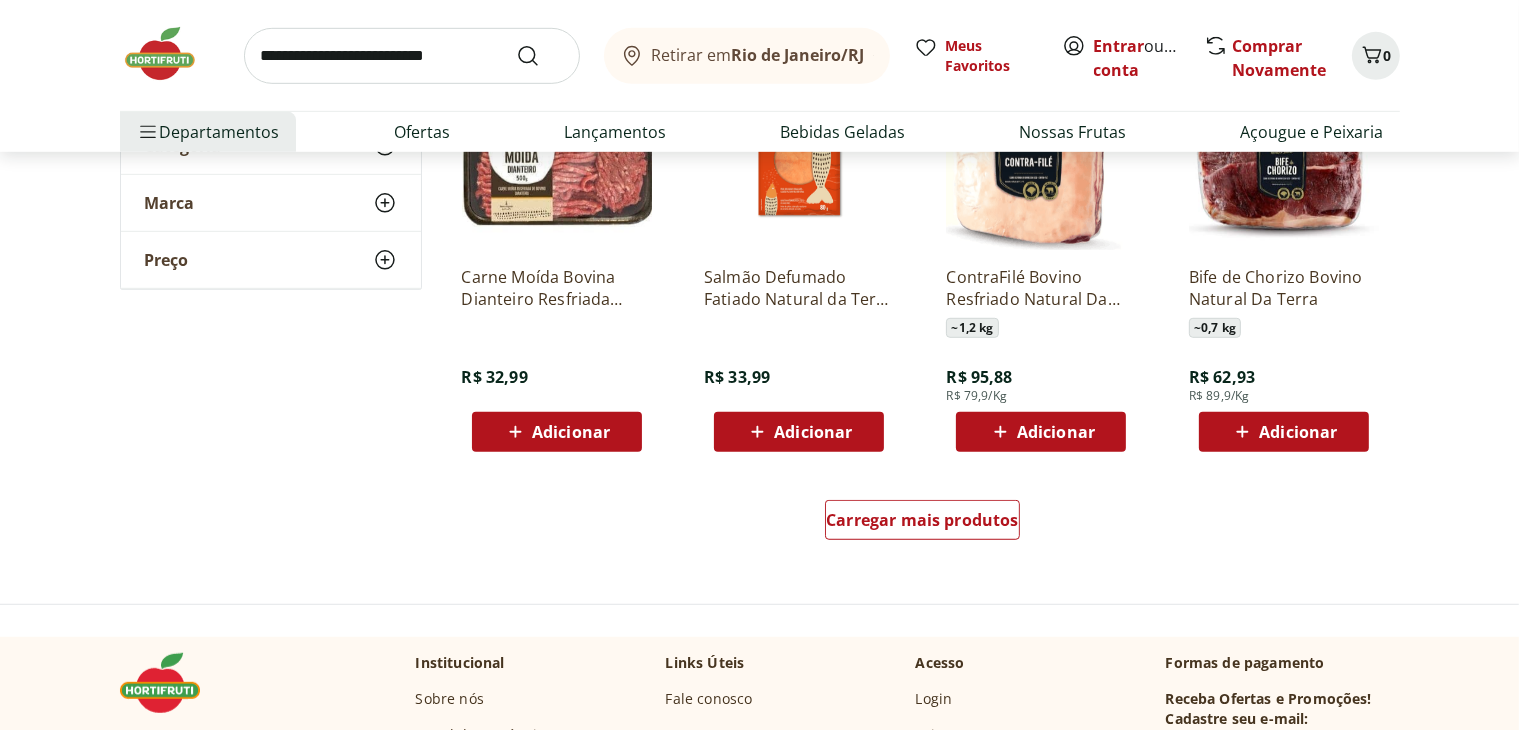 scroll, scrollTop: 1200, scrollLeft: 0, axis: vertical 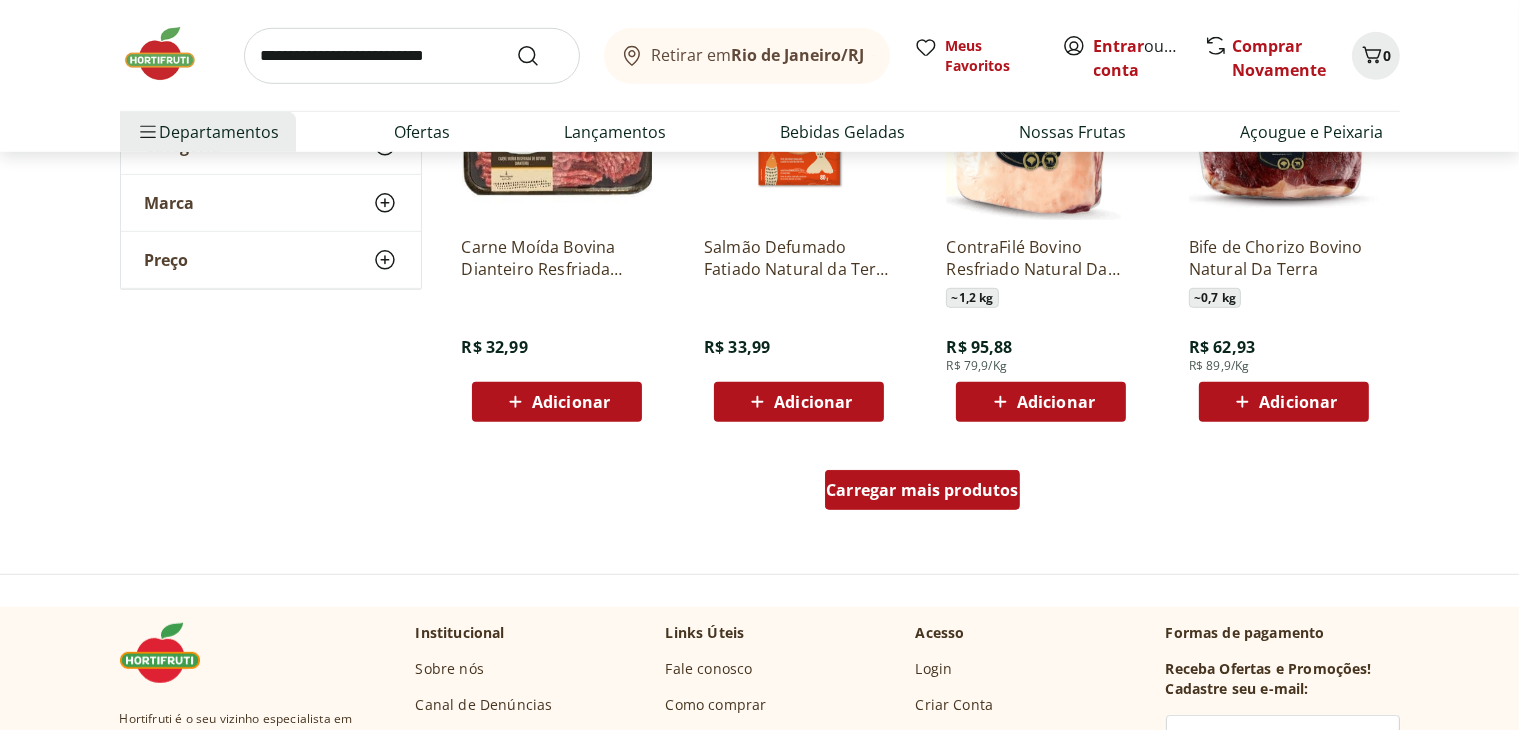 click on "Carregar mais produtos" at bounding box center (922, 490) 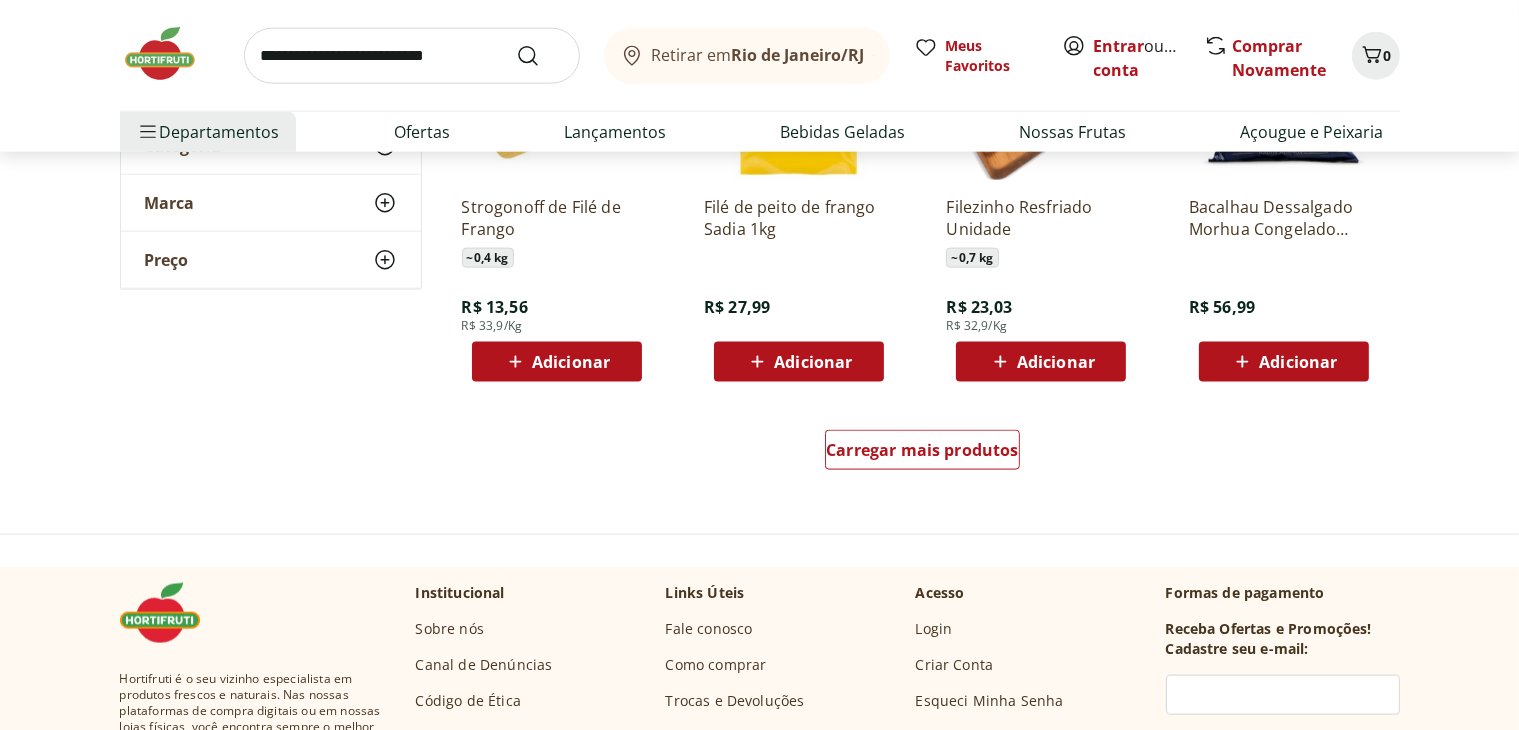 scroll, scrollTop: 2500, scrollLeft: 0, axis: vertical 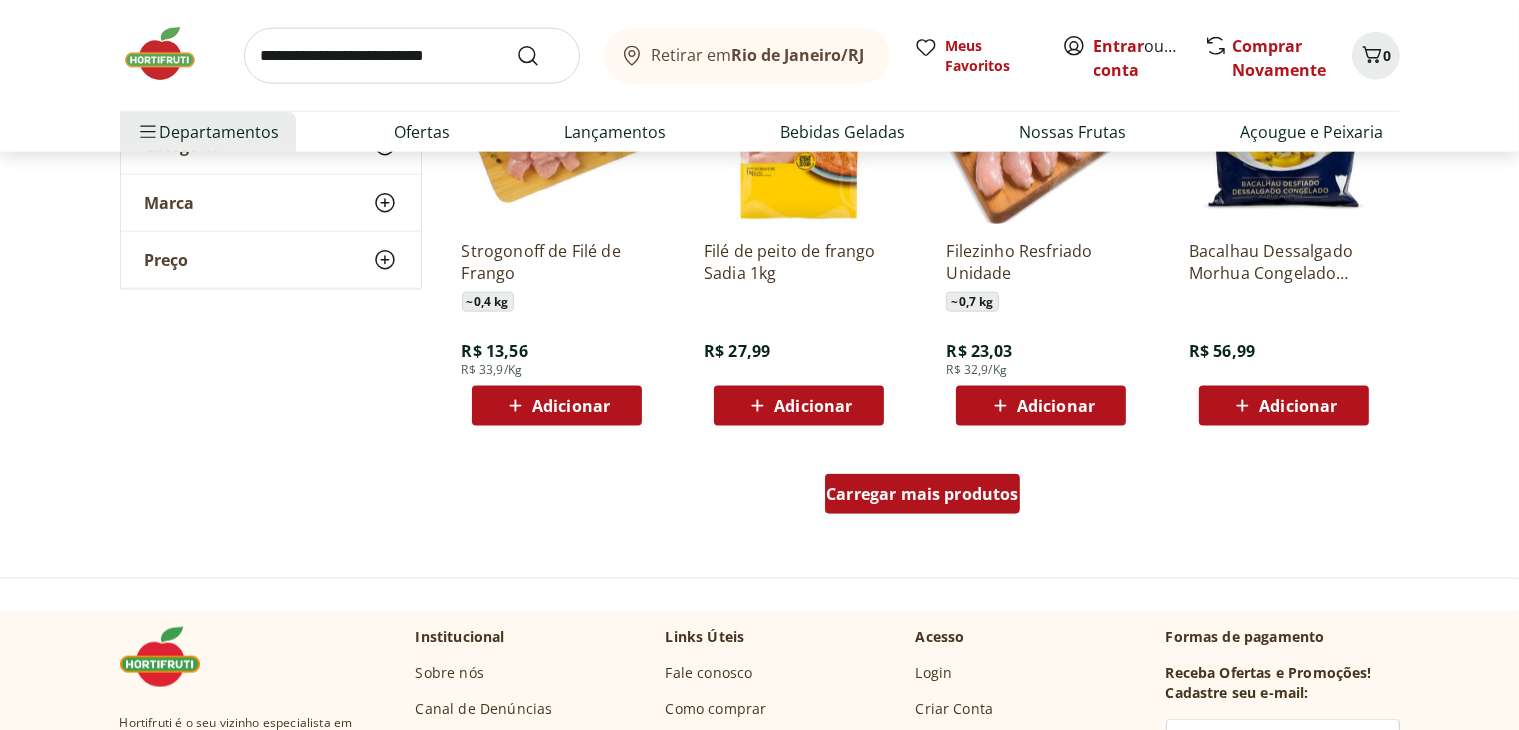 click on "Carregar mais produtos" at bounding box center (922, 494) 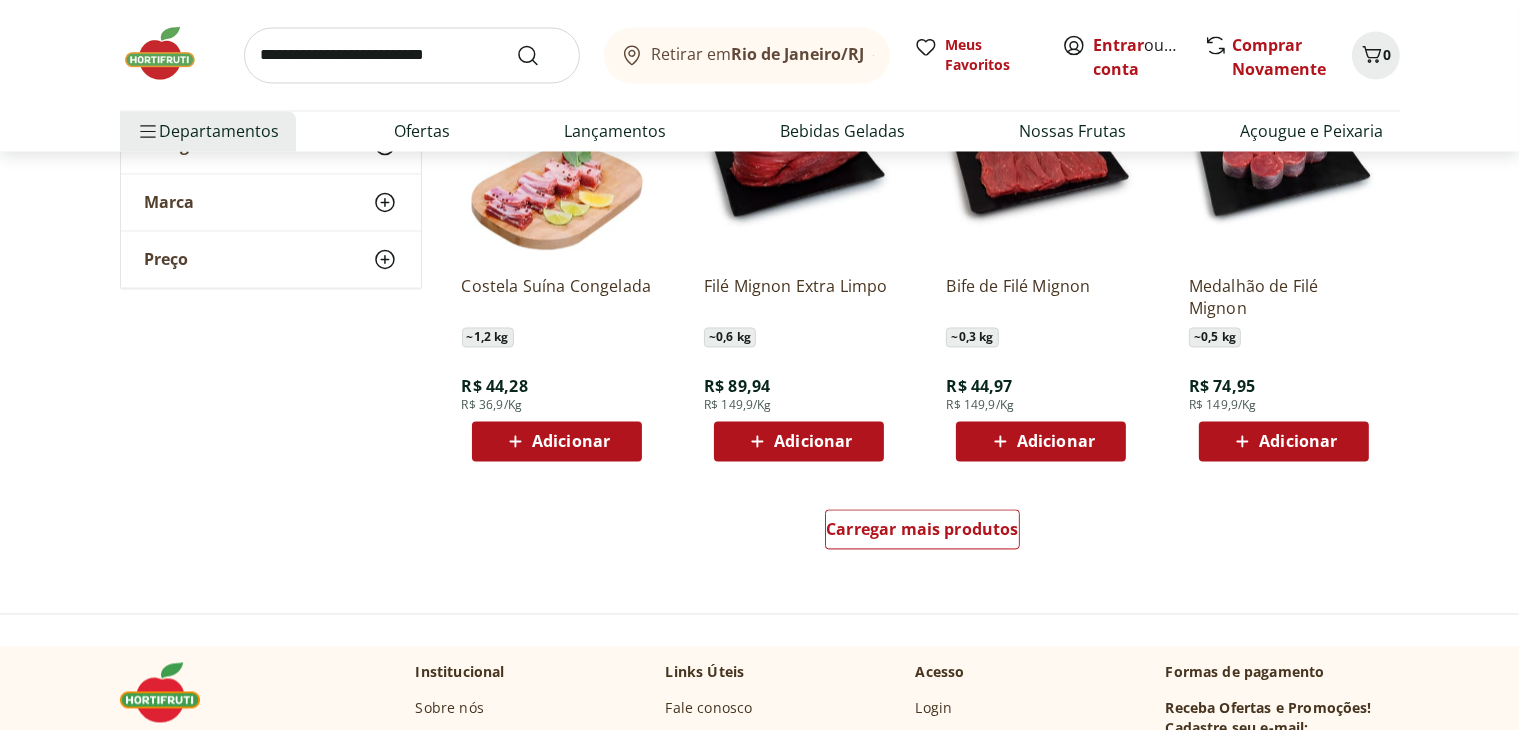 scroll, scrollTop: 3800, scrollLeft: 0, axis: vertical 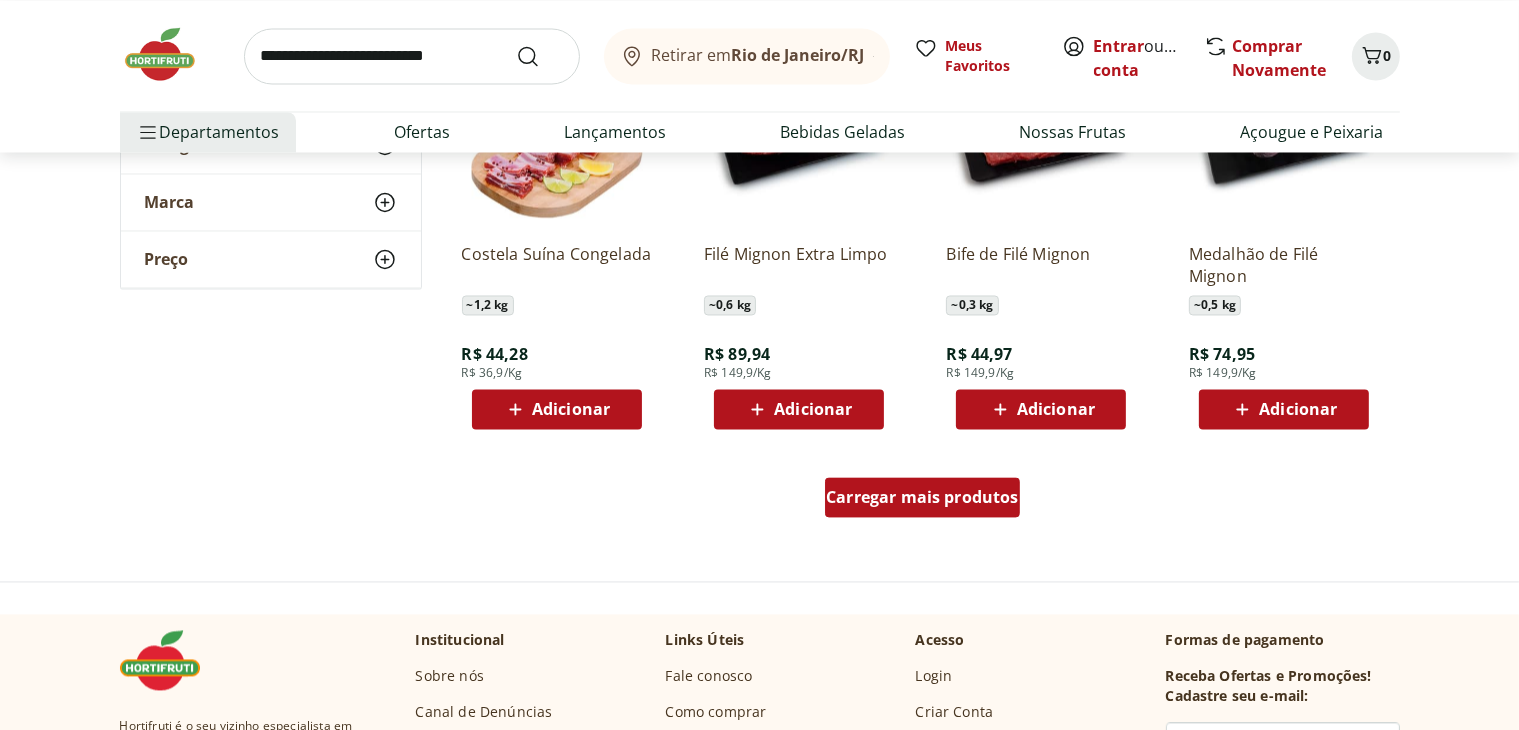 click on "Carregar mais produtos" at bounding box center (922, 498) 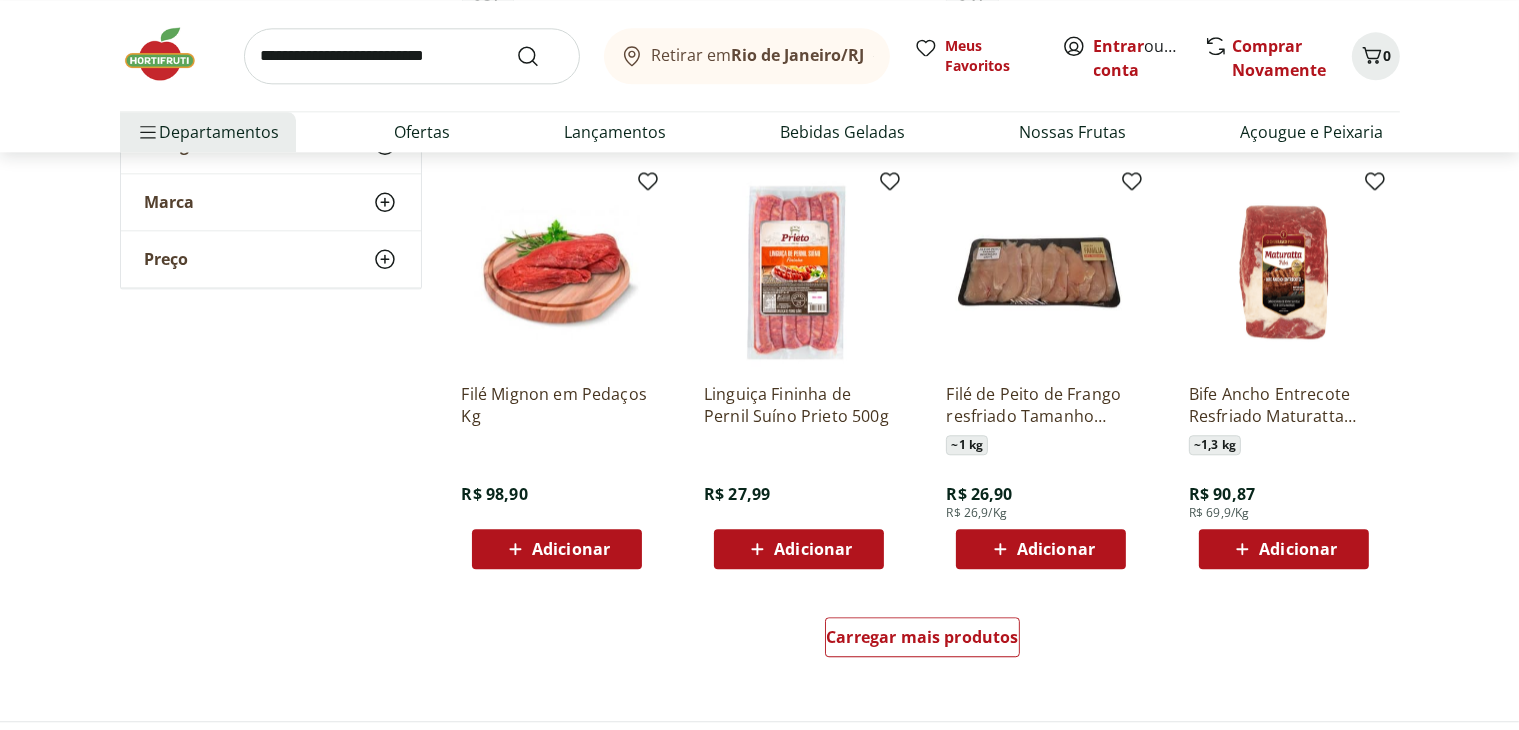 scroll, scrollTop: 5000, scrollLeft: 0, axis: vertical 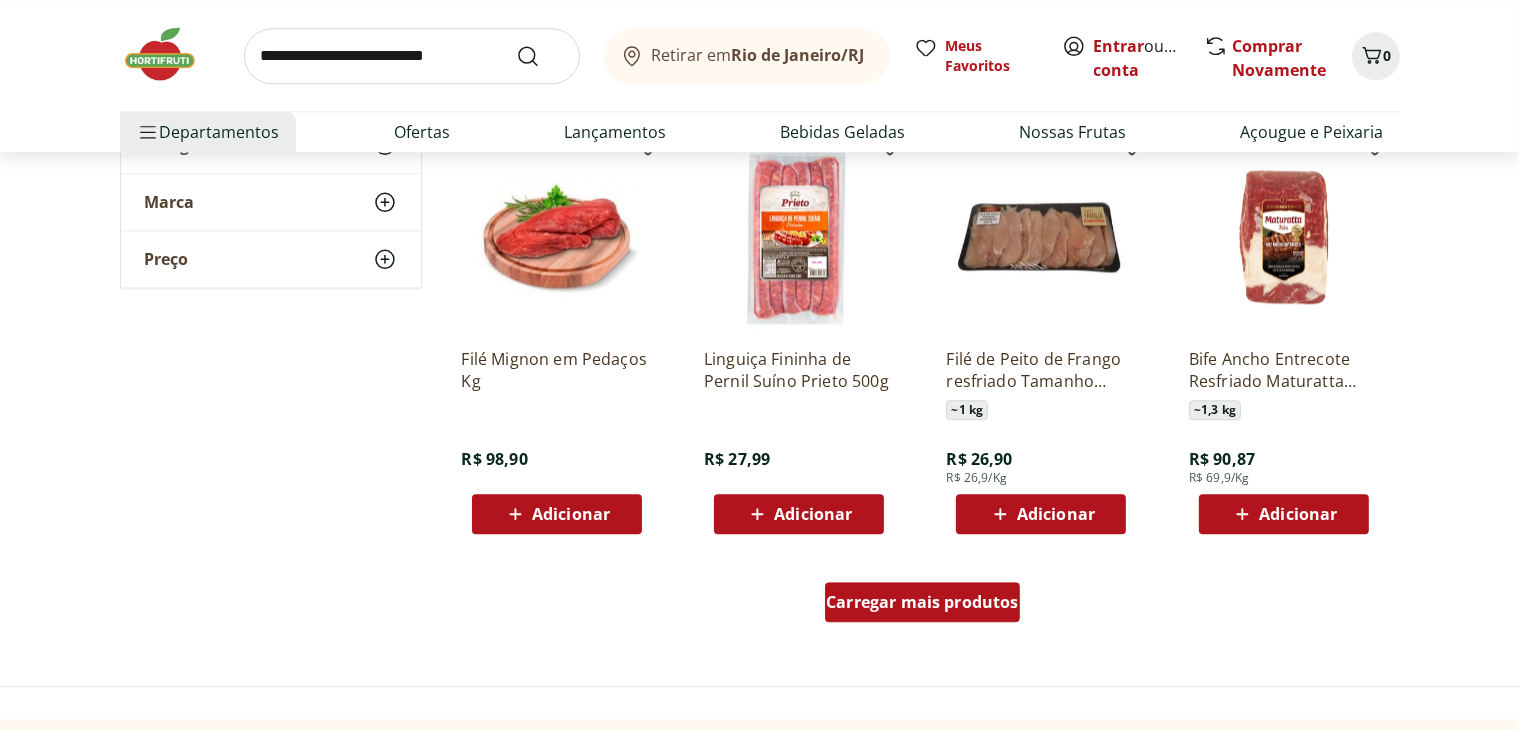 click on "Carregar mais produtos" at bounding box center (922, 602) 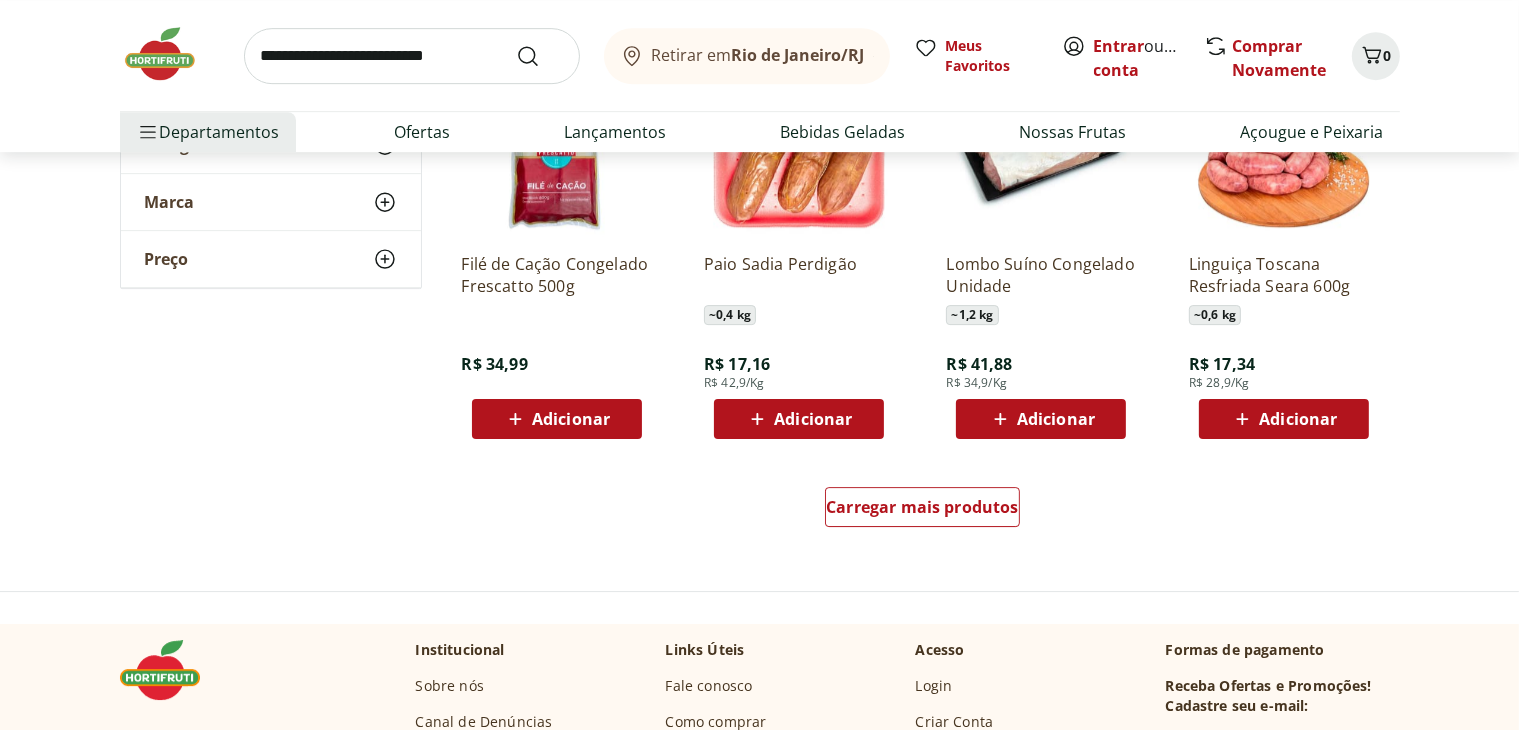 scroll, scrollTop: 6400, scrollLeft: 0, axis: vertical 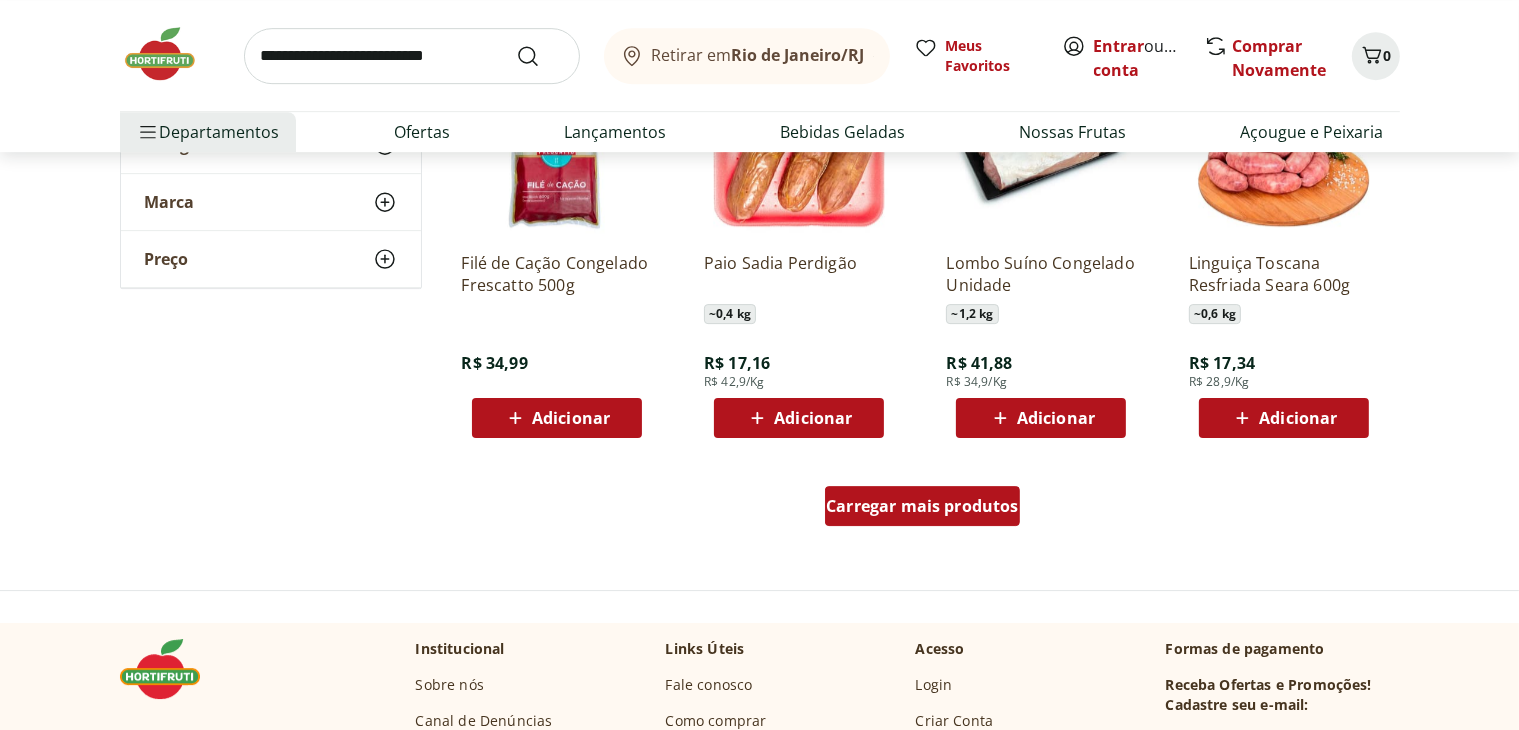 click on "Carregar mais produtos" at bounding box center (922, 506) 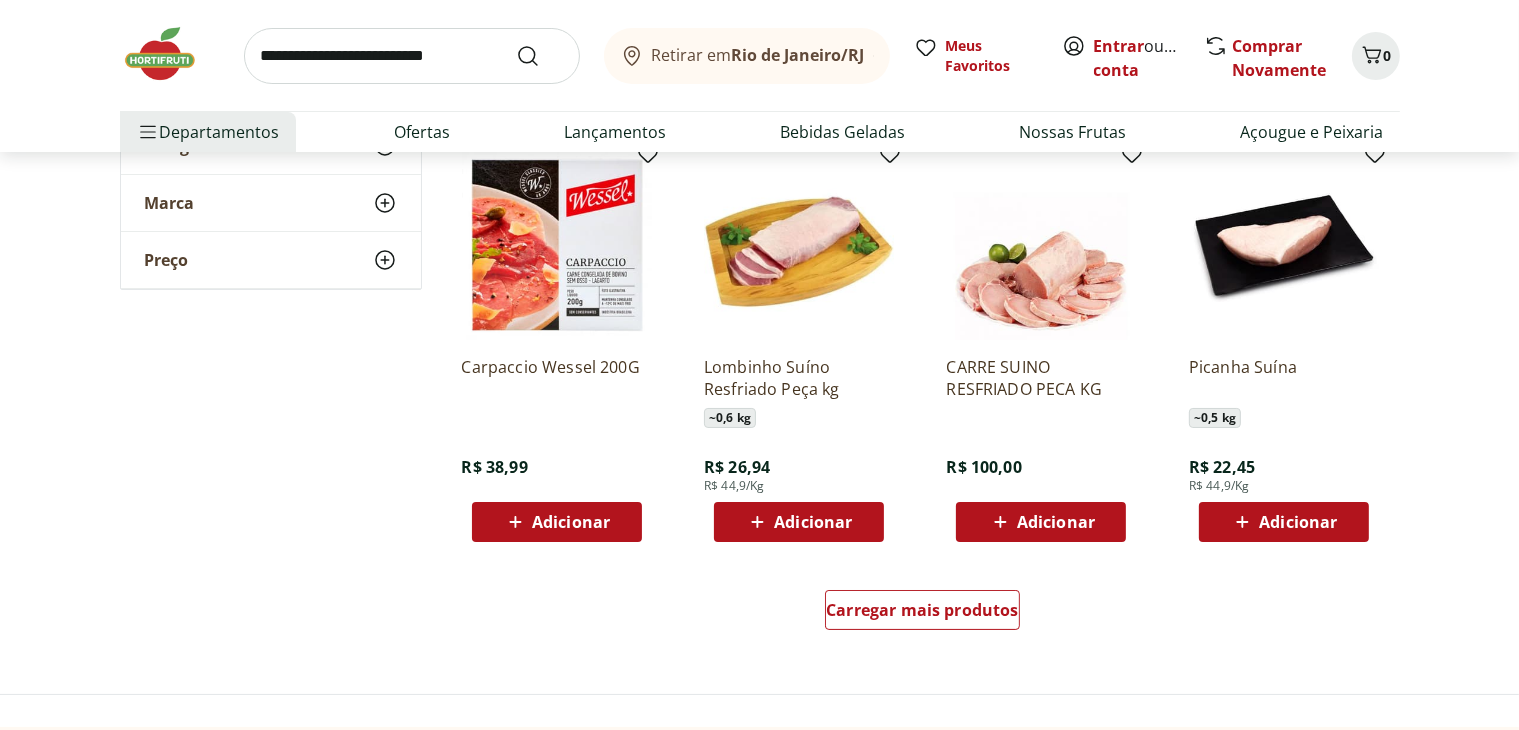 scroll, scrollTop: 7700, scrollLeft: 0, axis: vertical 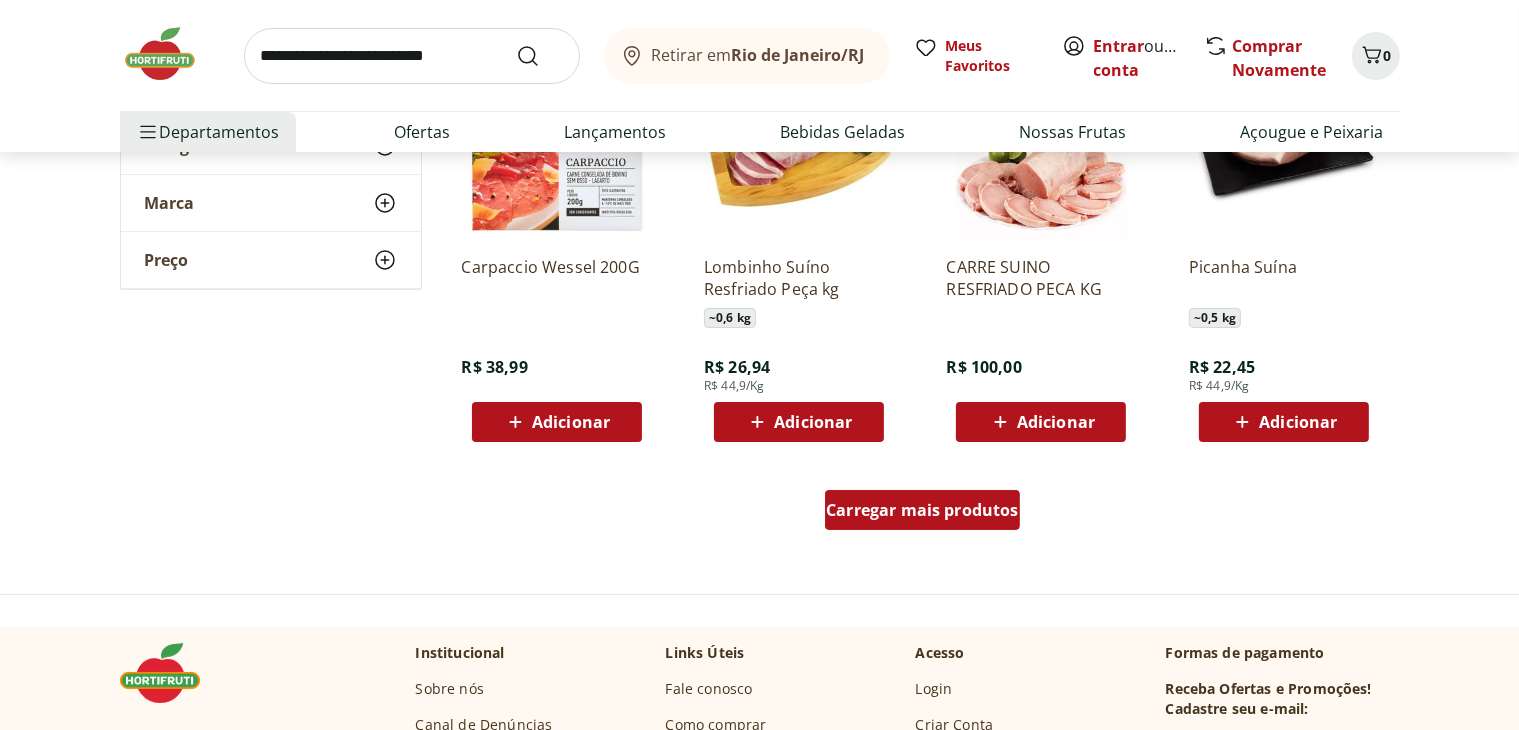 click on "Carregar mais produtos" at bounding box center [922, 510] 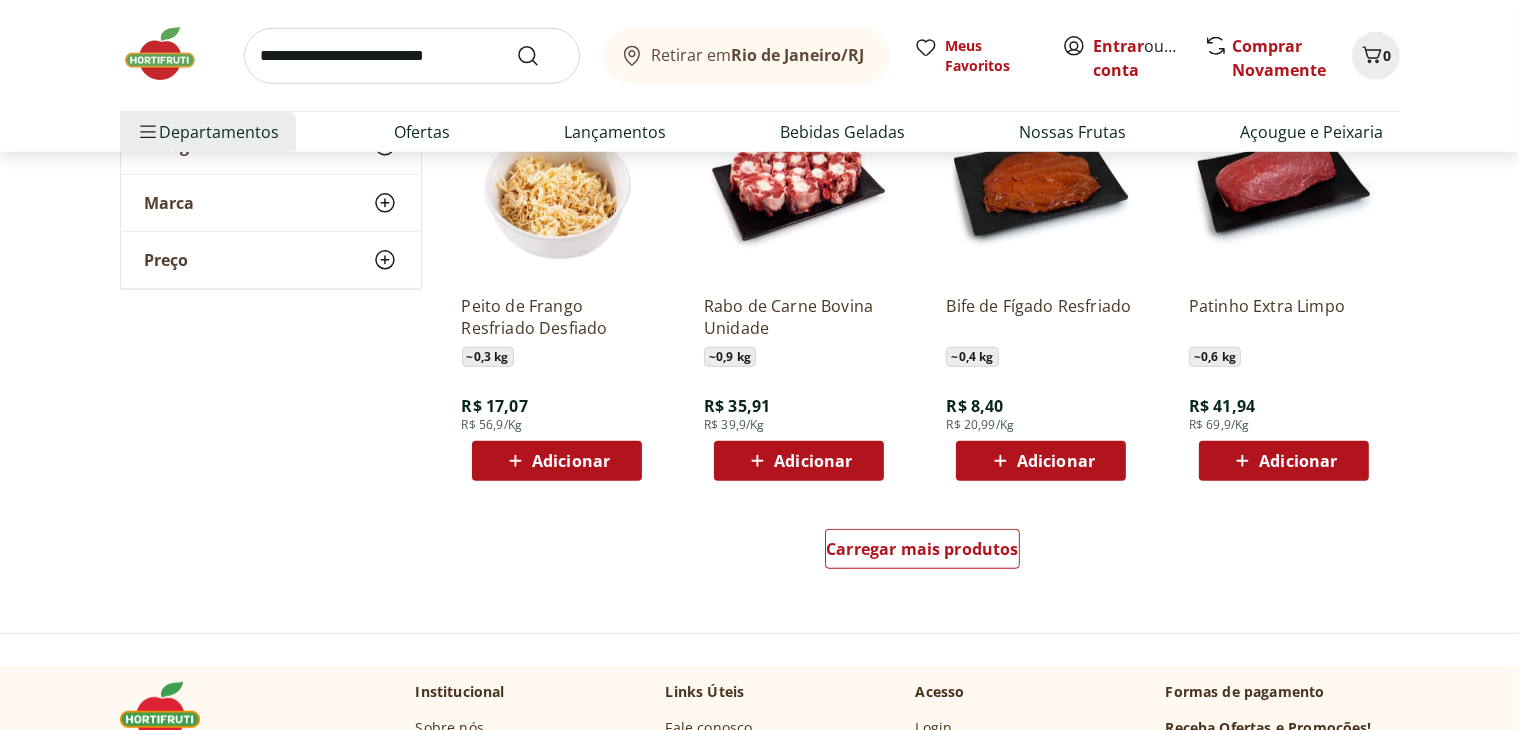 scroll, scrollTop: 9000, scrollLeft: 0, axis: vertical 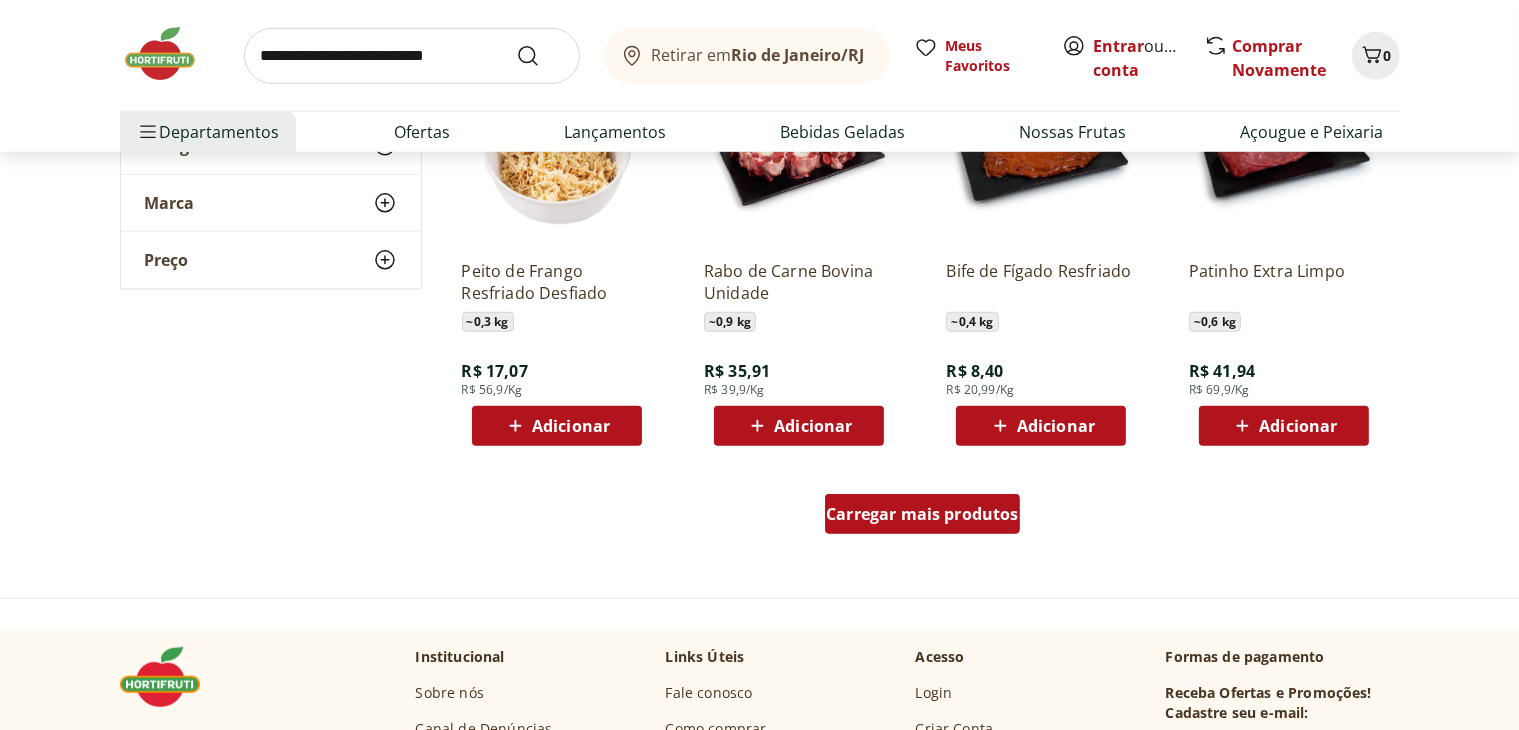 click on "Carregar mais produtos" at bounding box center [922, 514] 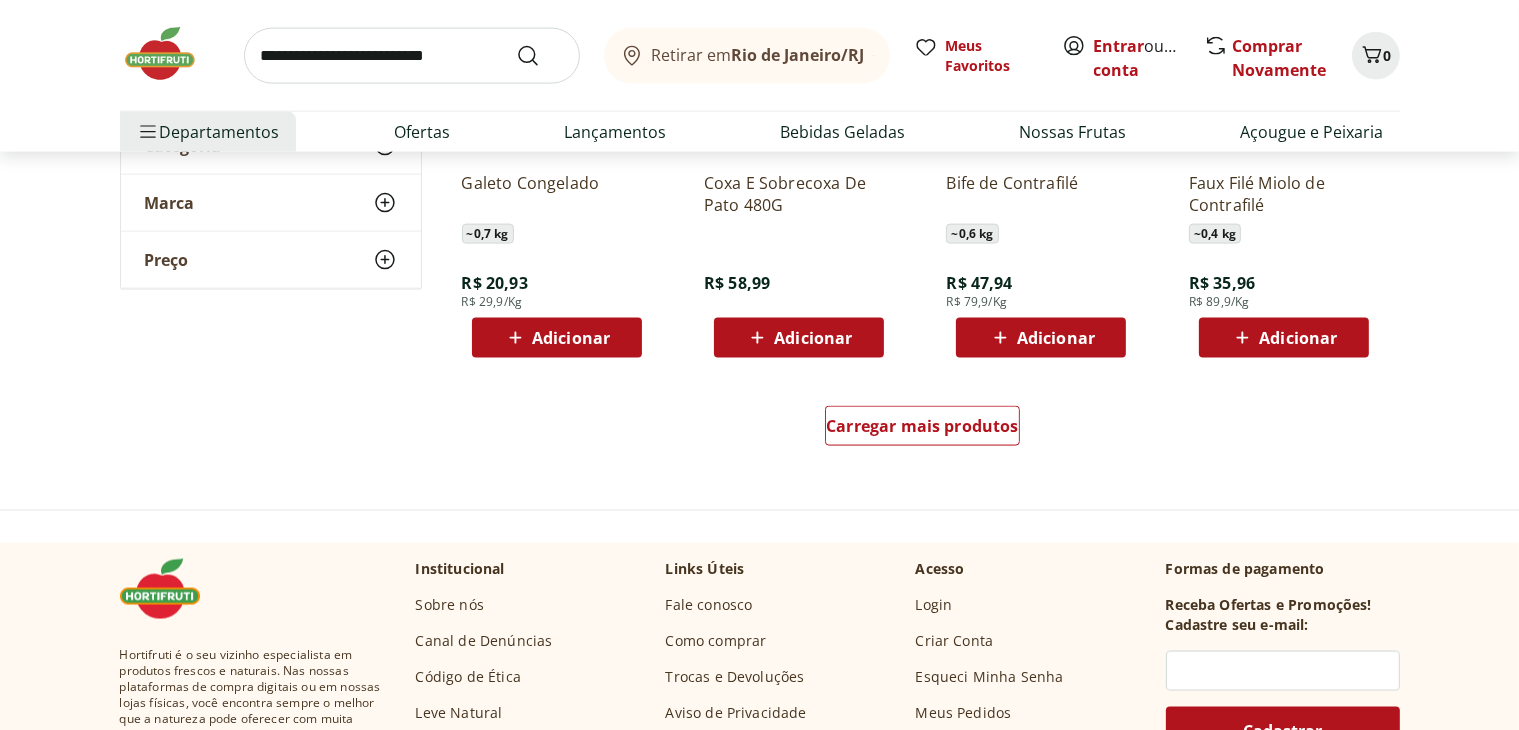 scroll, scrollTop: 10500, scrollLeft: 0, axis: vertical 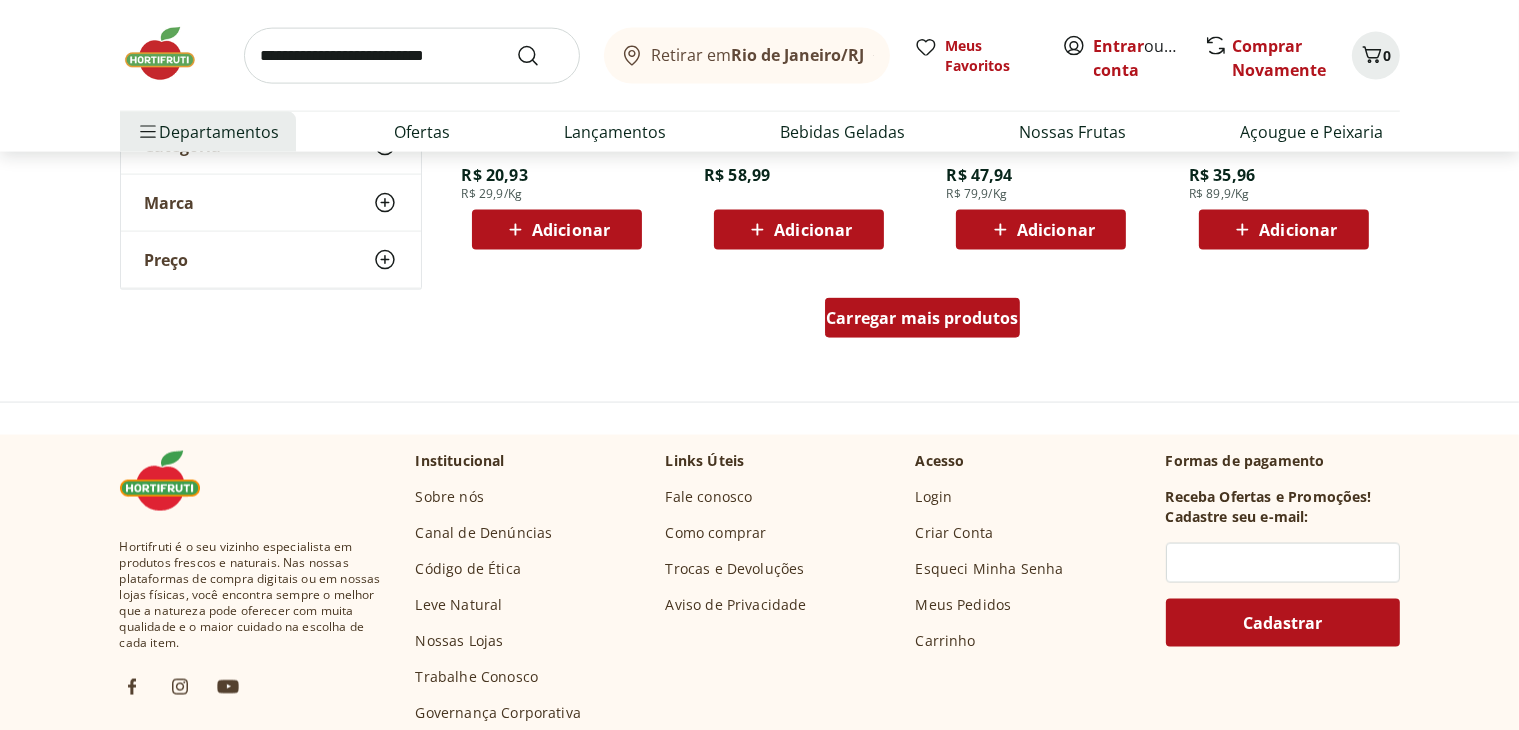 click on "Carregar mais produtos" at bounding box center (922, 318) 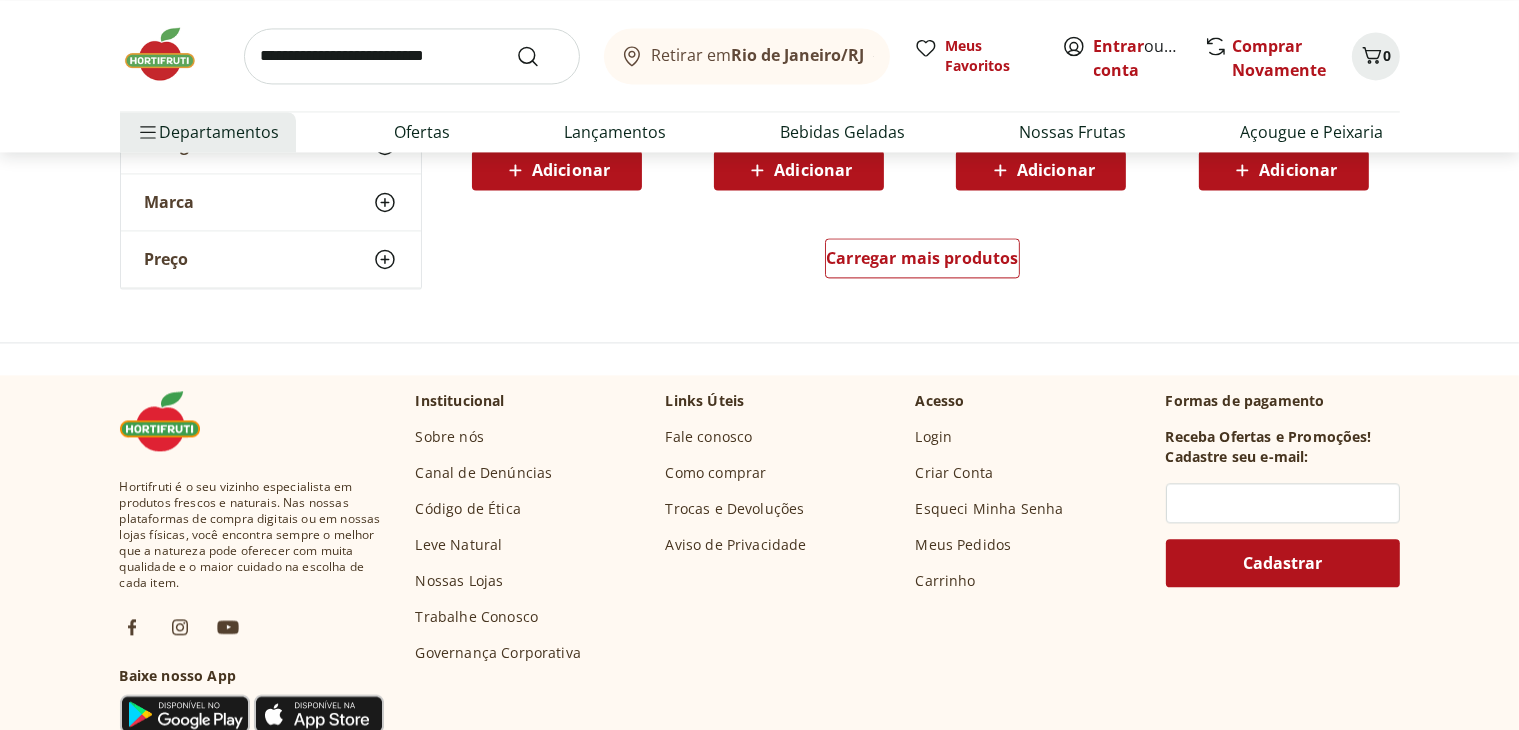 scroll, scrollTop: 11900, scrollLeft: 0, axis: vertical 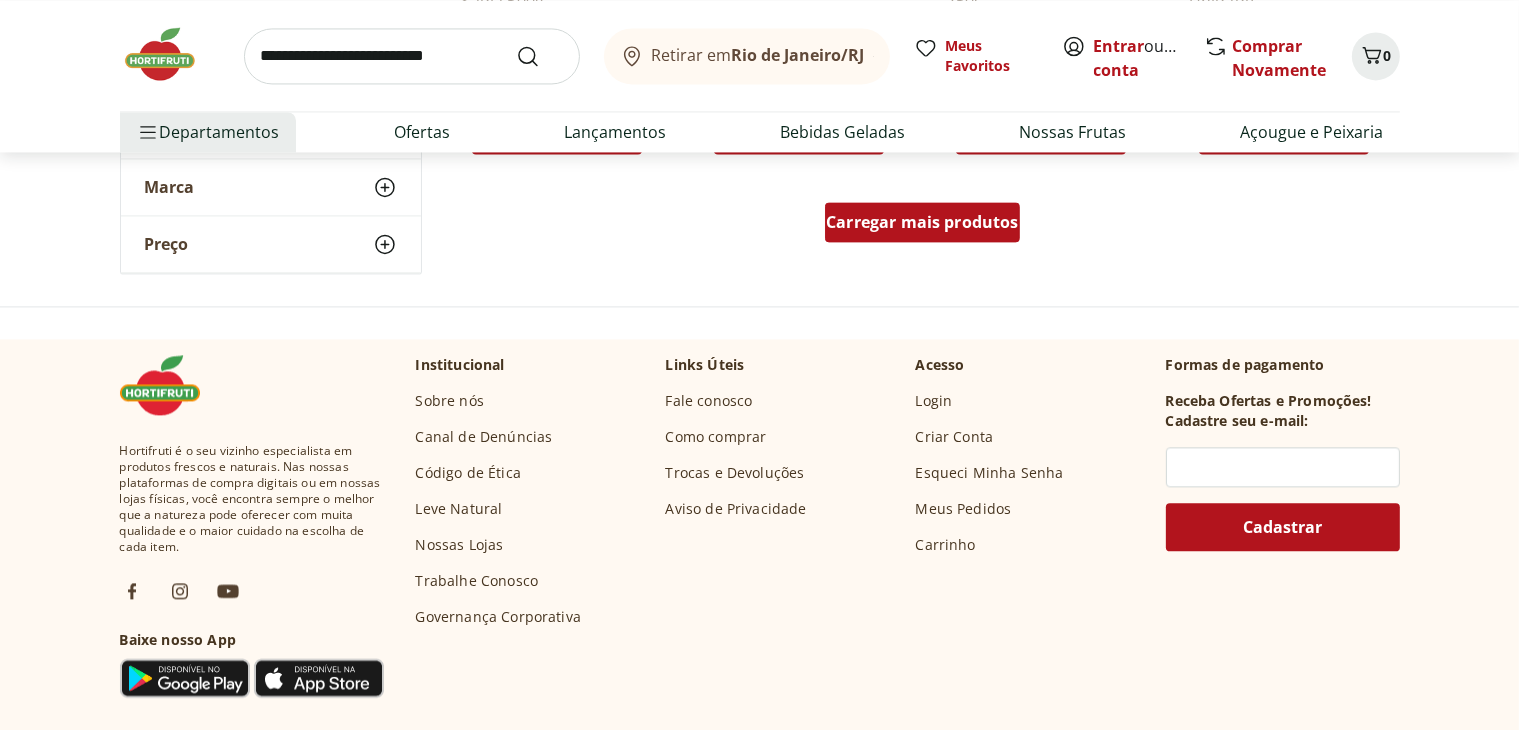 click on "Carregar mais produtos" at bounding box center (922, 222) 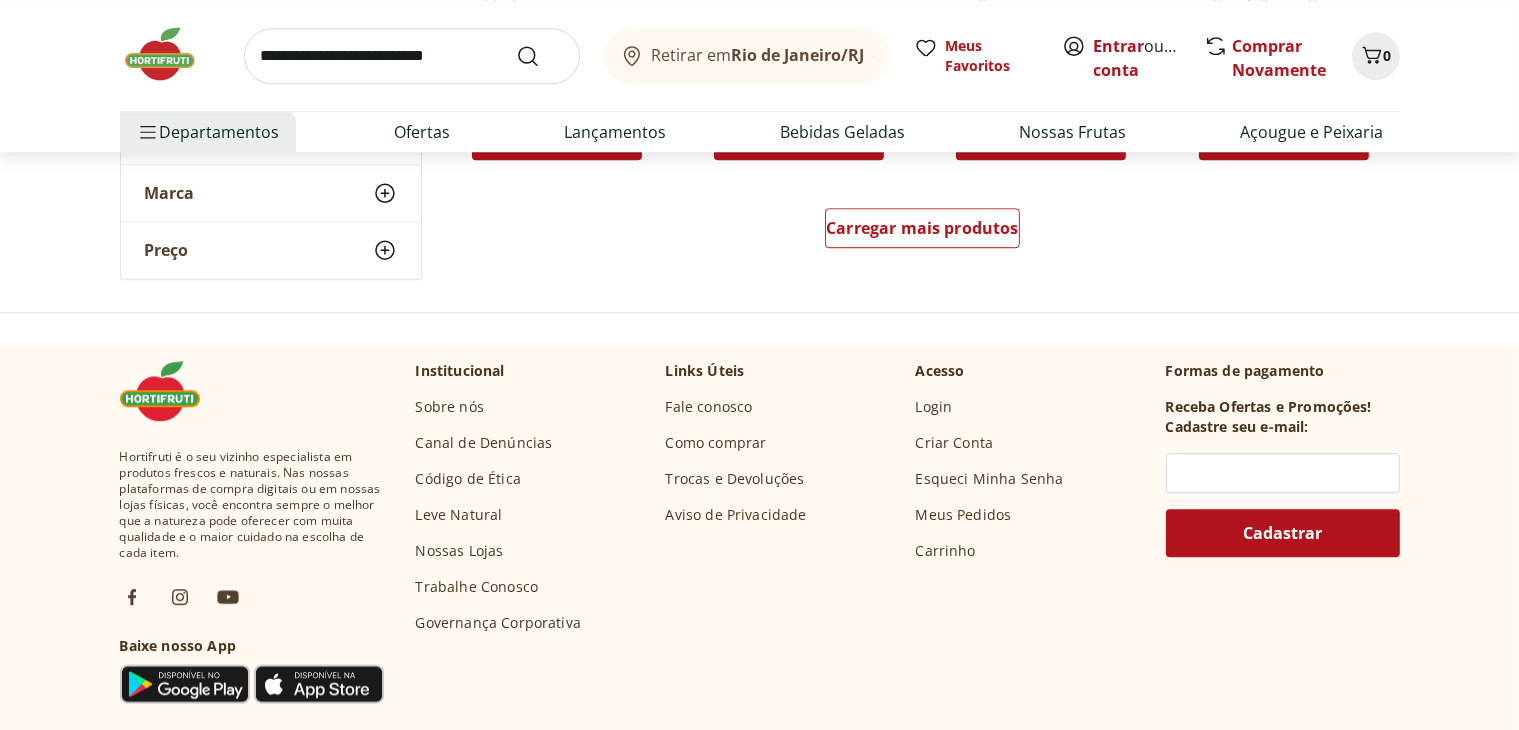 scroll, scrollTop: 13200, scrollLeft: 0, axis: vertical 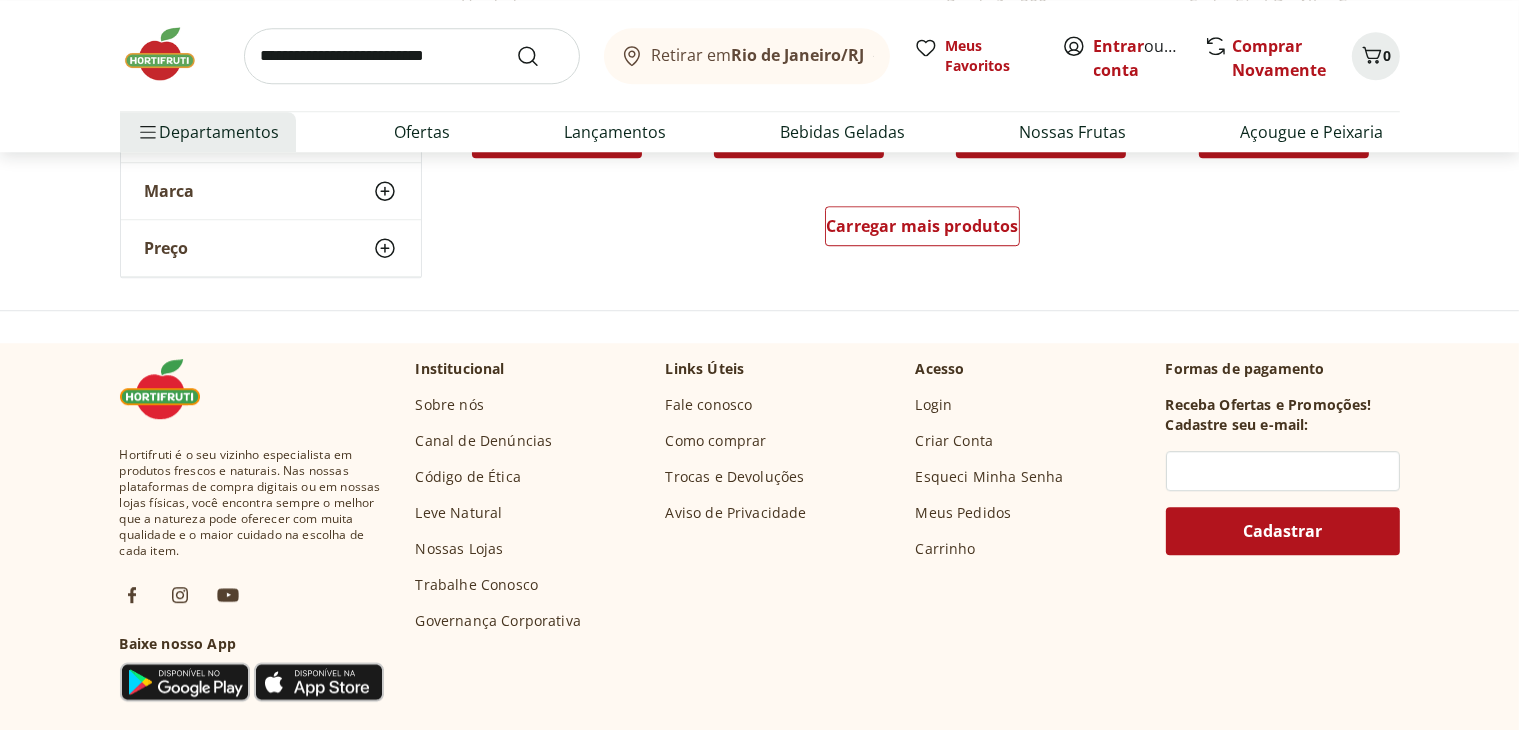 click at bounding box center [412, 56] 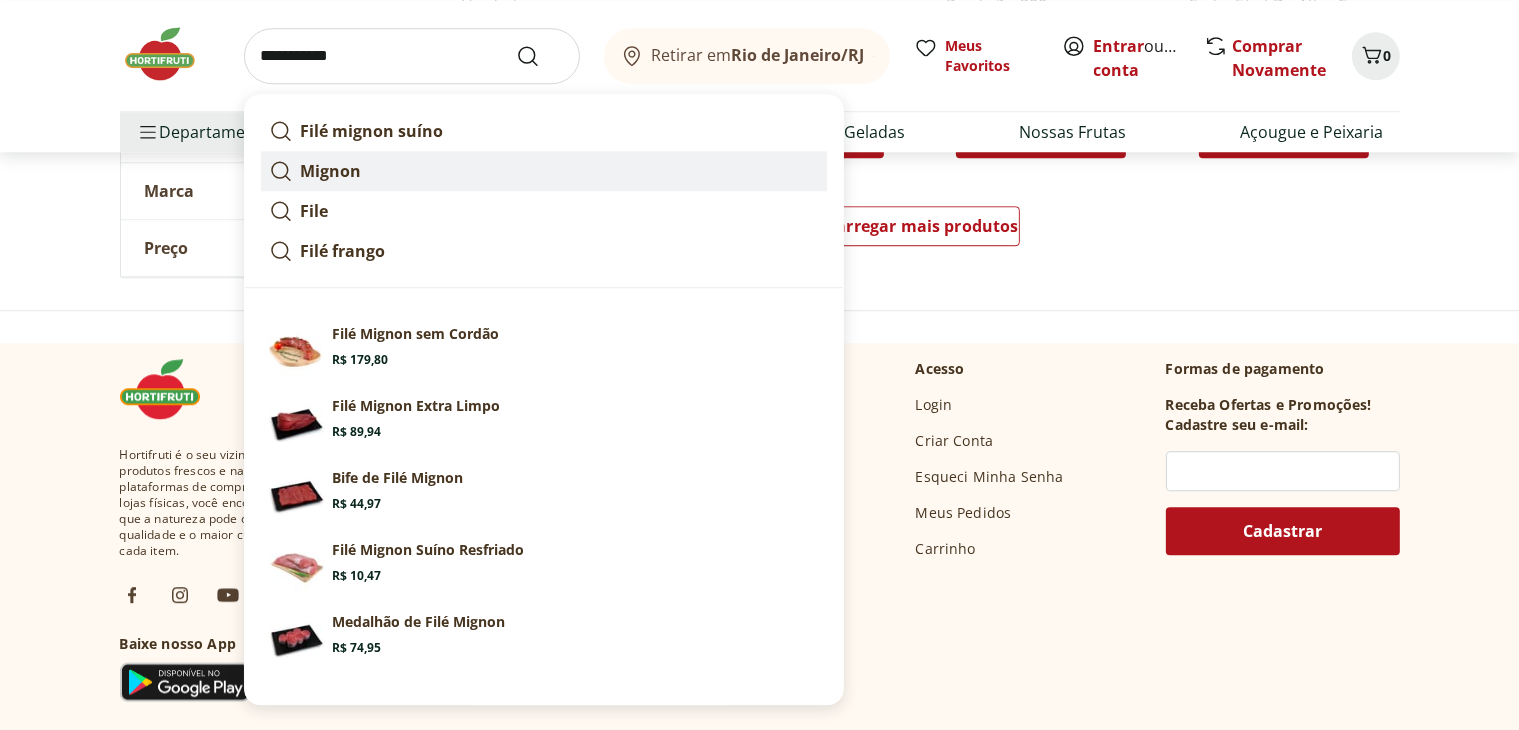 click on "Mignon" at bounding box center [331, 171] 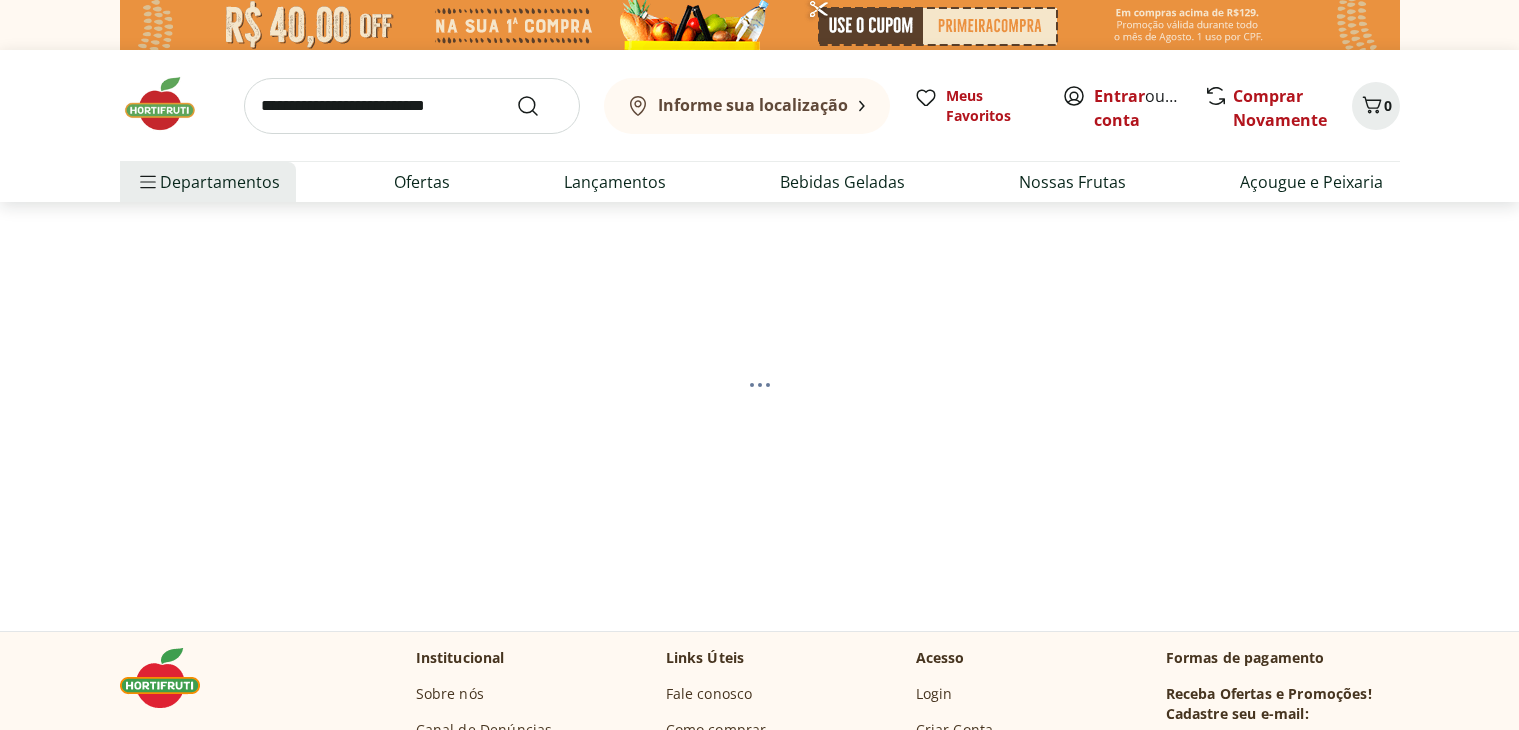 scroll, scrollTop: 0, scrollLeft: 0, axis: both 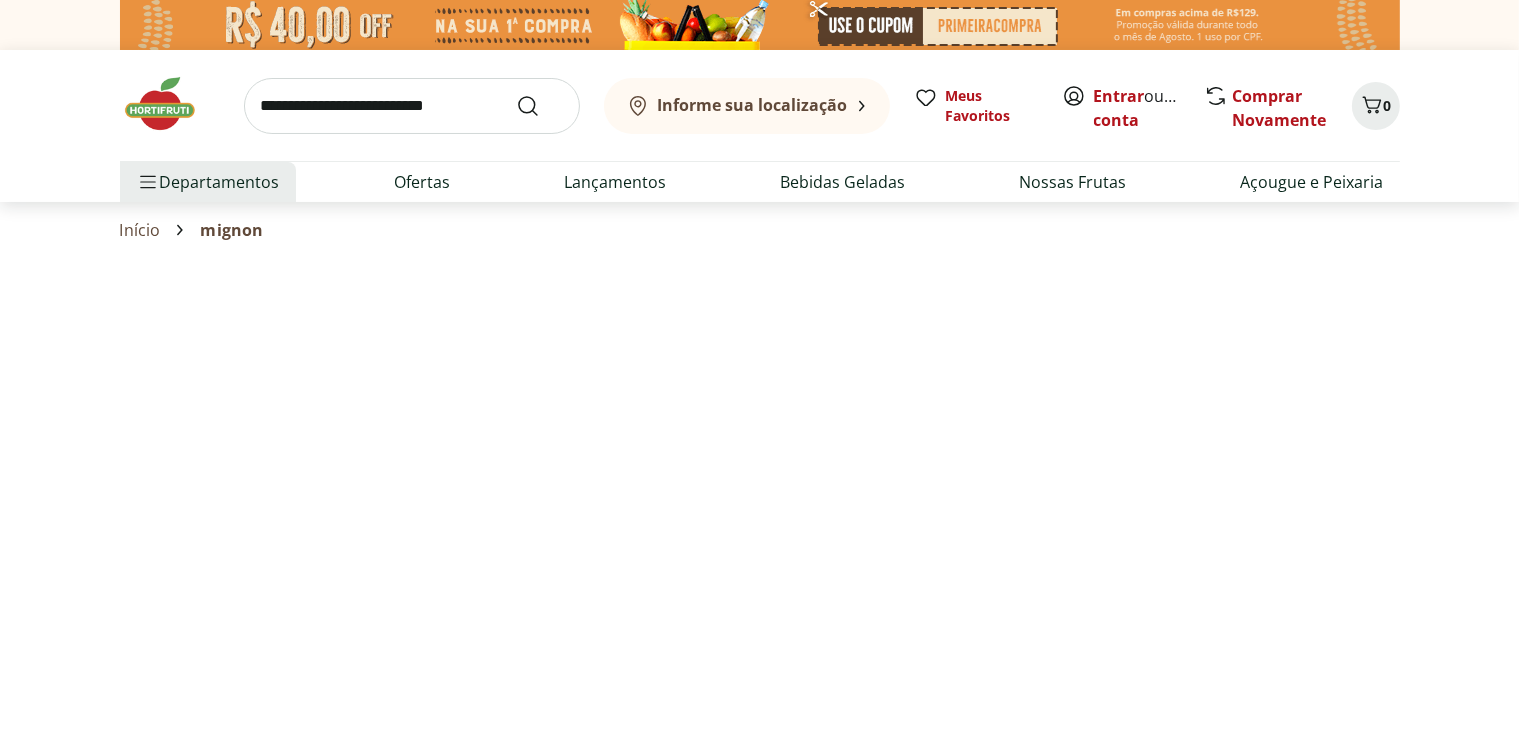 select on "**********" 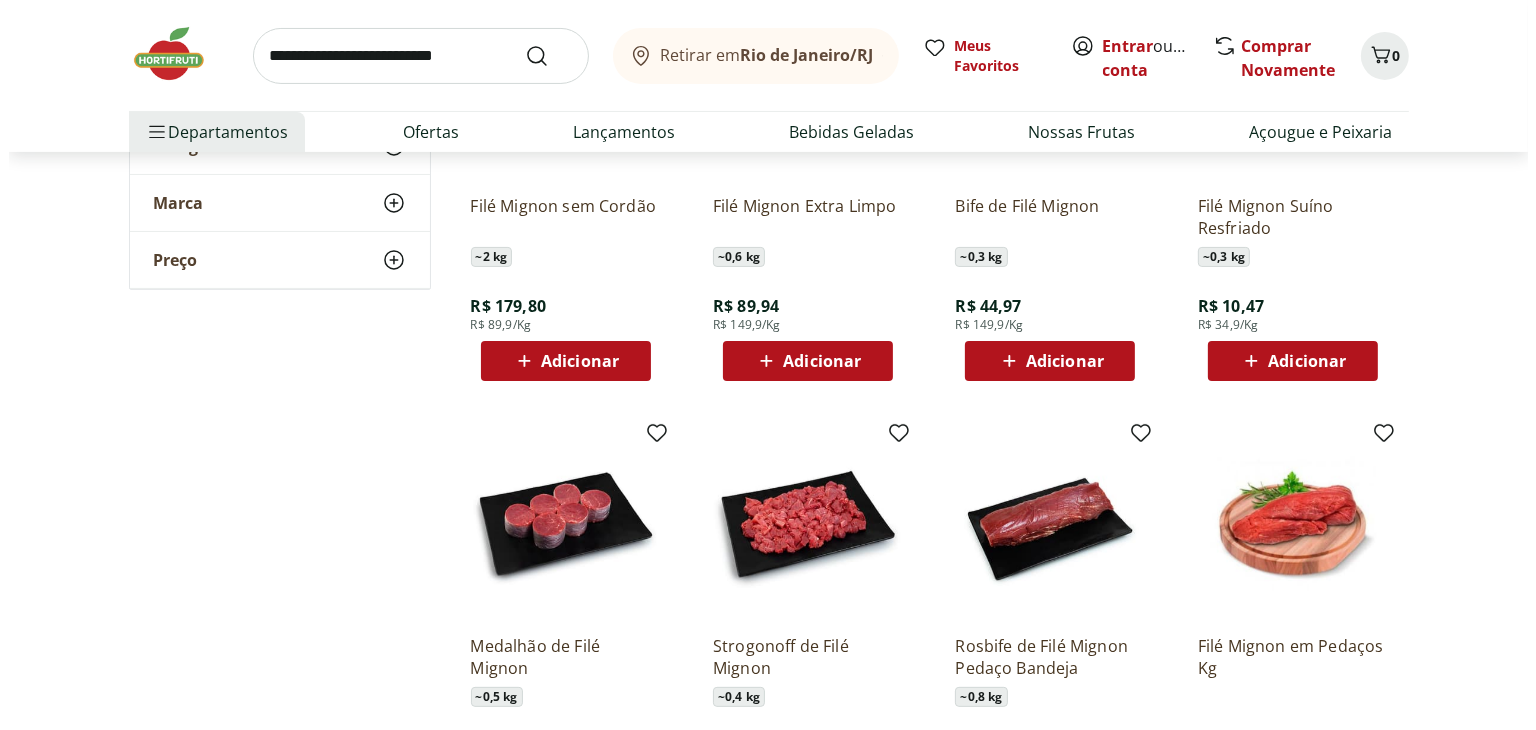 scroll, scrollTop: 300, scrollLeft: 0, axis: vertical 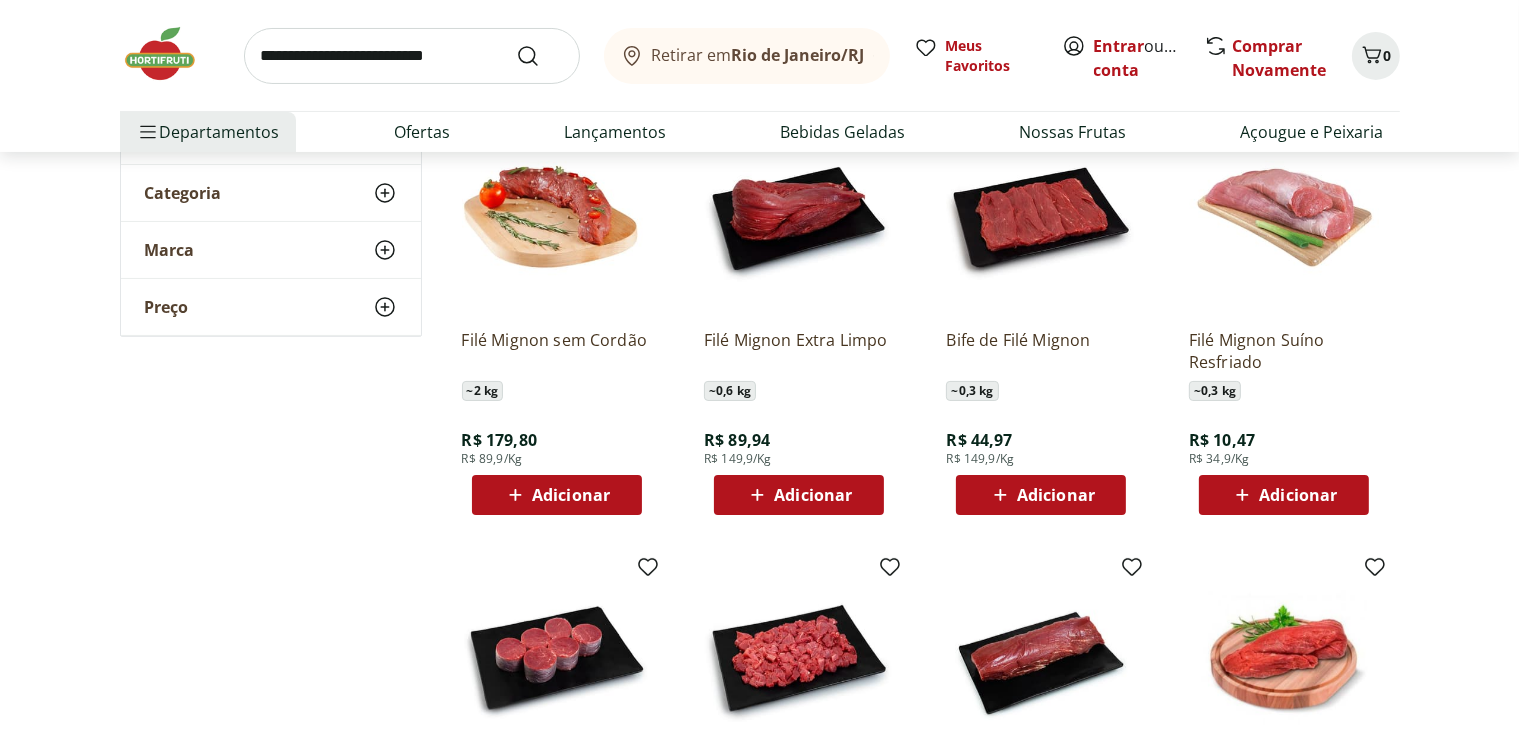 click on "Adicionar" at bounding box center (571, 495) 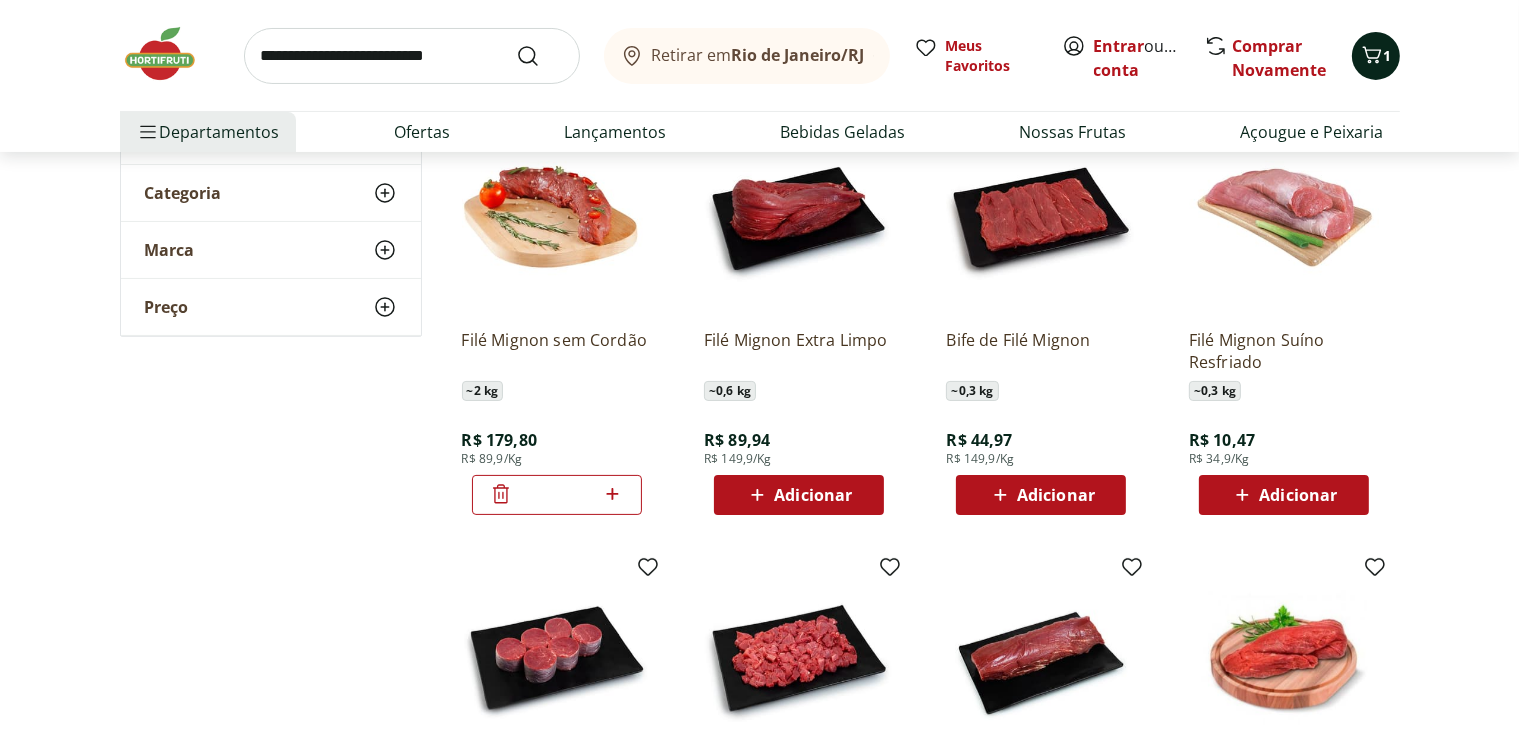 click 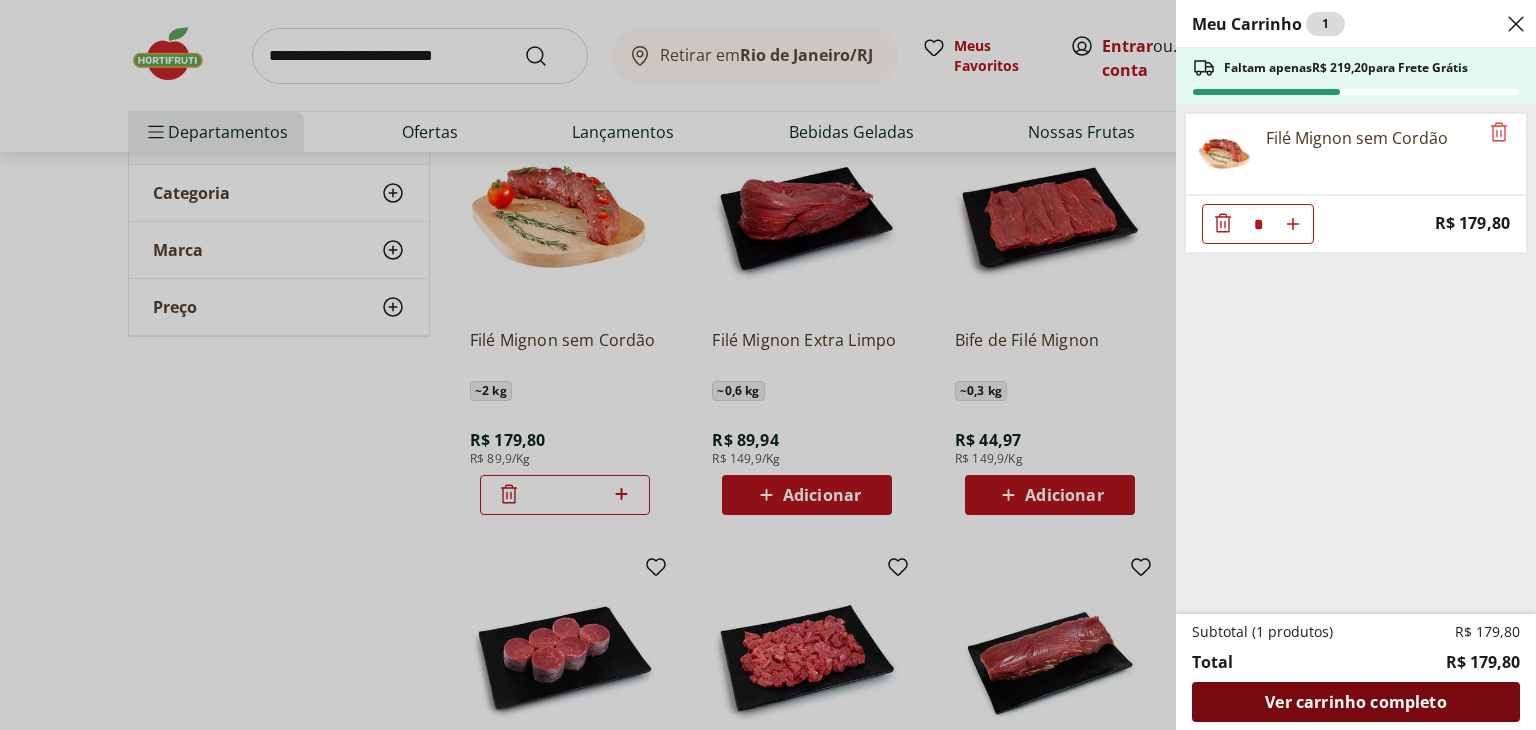 click on "Ver carrinho completo" at bounding box center (1355, 702) 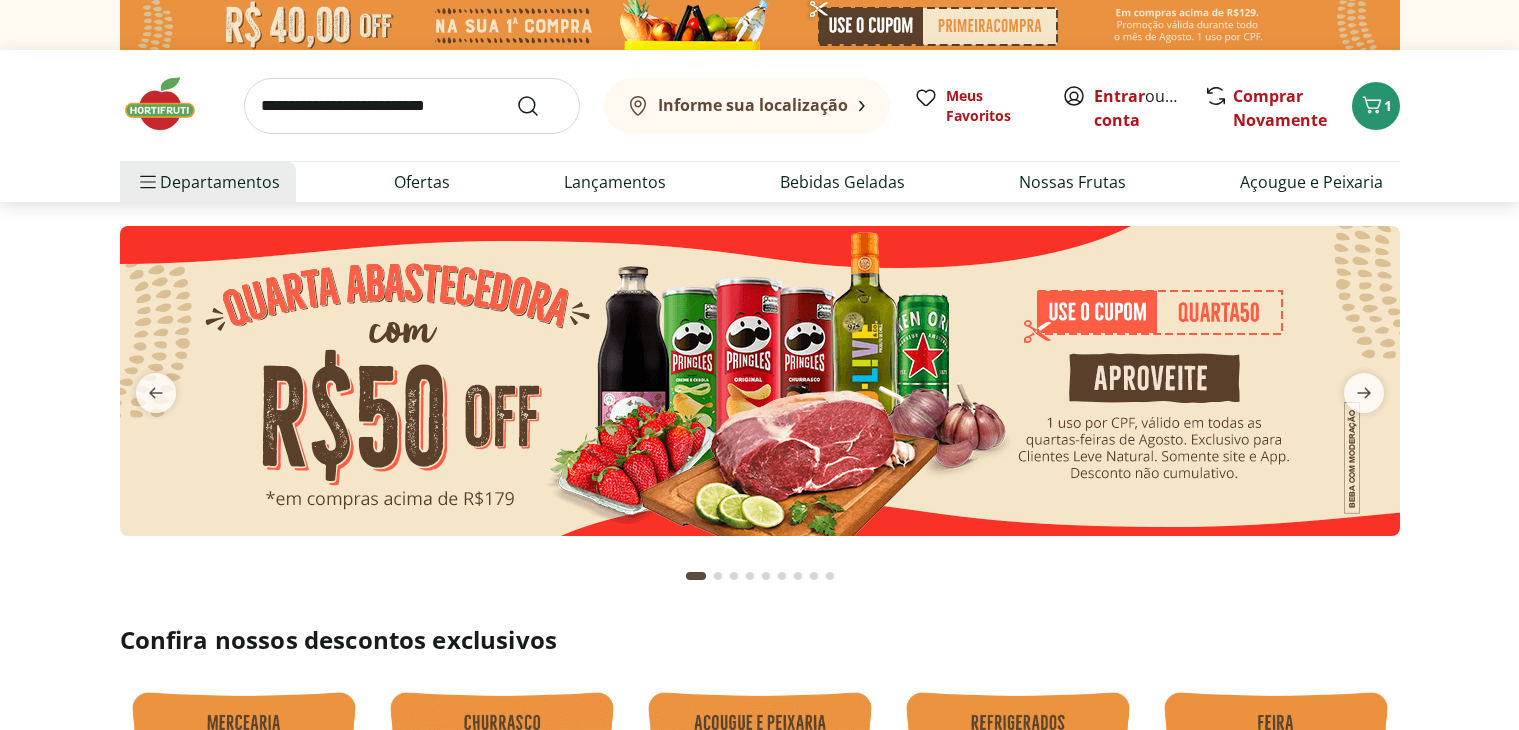 scroll, scrollTop: 0, scrollLeft: 0, axis: both 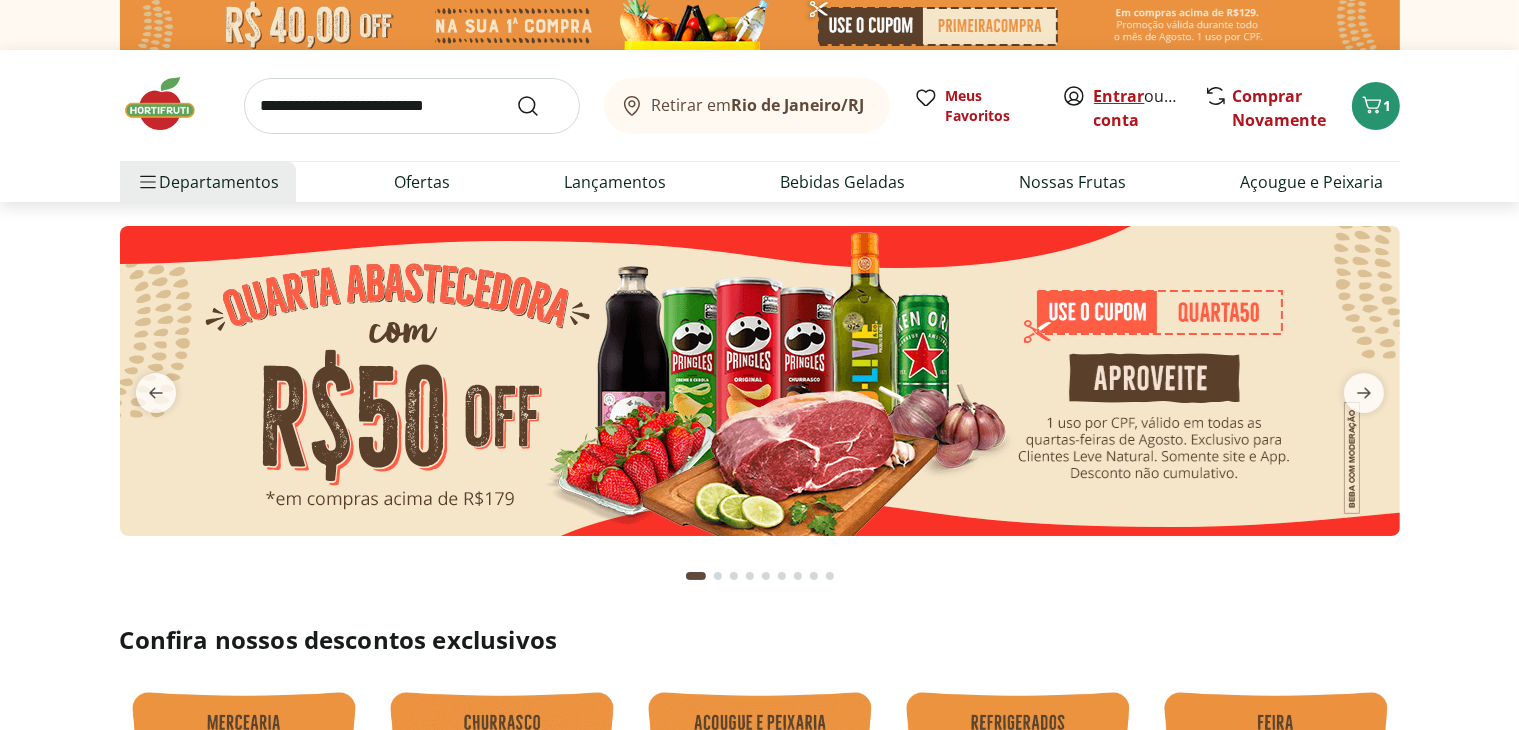 click on "Entrar" at bounding box center [1119, 96] 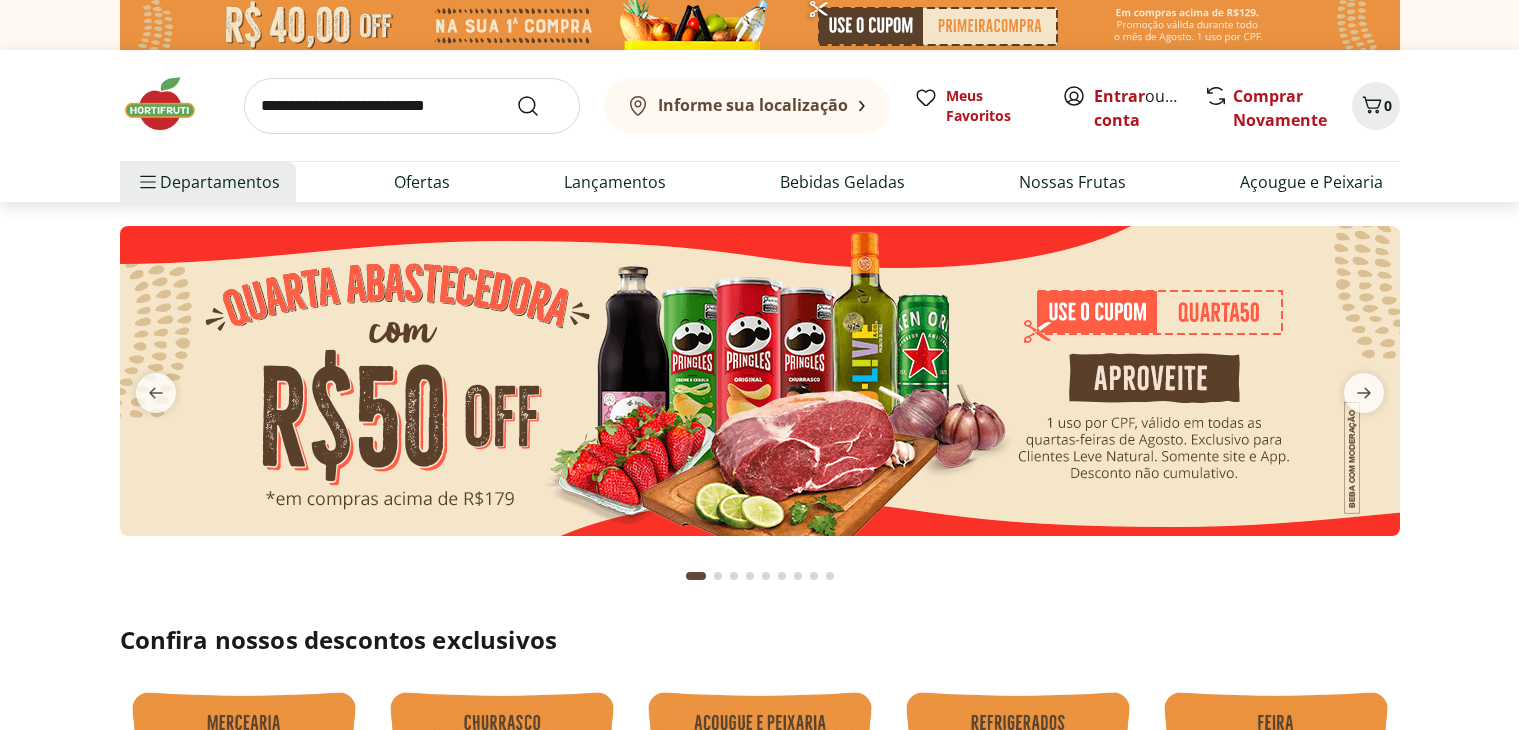 scroll, scrollTop: 0, scrollLeft: 0, axis: both 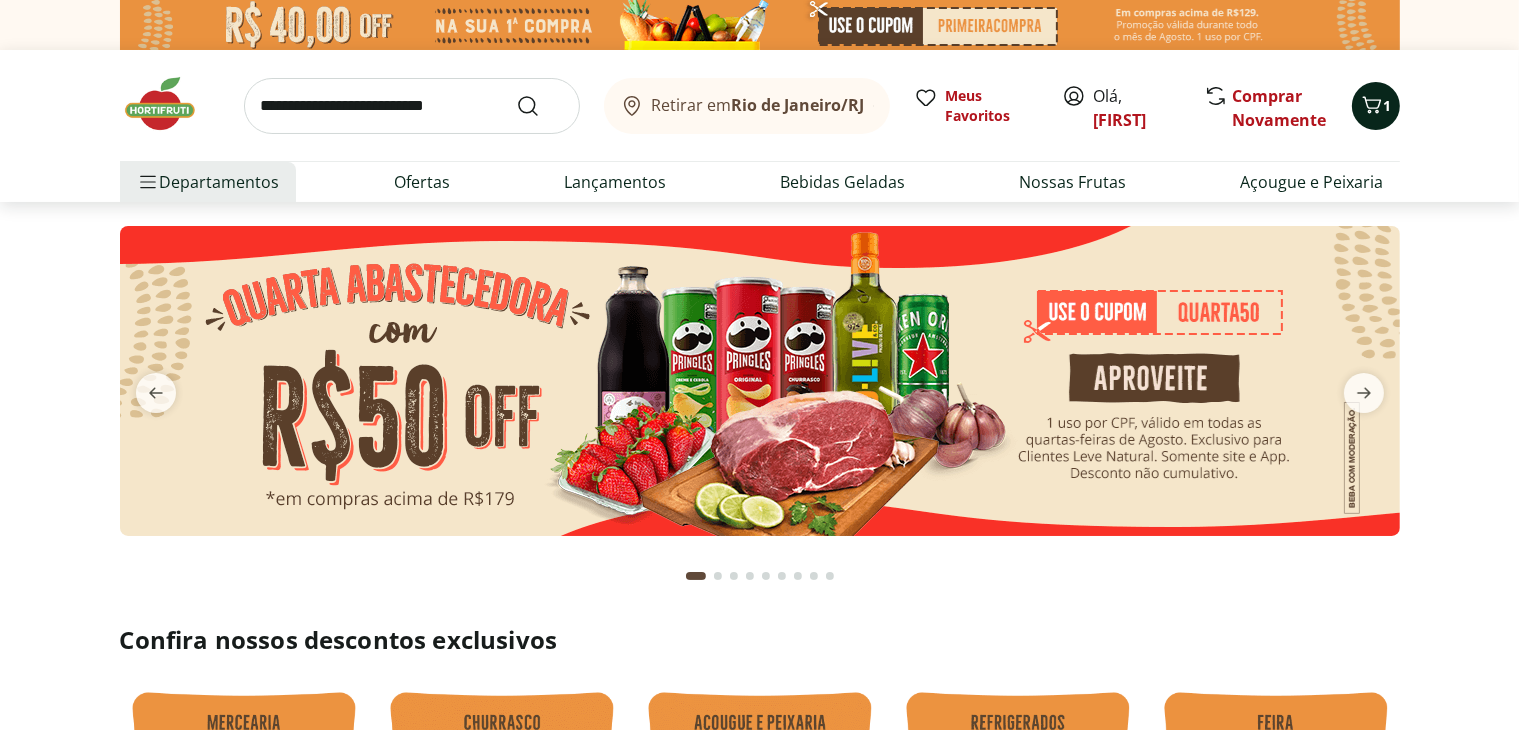 click 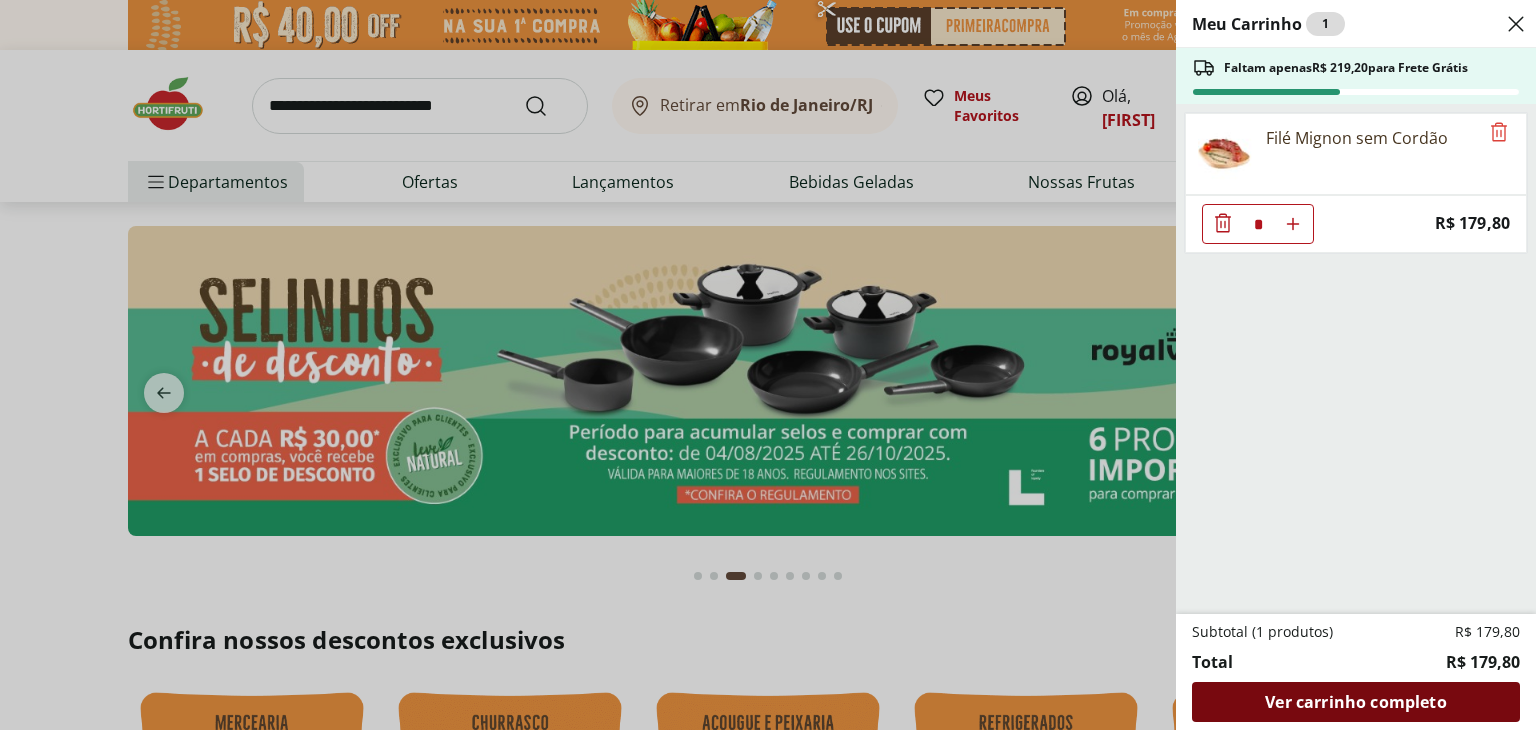 click on "Ver carrinho completo" at bounding box center (1355, 702) 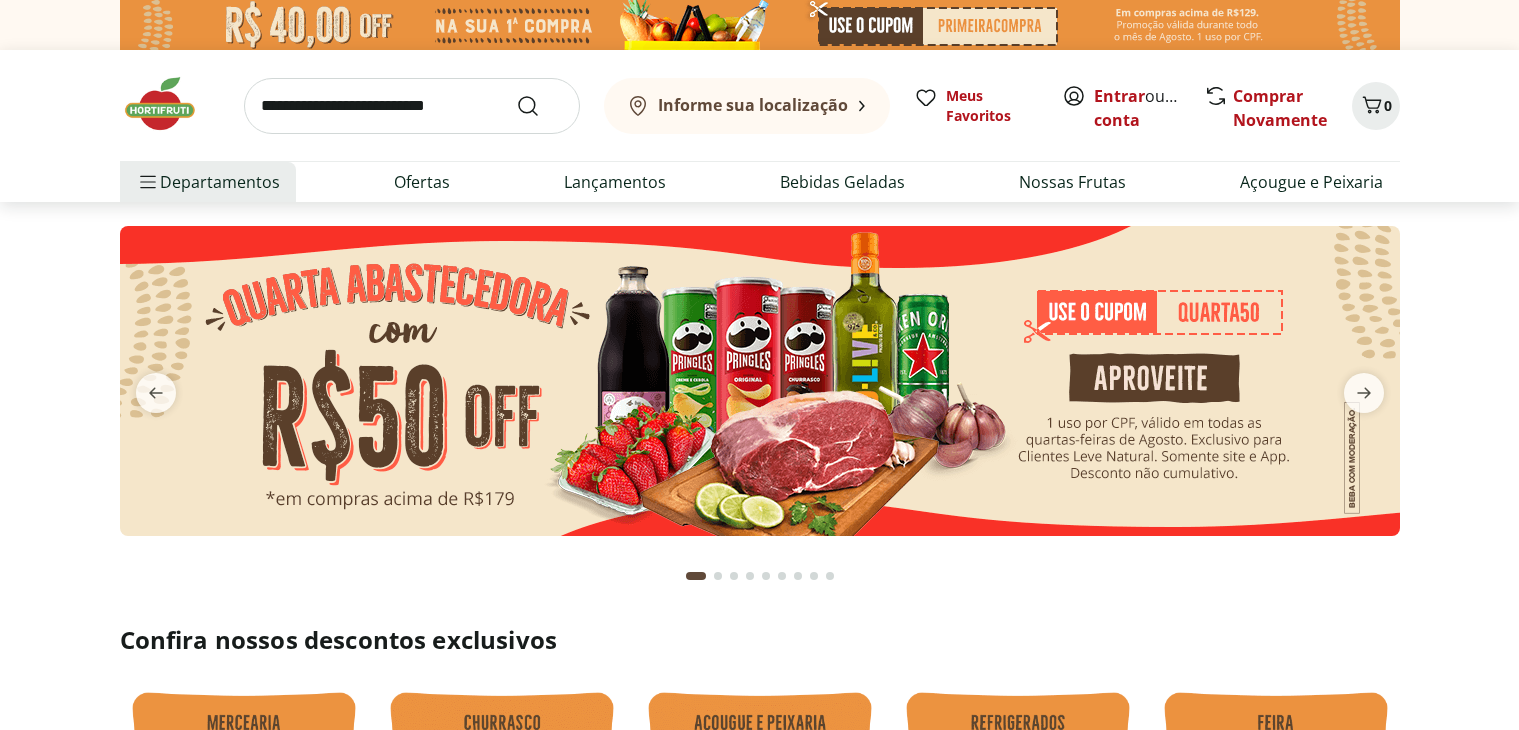 scroll, scrollTop: 0, scrollLeft: 0, axis: both 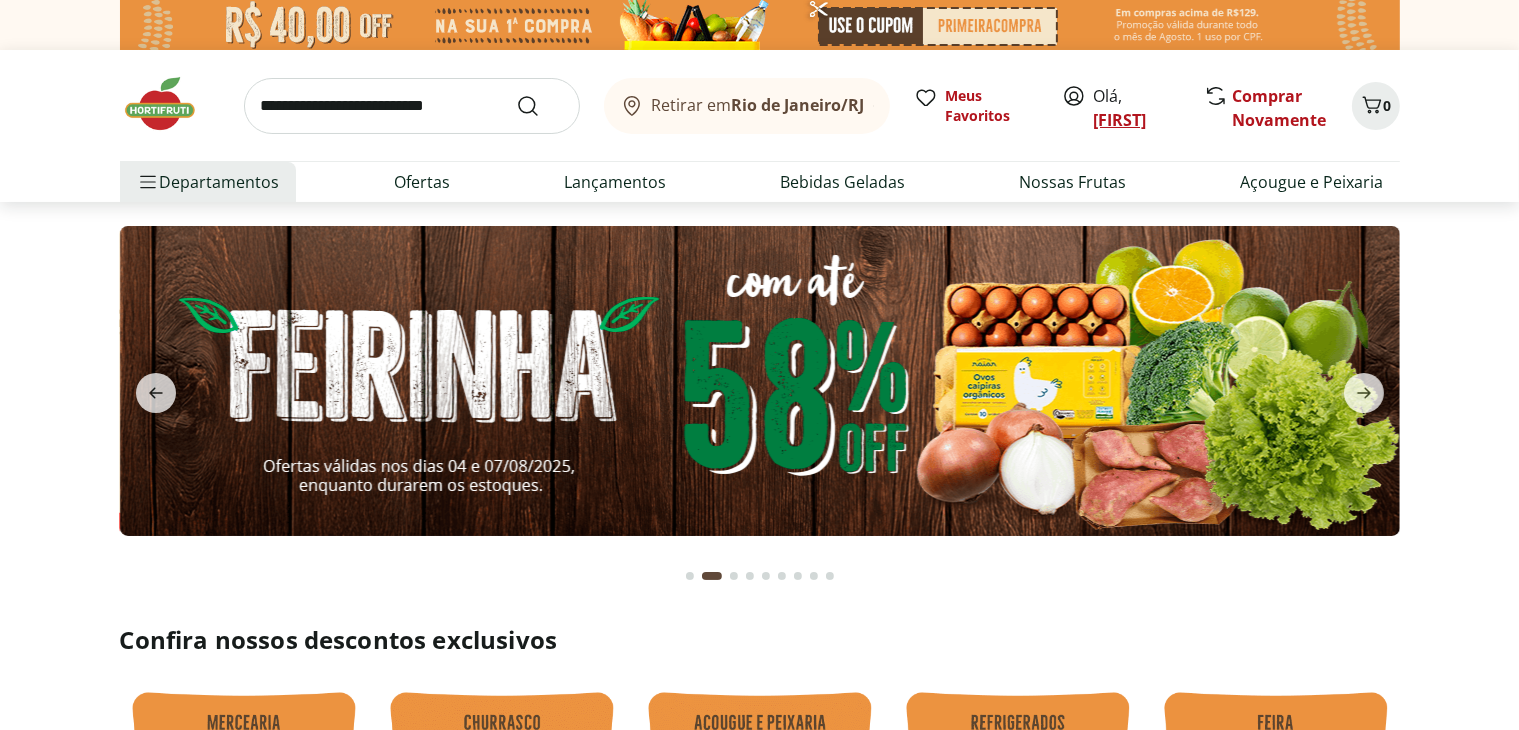 click on "[LAST]" at bounding box center [1120, 120] 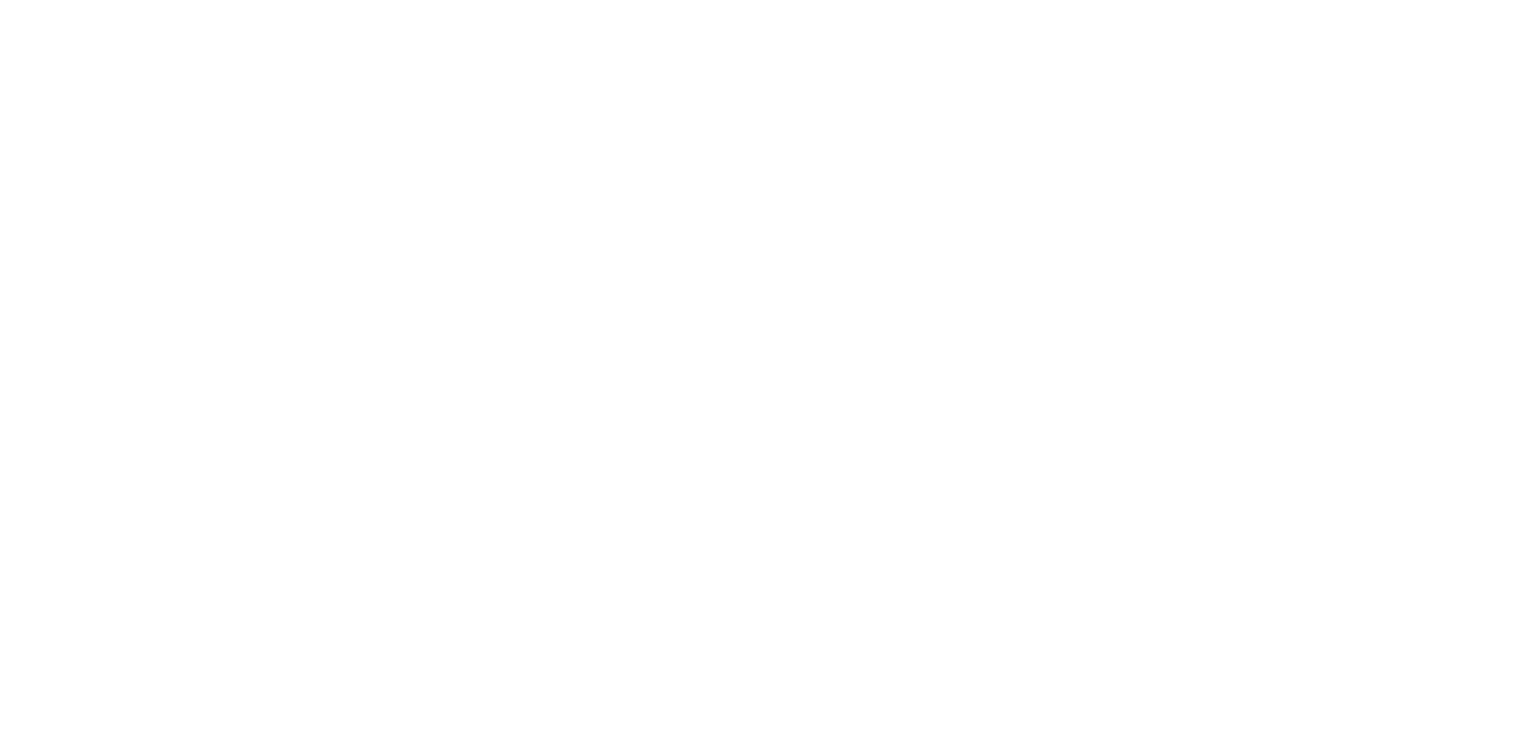 scroll, scrollTop: 0, scrollLeft: 0, axis: both 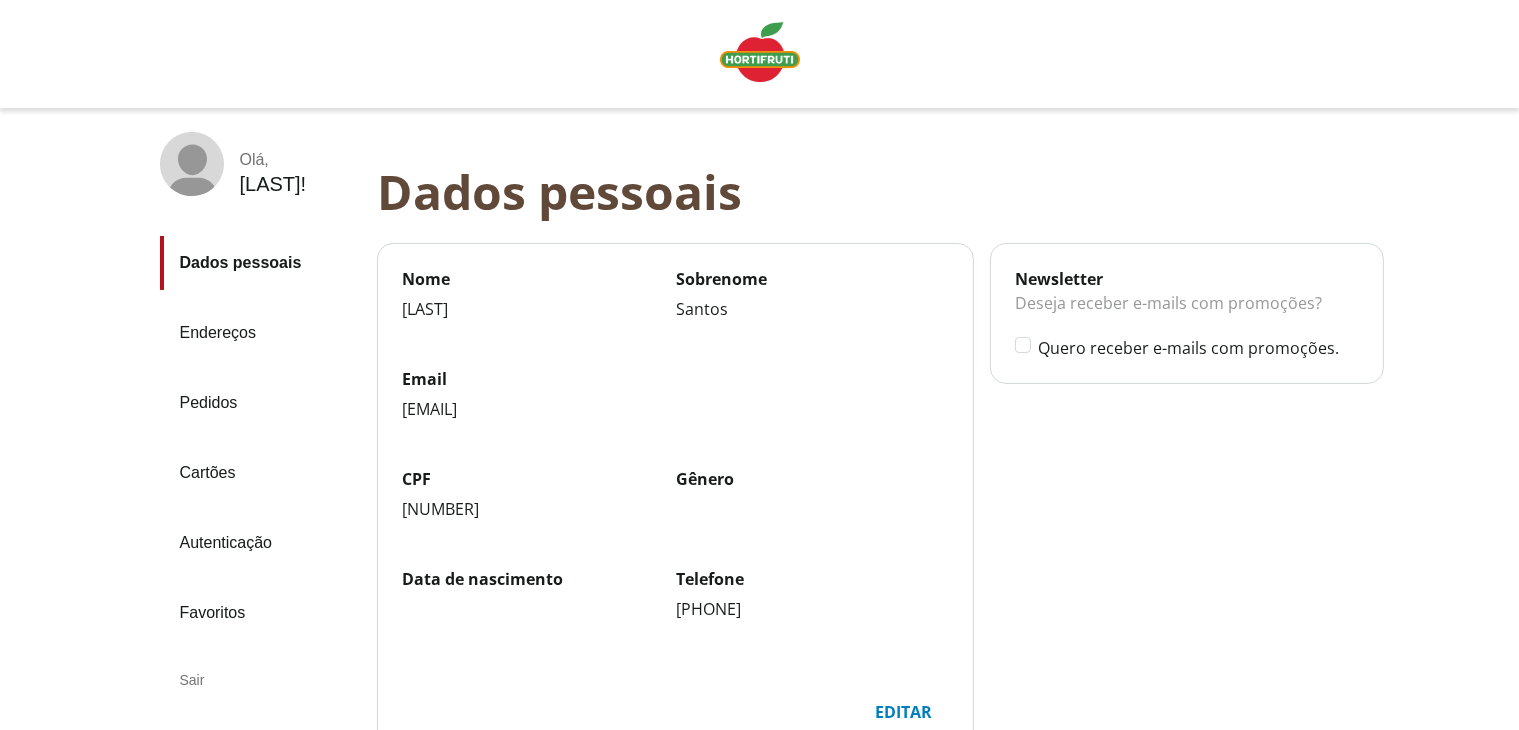 click on "Pedidos" at bounding box center [260, 403] 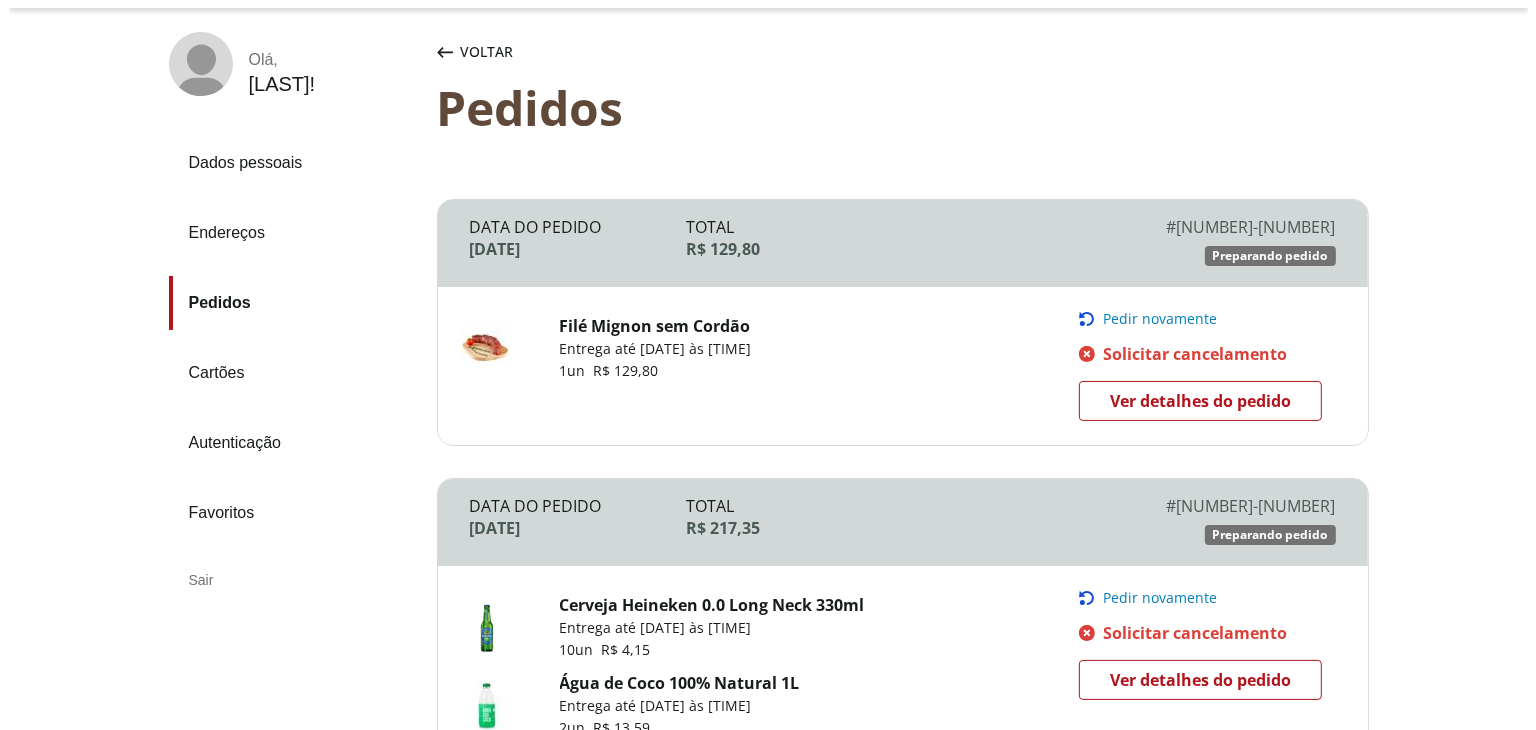 scroll, scrollTop: 0, scrollLeft: 0, axis: both 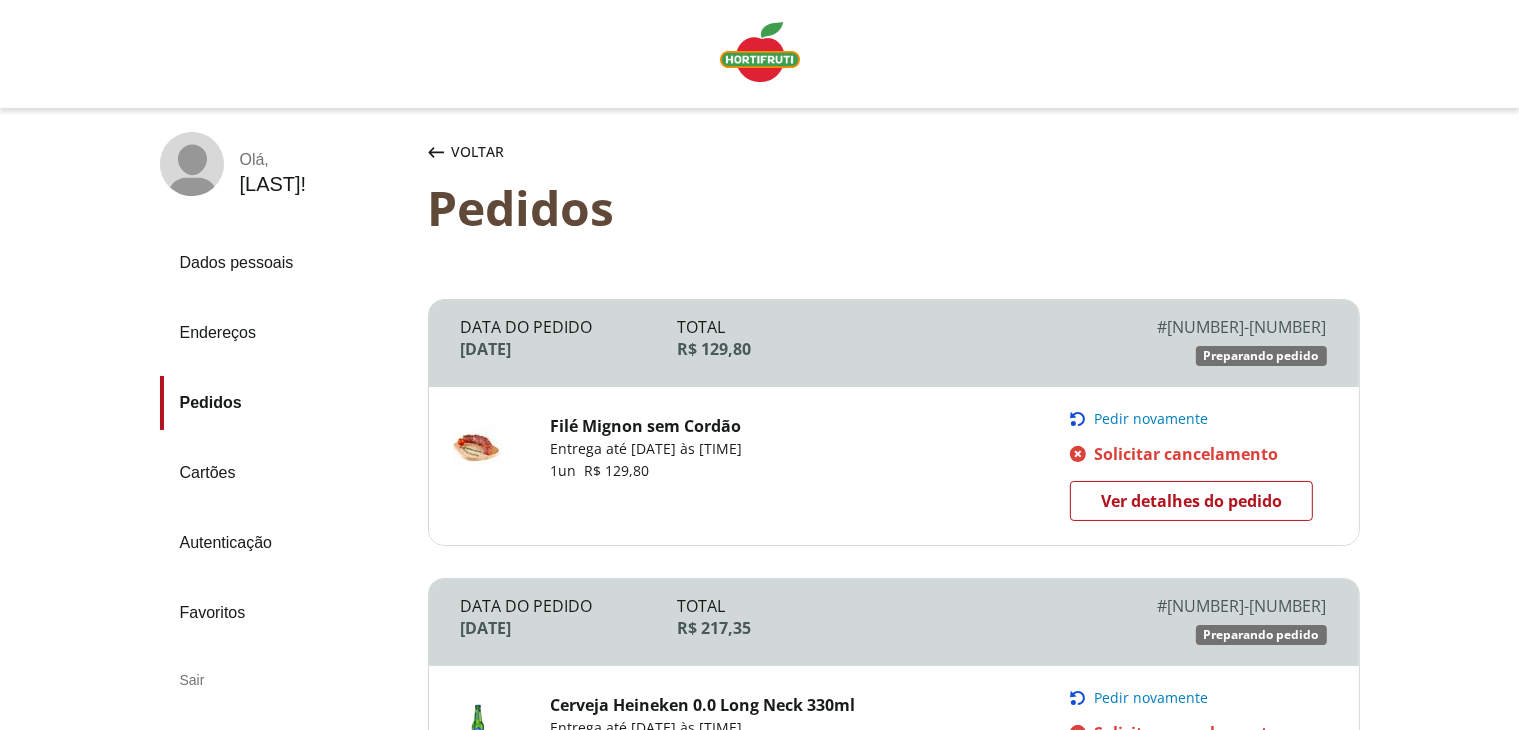 click on "Sair" at bounding box center (286, 680) 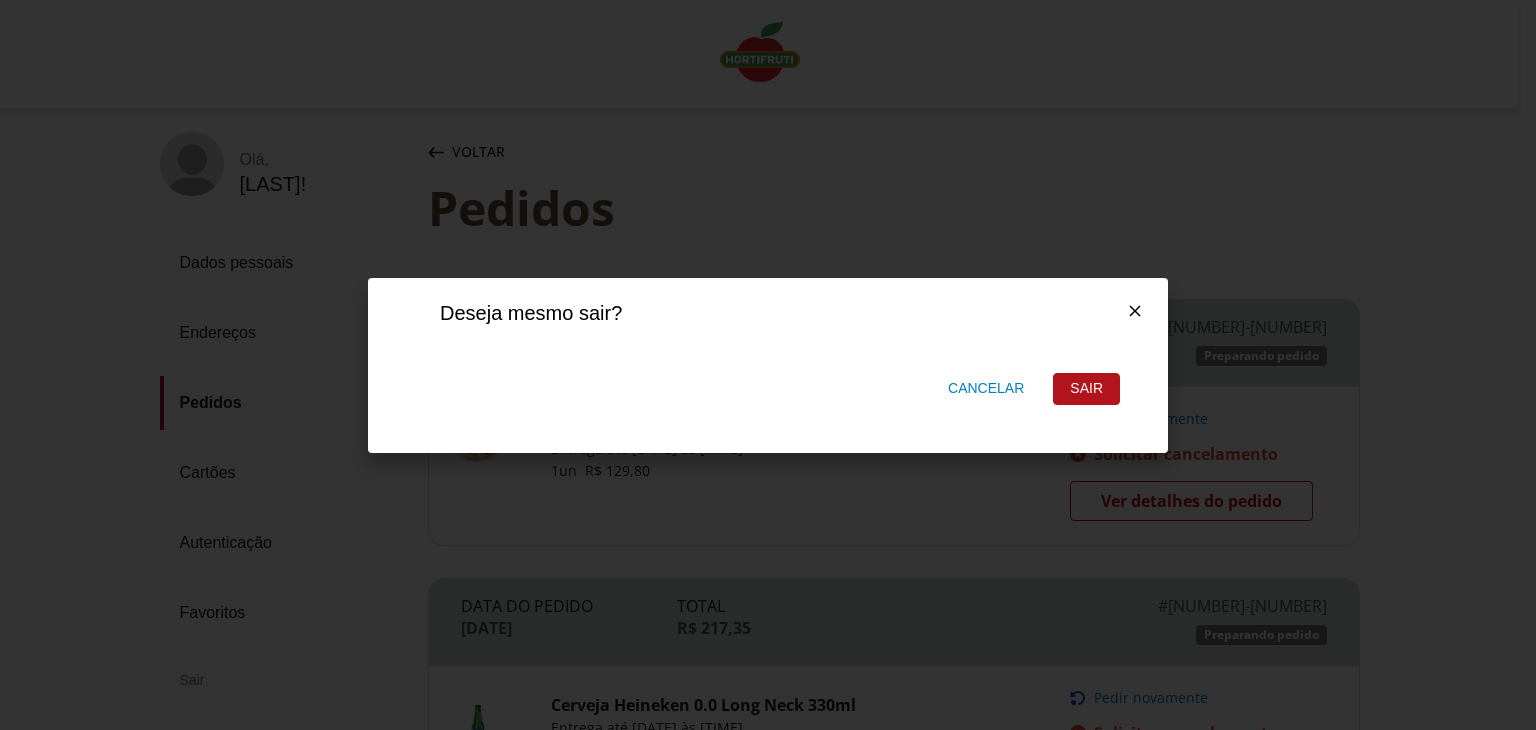 click on "Sair" at bounding box center (1086, 389) 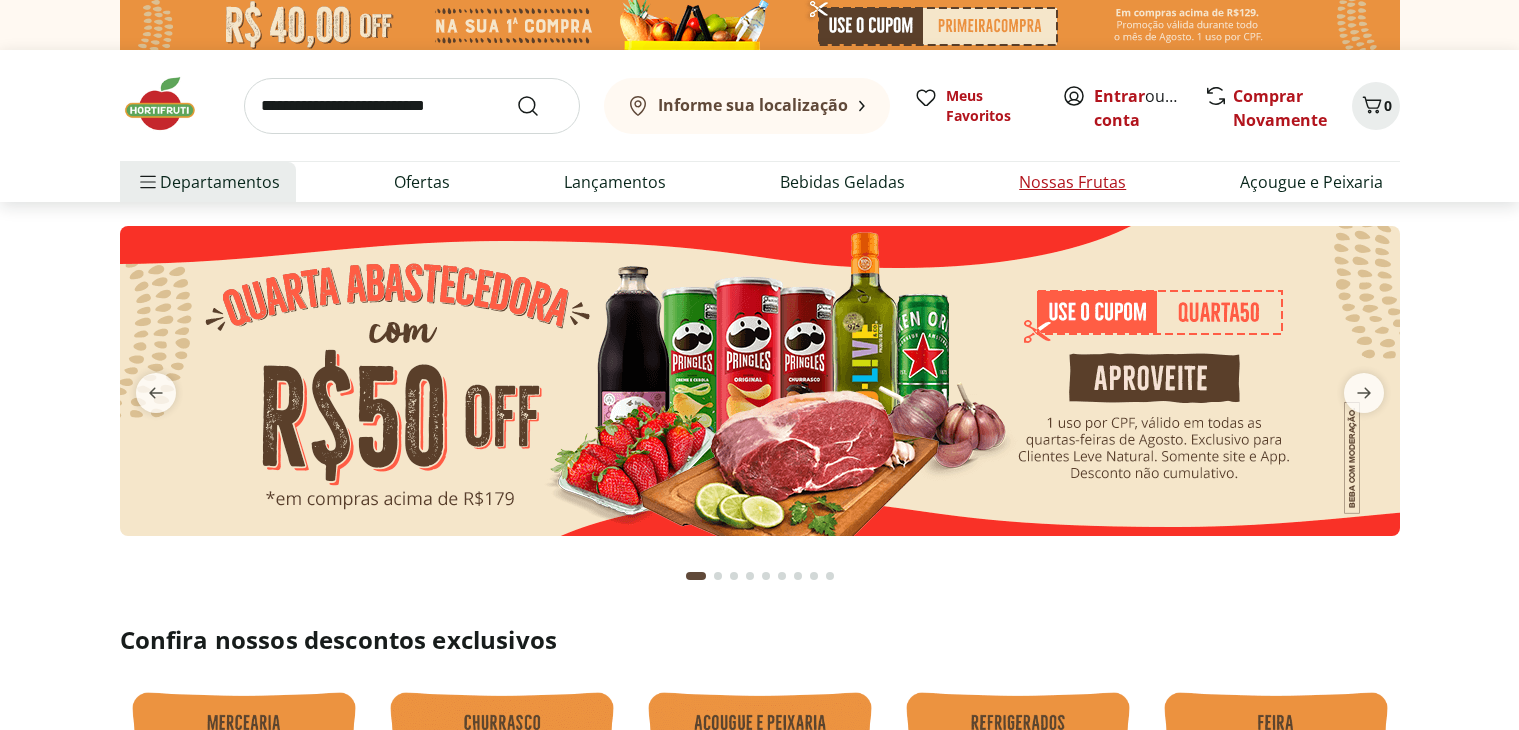 scroll, scrollTop: 0, scrollLeft: 0, axis: both 